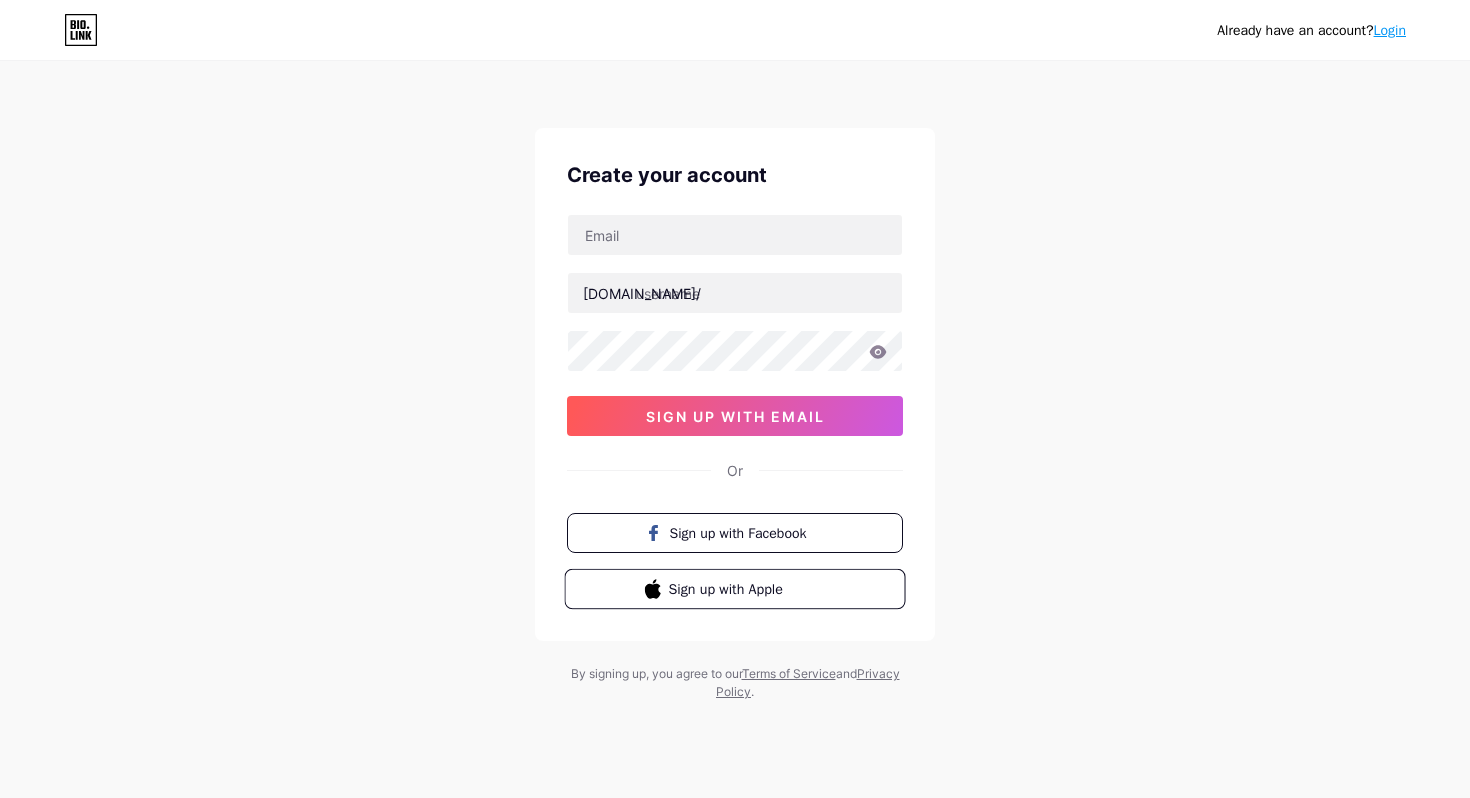 scroll, scrollTop: 0, scrollLeft: 0, axis: both 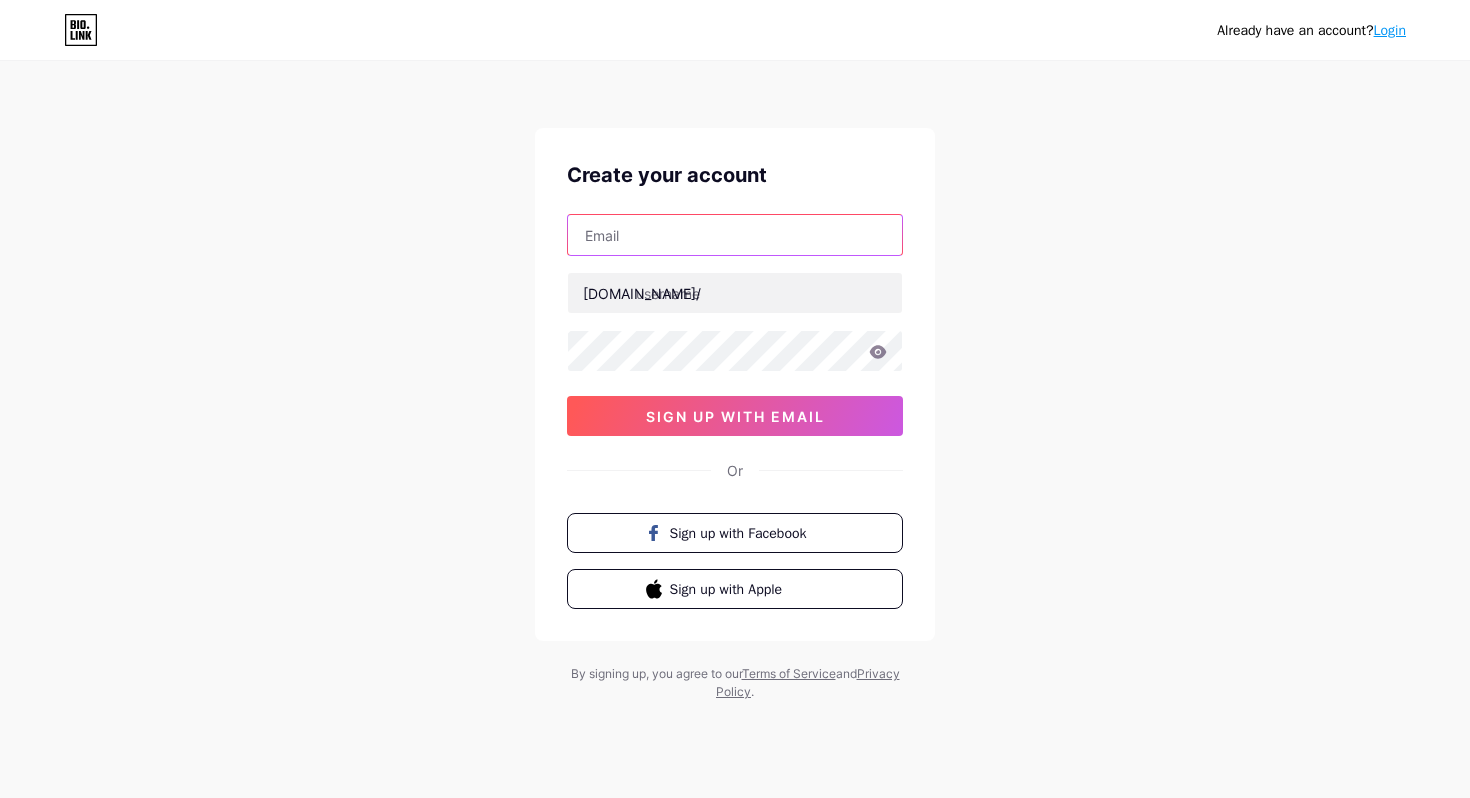 click at bounding box center (735, 235) 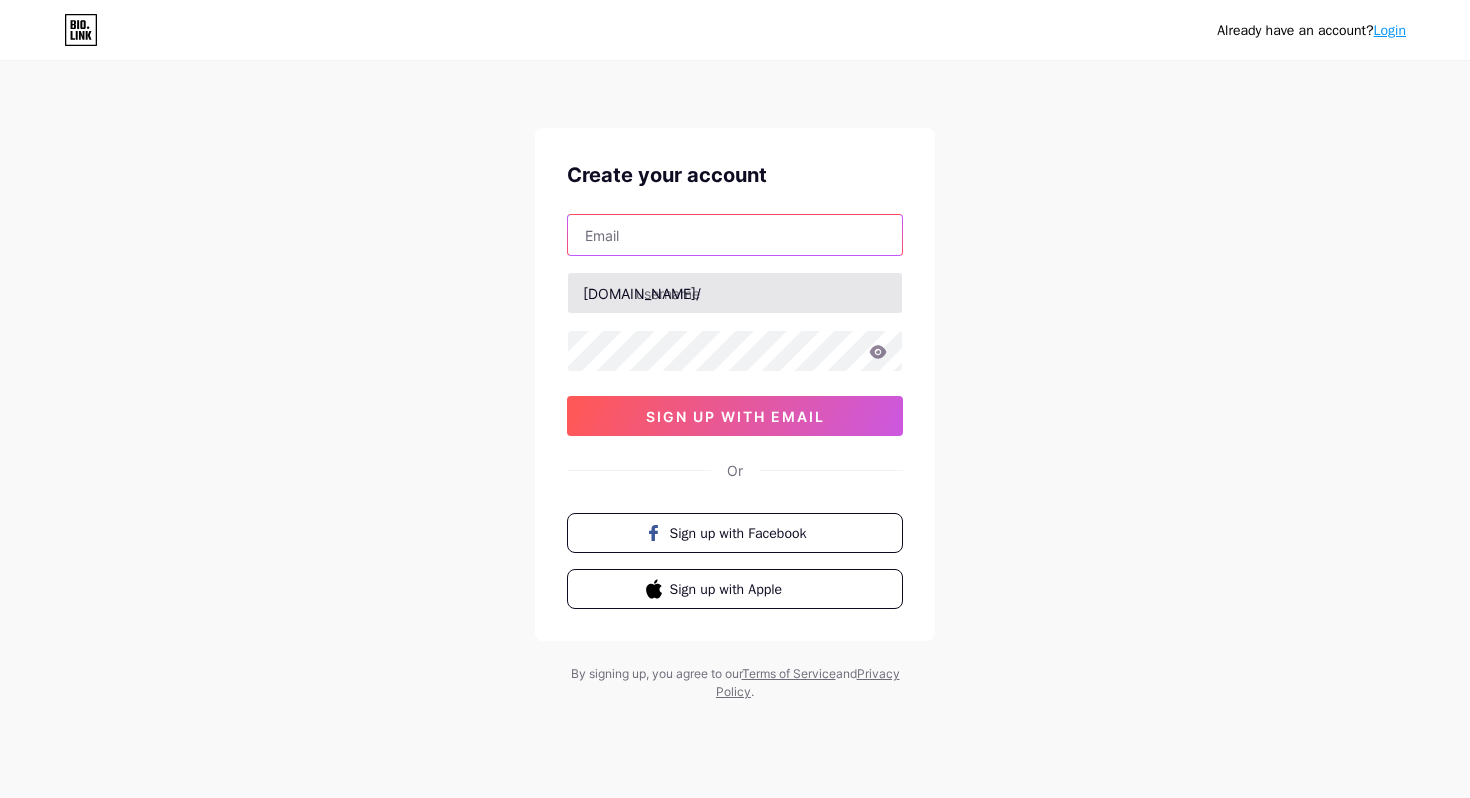 type on "[EMAIL_ADDRESS][DOMAIN_NAME]" 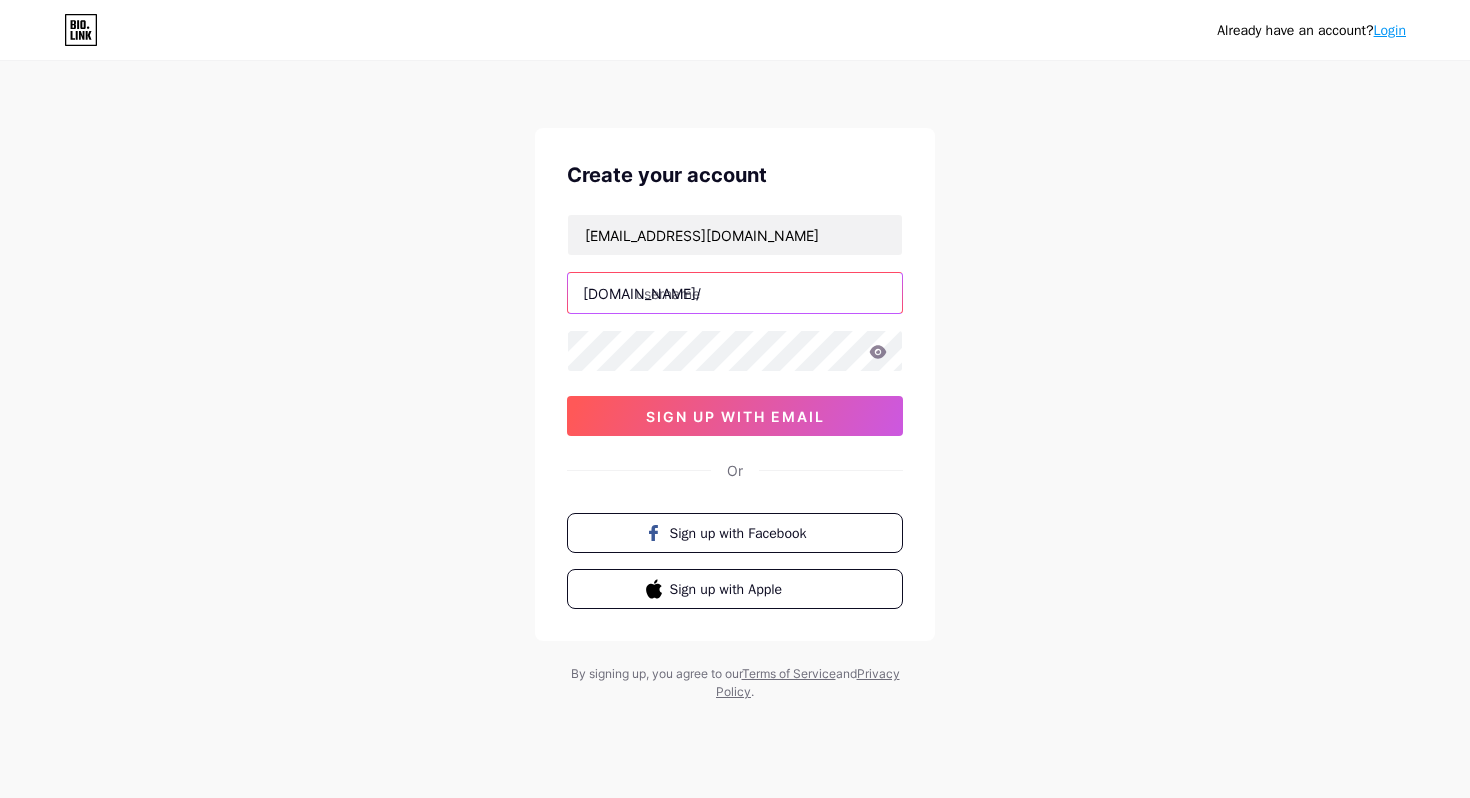 click at bounding box center [735, 293] 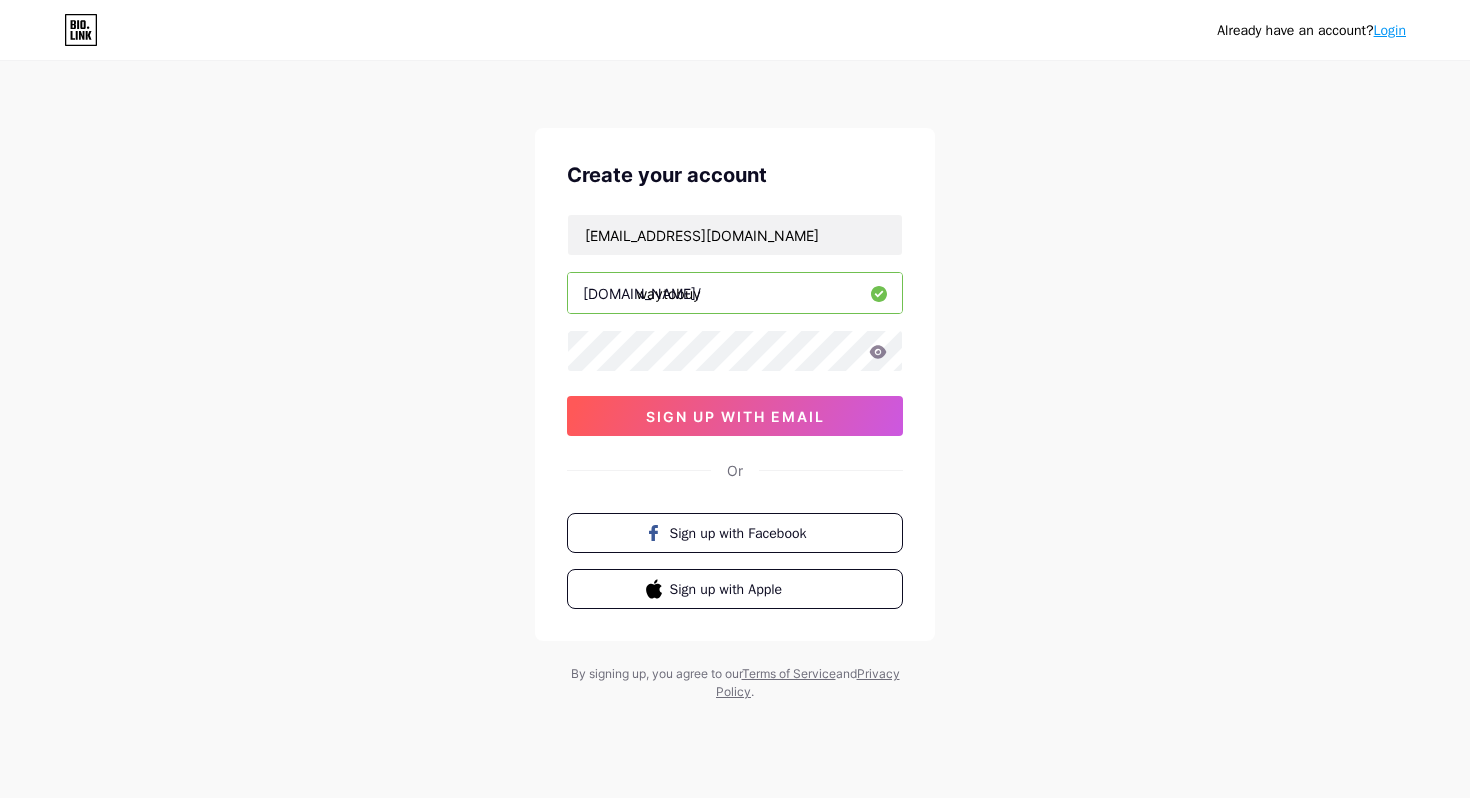 type on "waytobuy" 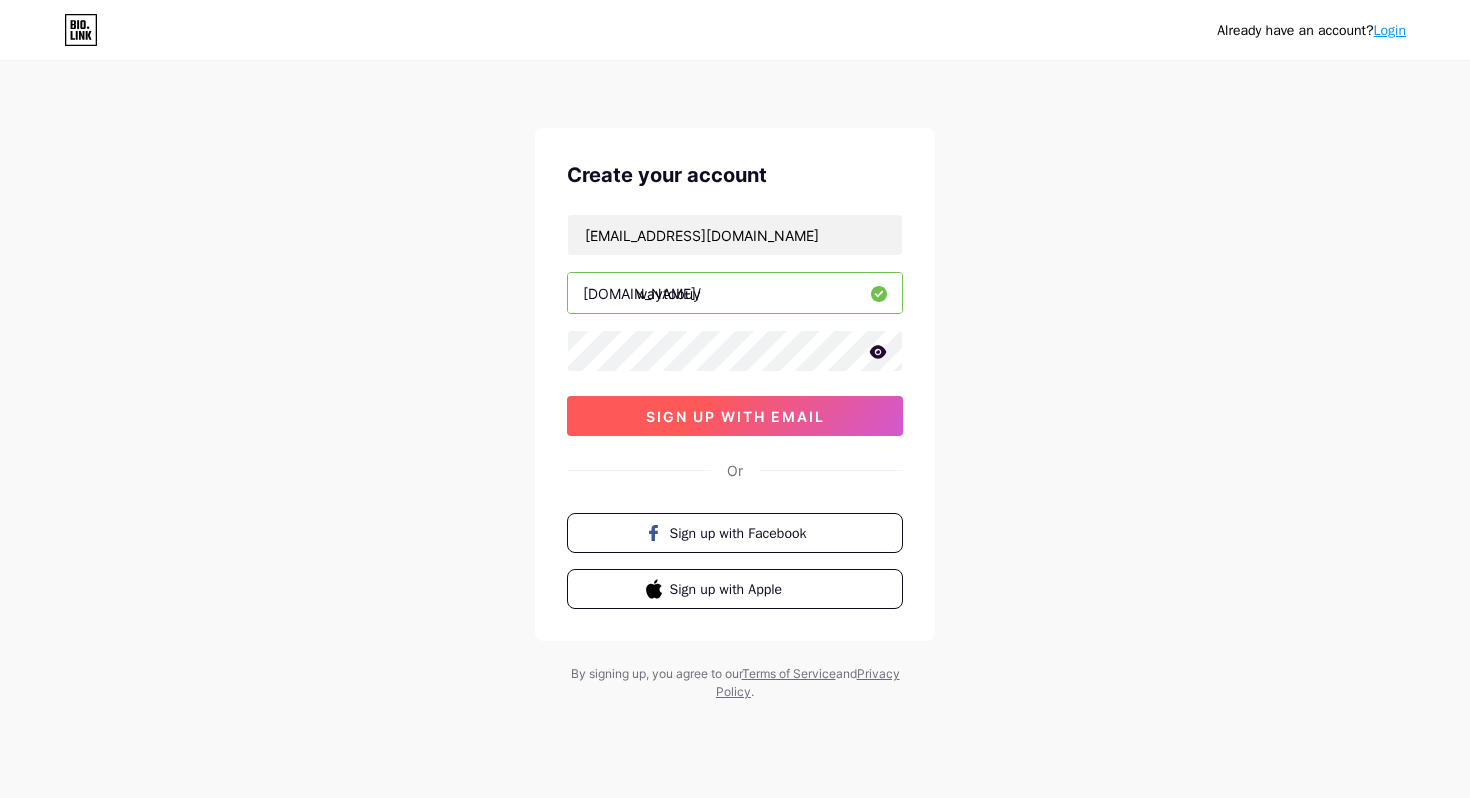 click on "sign up with email" at bounding box center (735, 416) 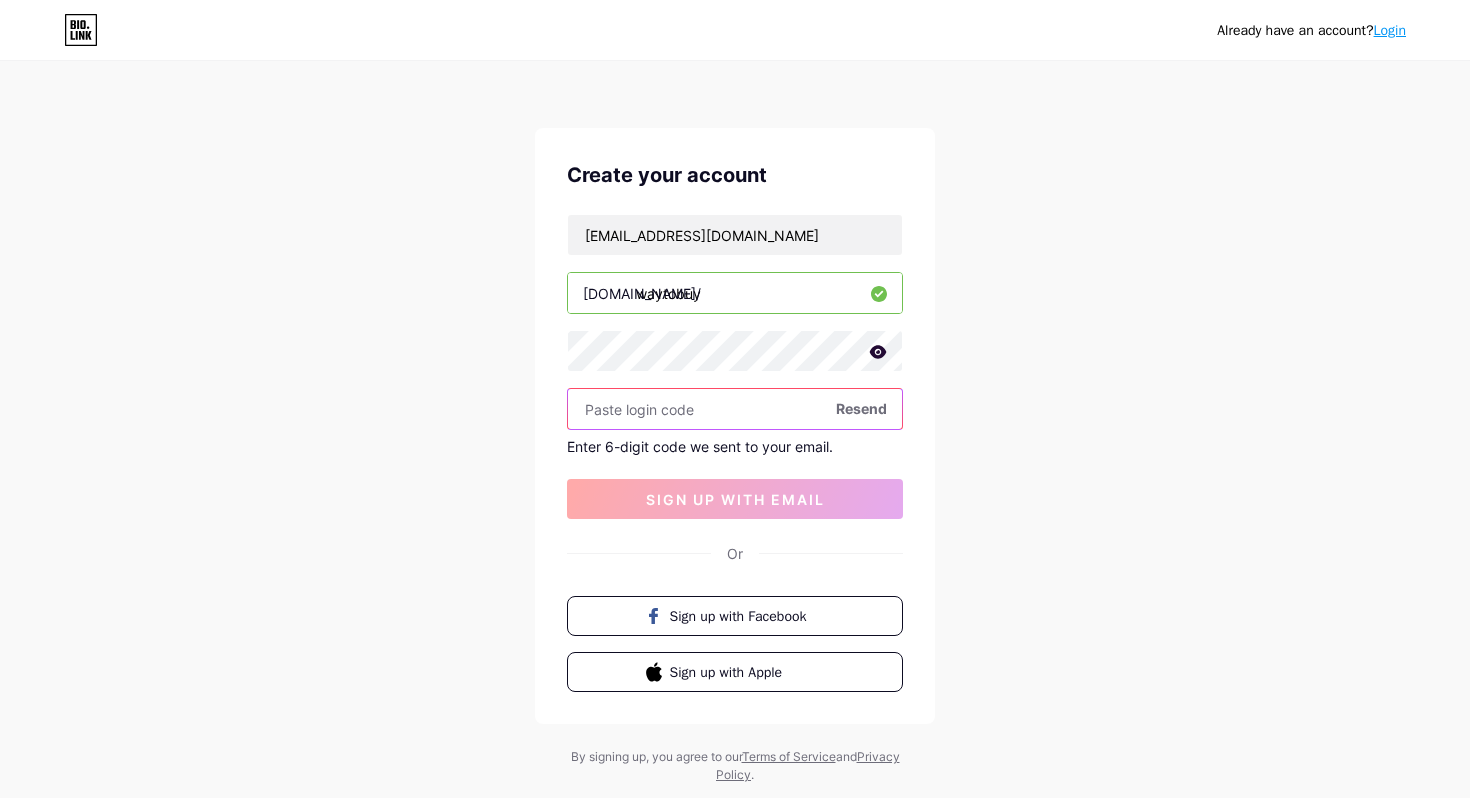 paste on "560266" 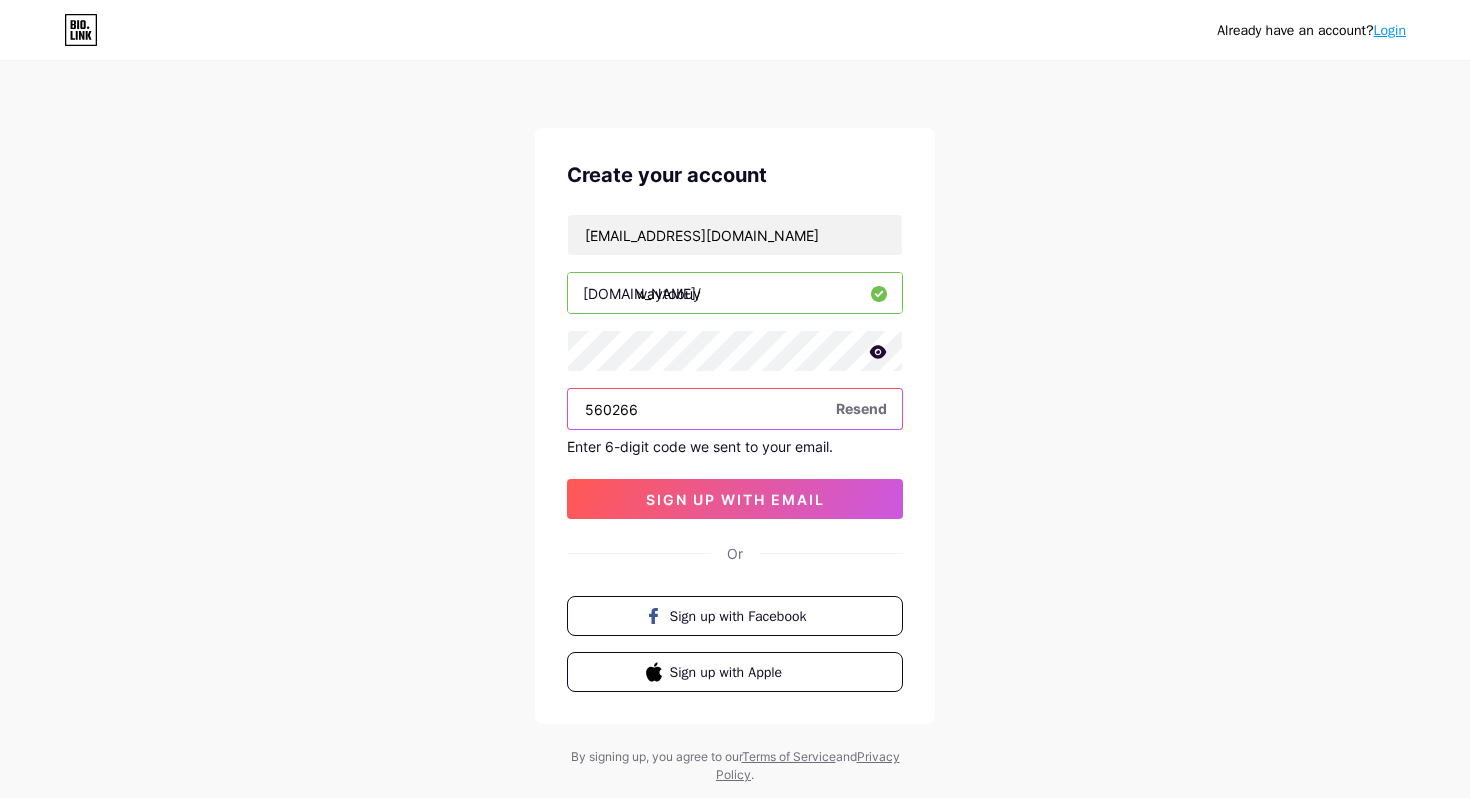 type on "560266" 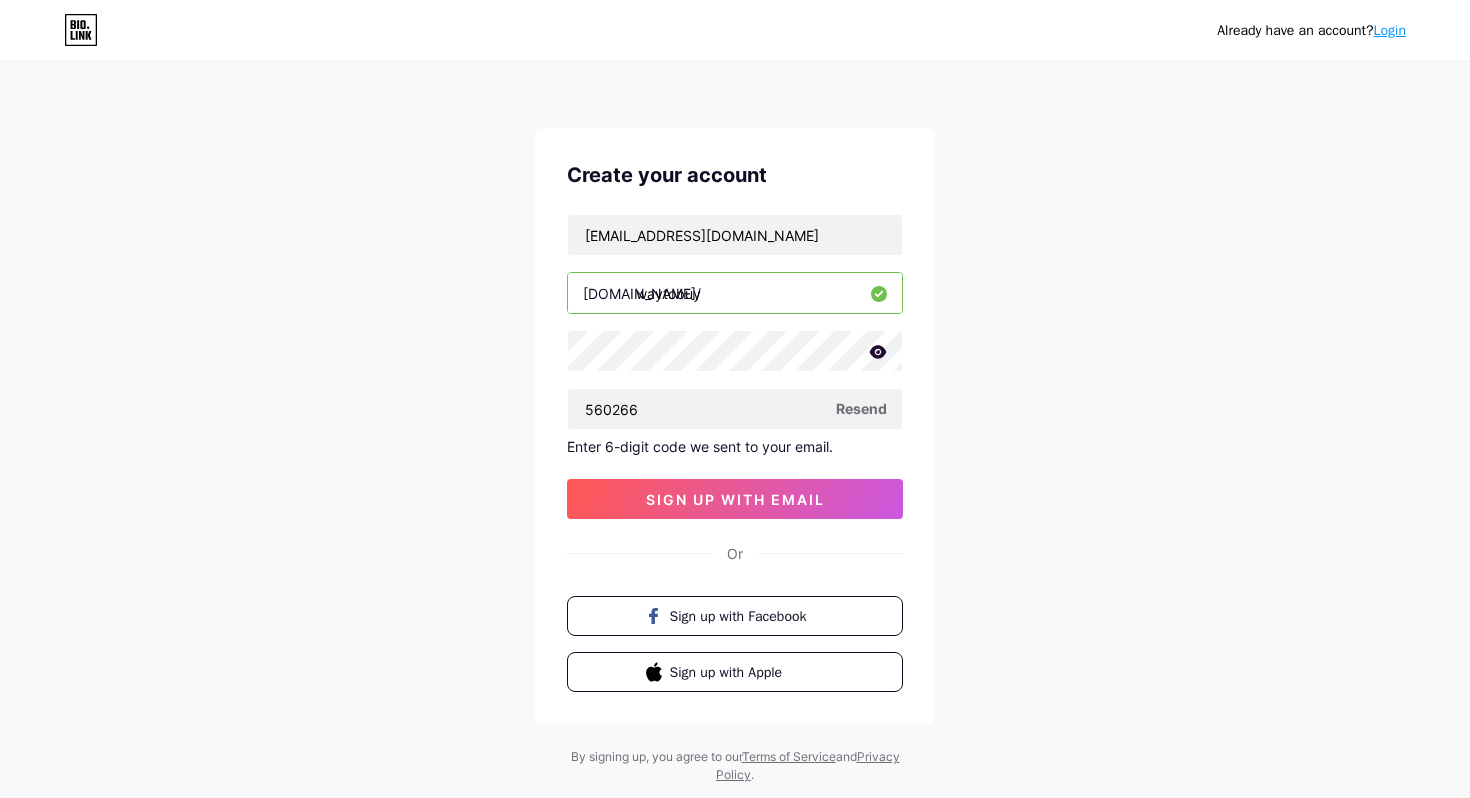 click on "Create your account     [EMAIL_ADDRESS][DOMAIN_NAME]     [DOMAIN_NAME]/   waytobuy               560266   Resend     Enter 6-digit code we sent to your email.         sign up with email         Or       Sign up with Facebook
Sign up with Apple" at bounding box center [735, 426] 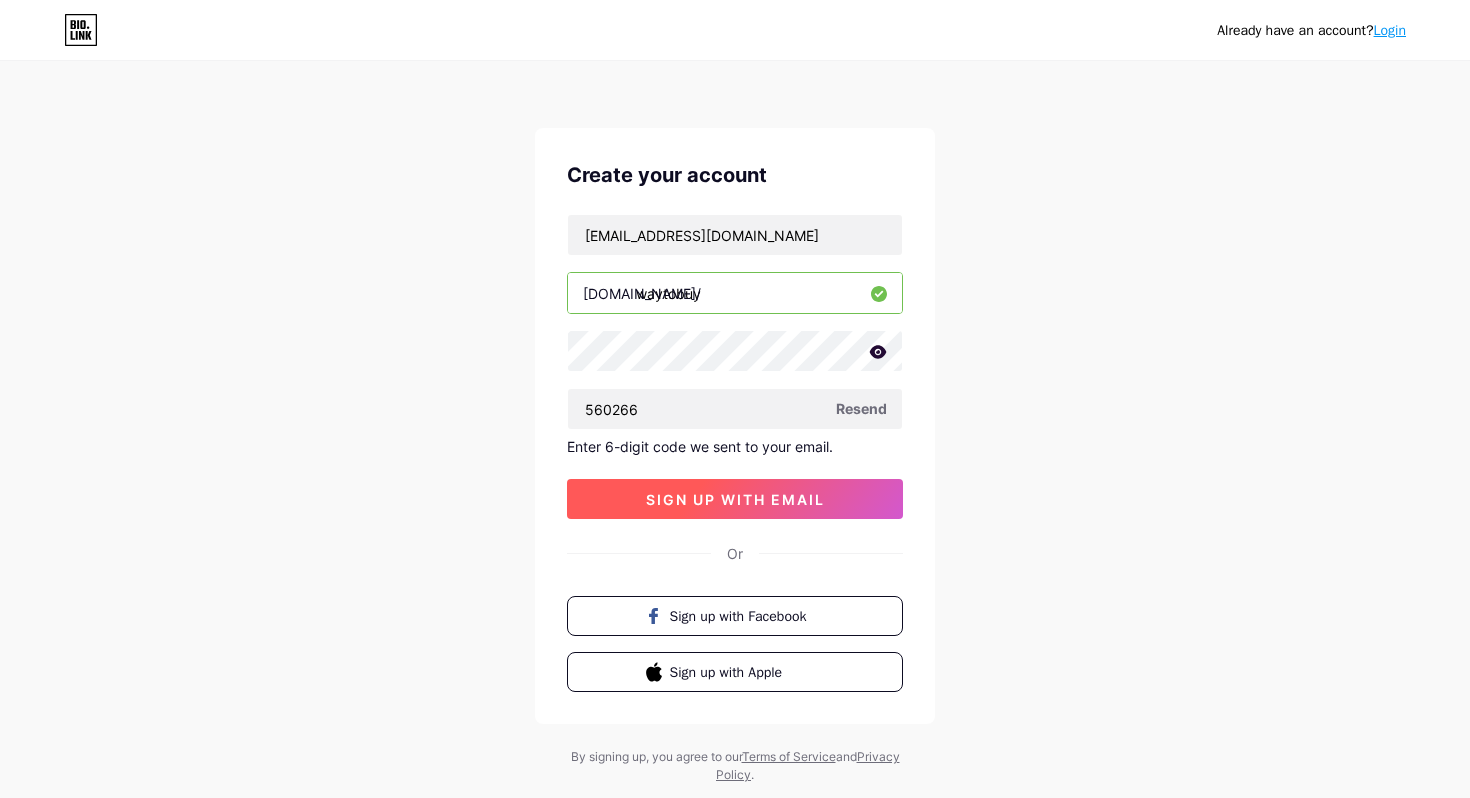 click on "sign up with email" at bounding box center [735, 499] 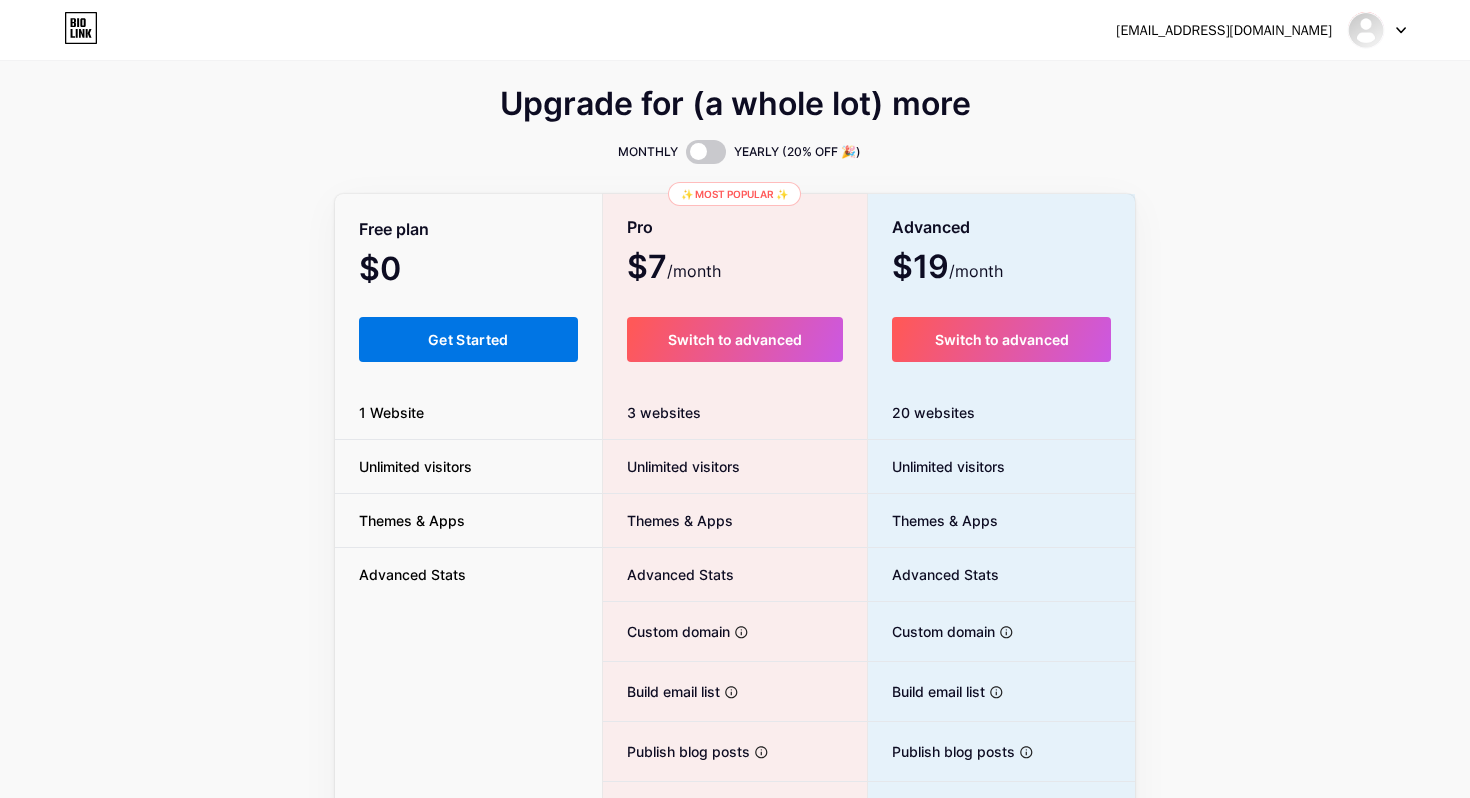 click on "Get Started" at bounding box center (468, 339) 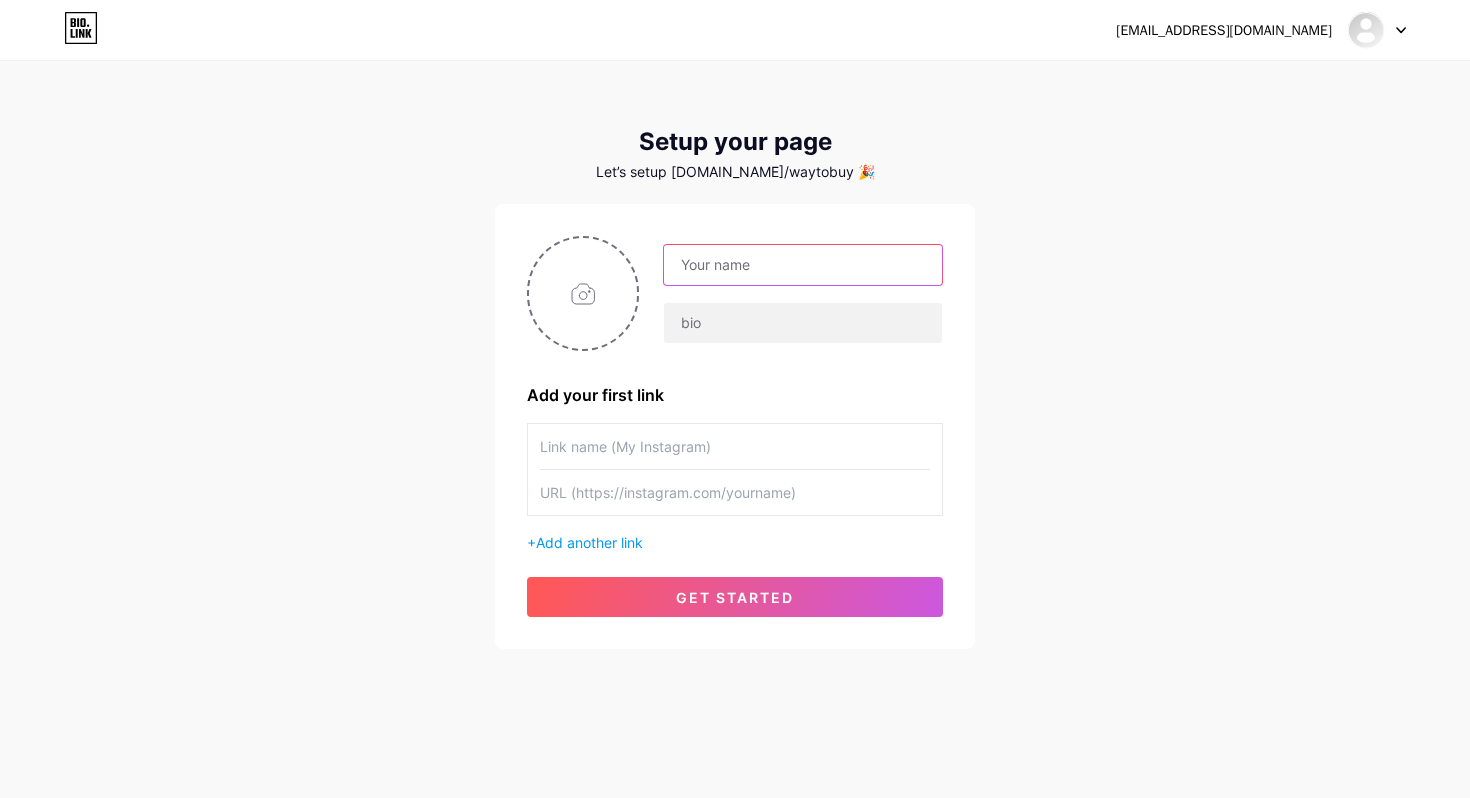 click at bounding box center [803, 265] 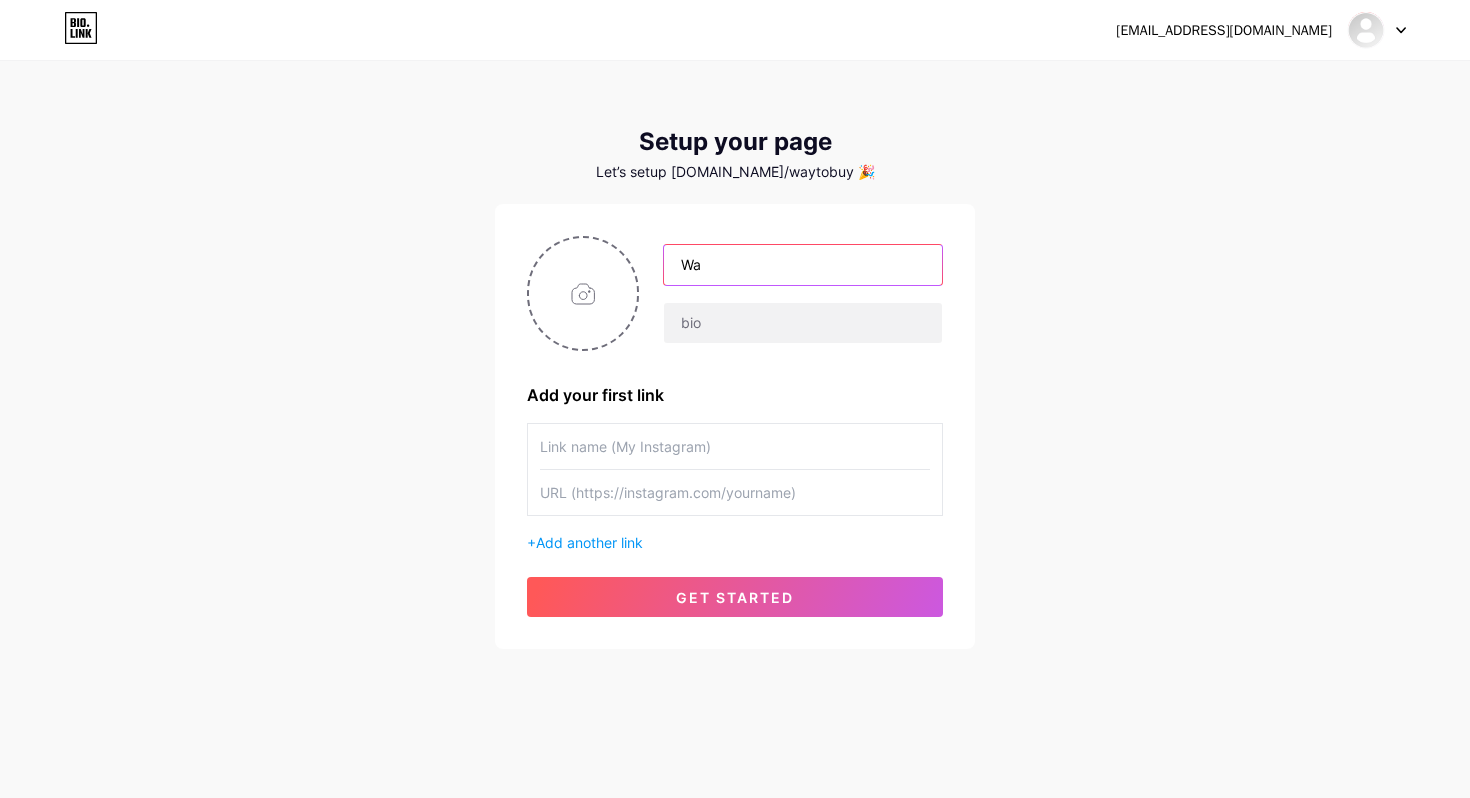 type on "Waytobuy" 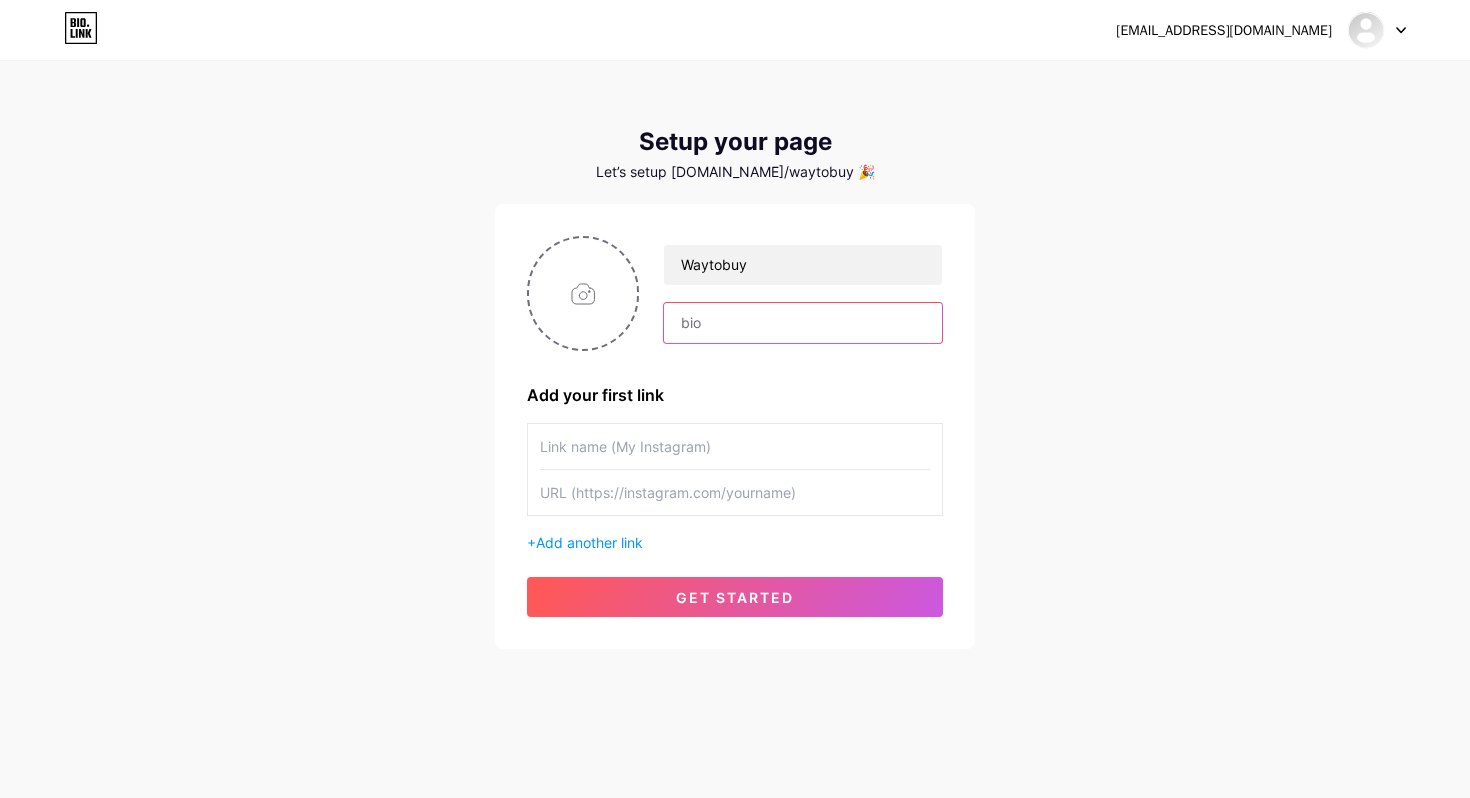 click at bounding box center [803, 323] 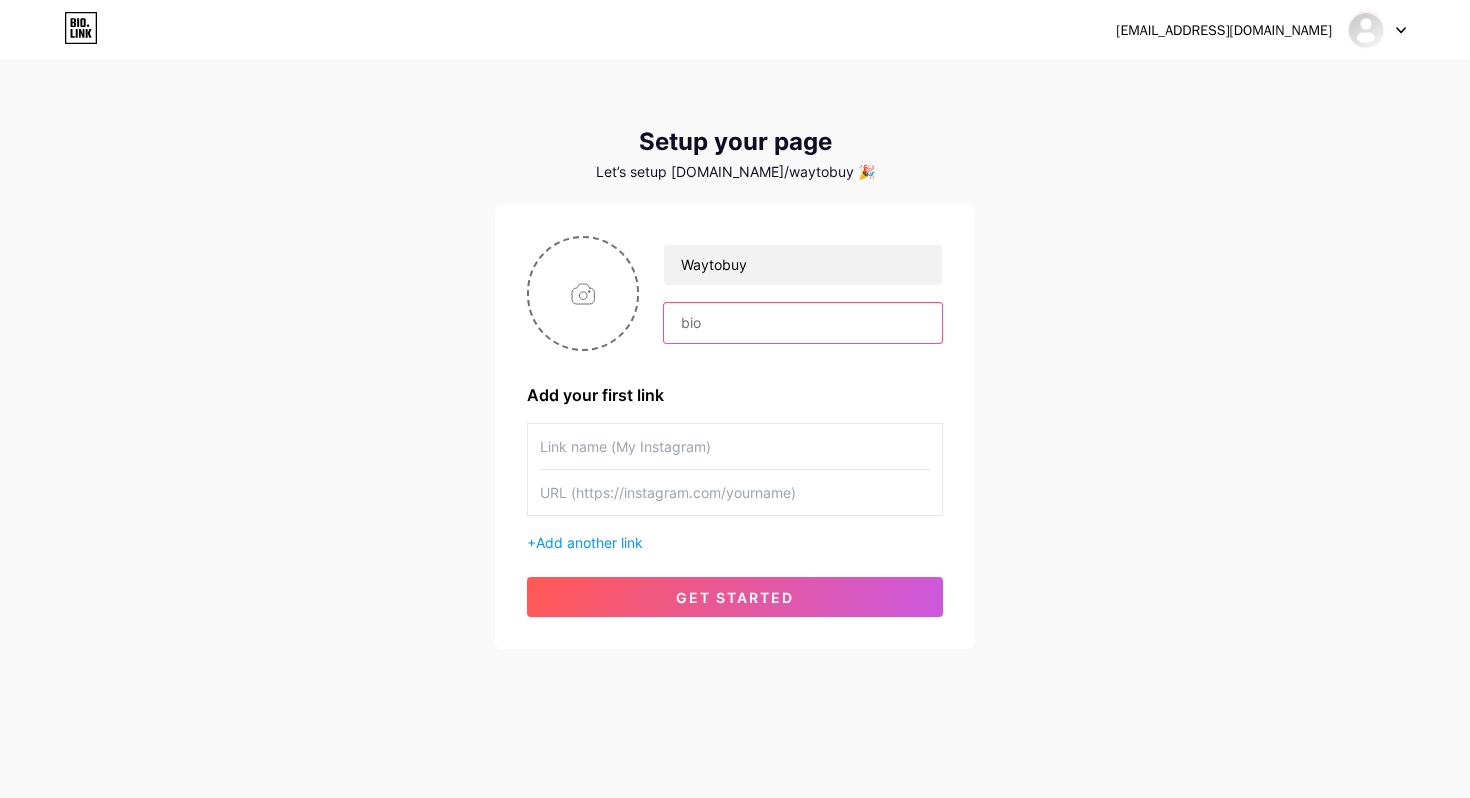 paste on "Amazon finds that make life easier ✨ Daily products, smart gadgets & home hacks you’ll love 💡🛍️" 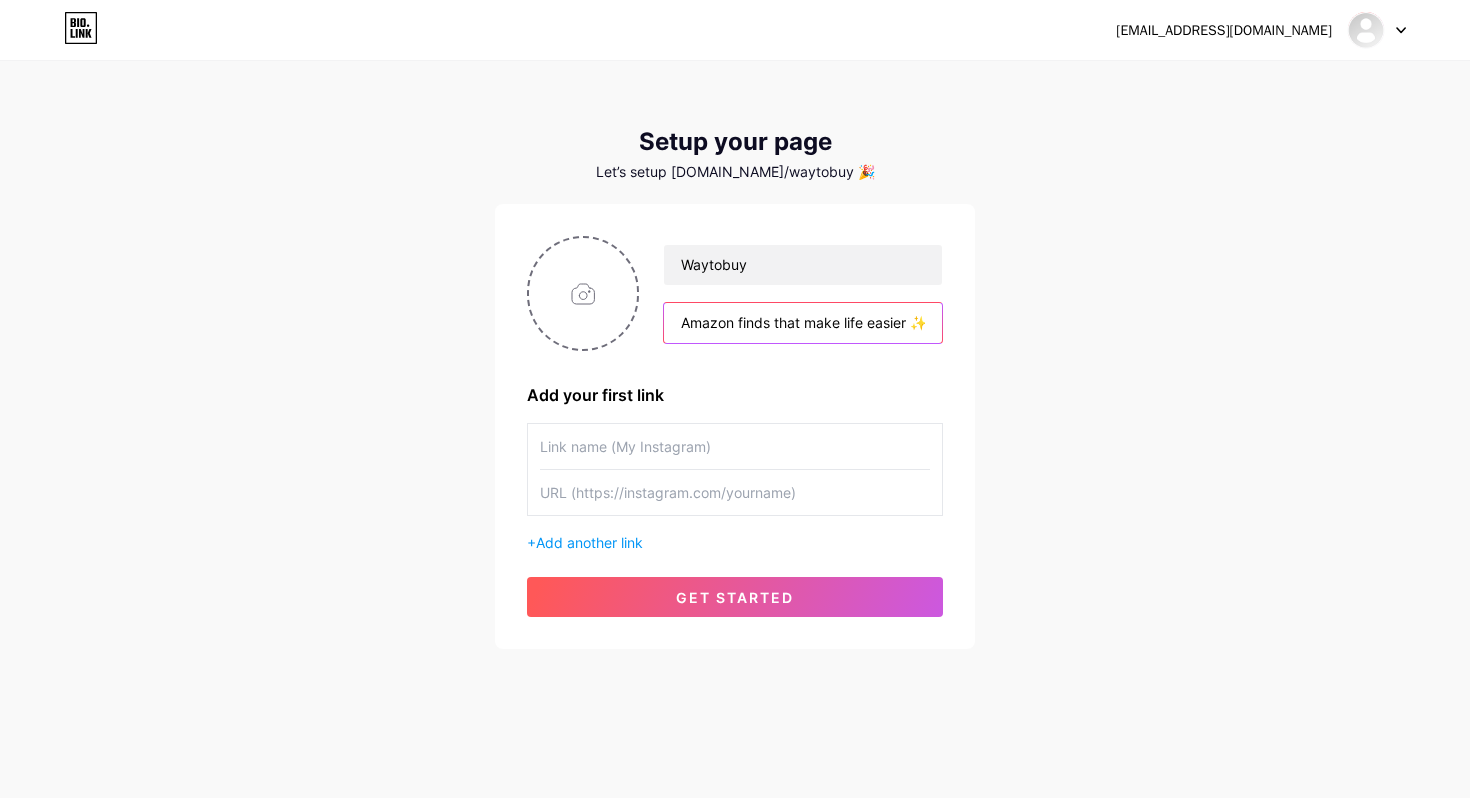 scroll, scrollTop: 0, scrollLeft: 401, axis: horizontal 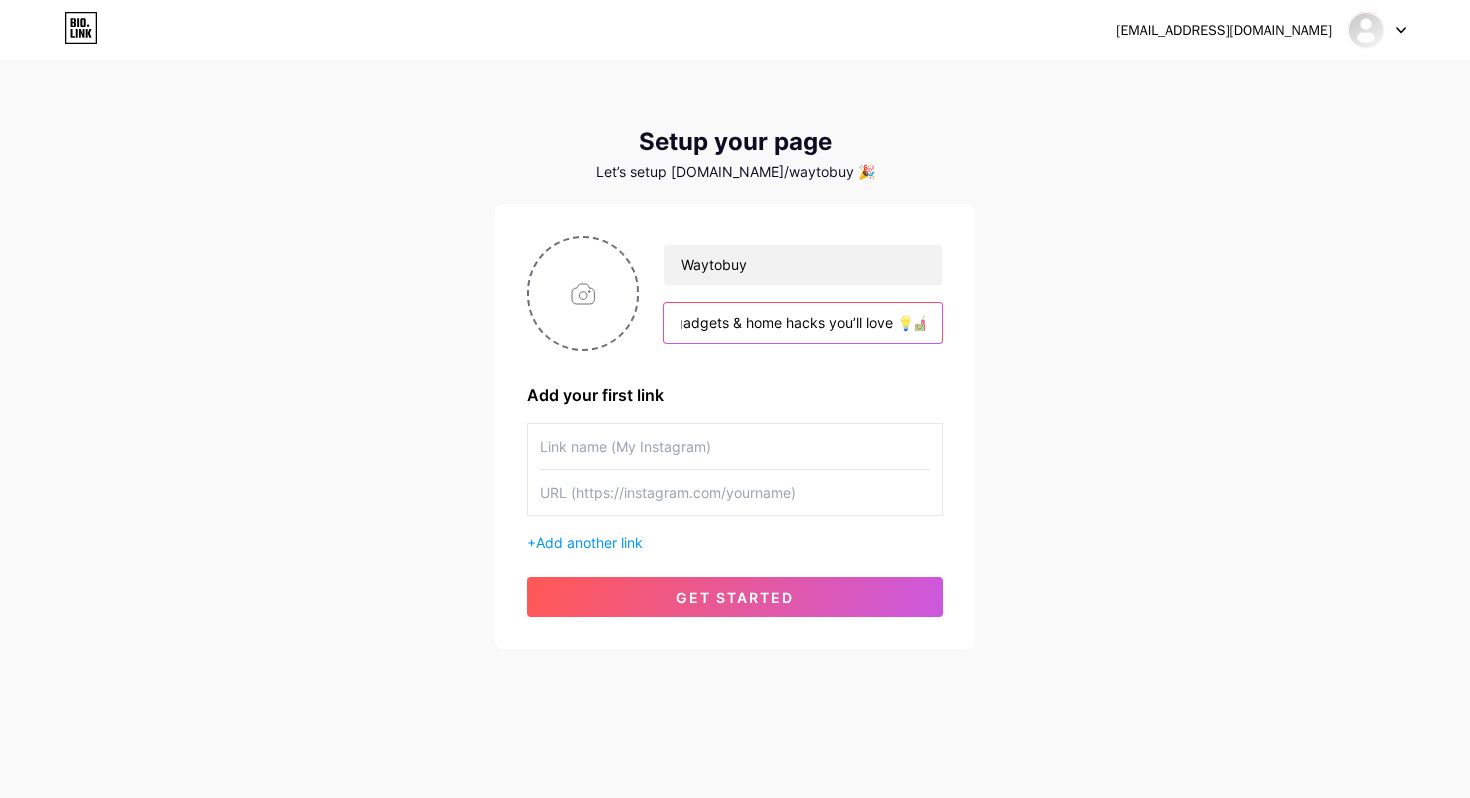 type on "Amazon finds that make life easier ✨ Daily products, smart gadgets & home hacks you’ll love 💡🛍️" 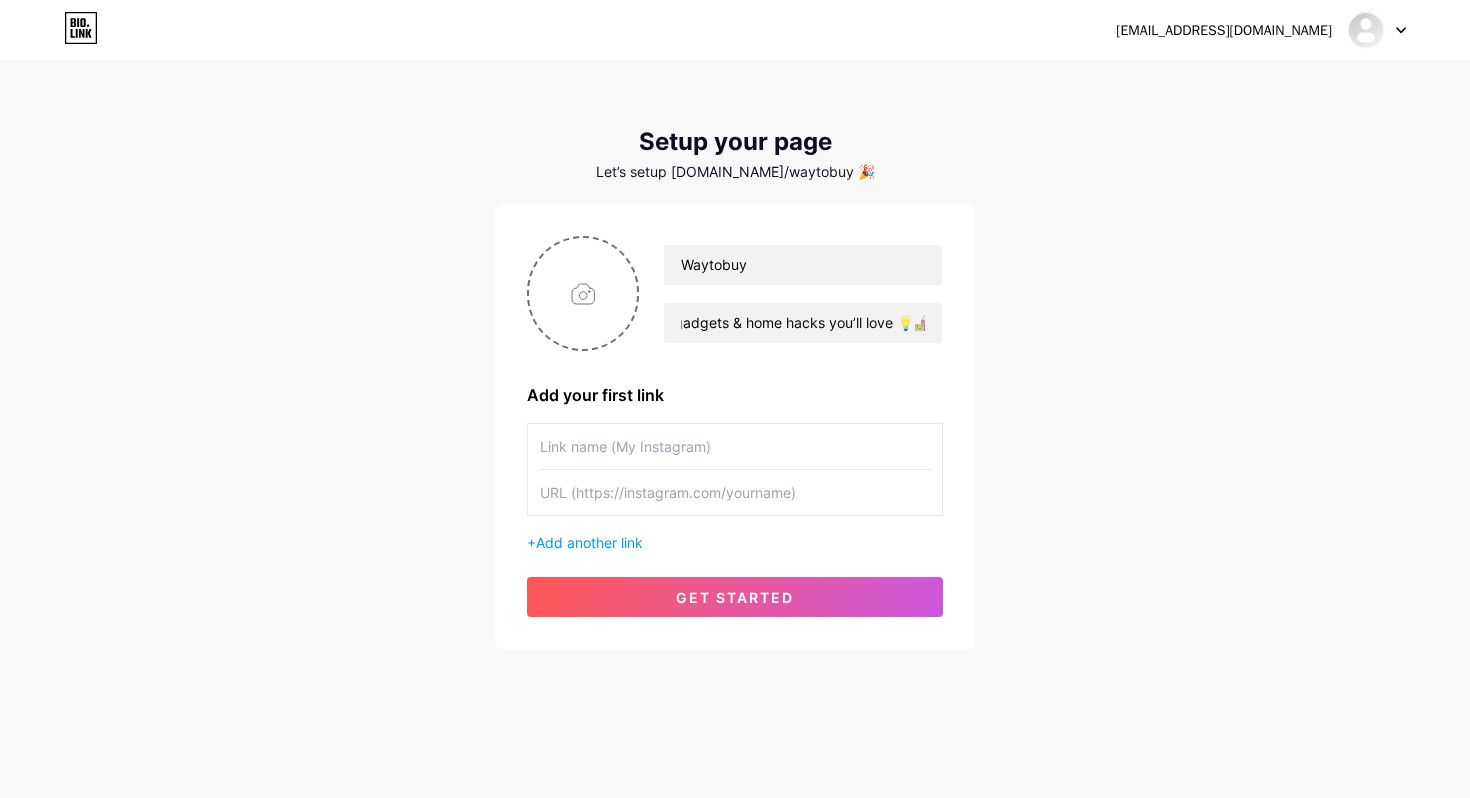 scroll, scrollTop: 0, scrollLeft: 0, axis: both 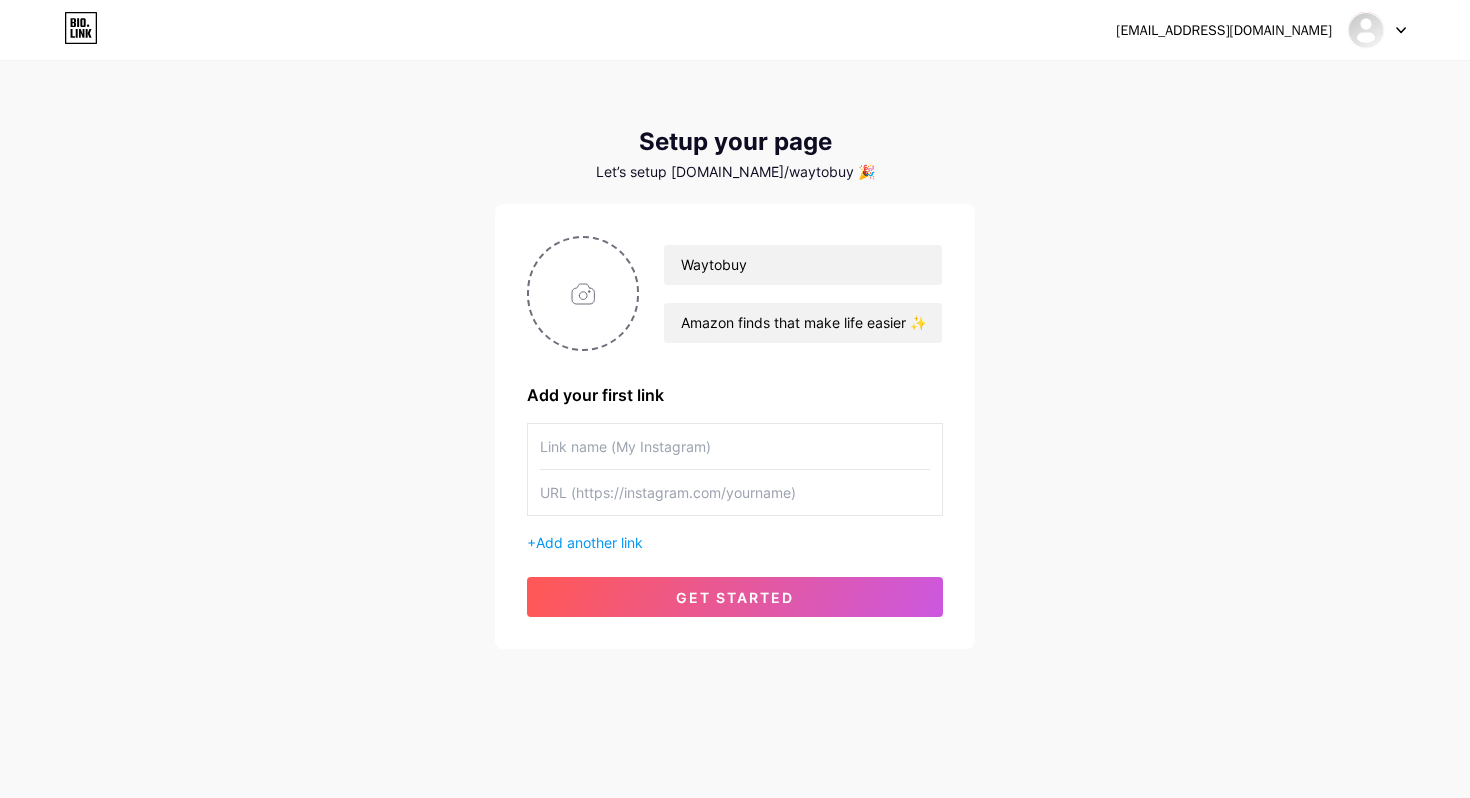 click at bounding box center [735, 446] 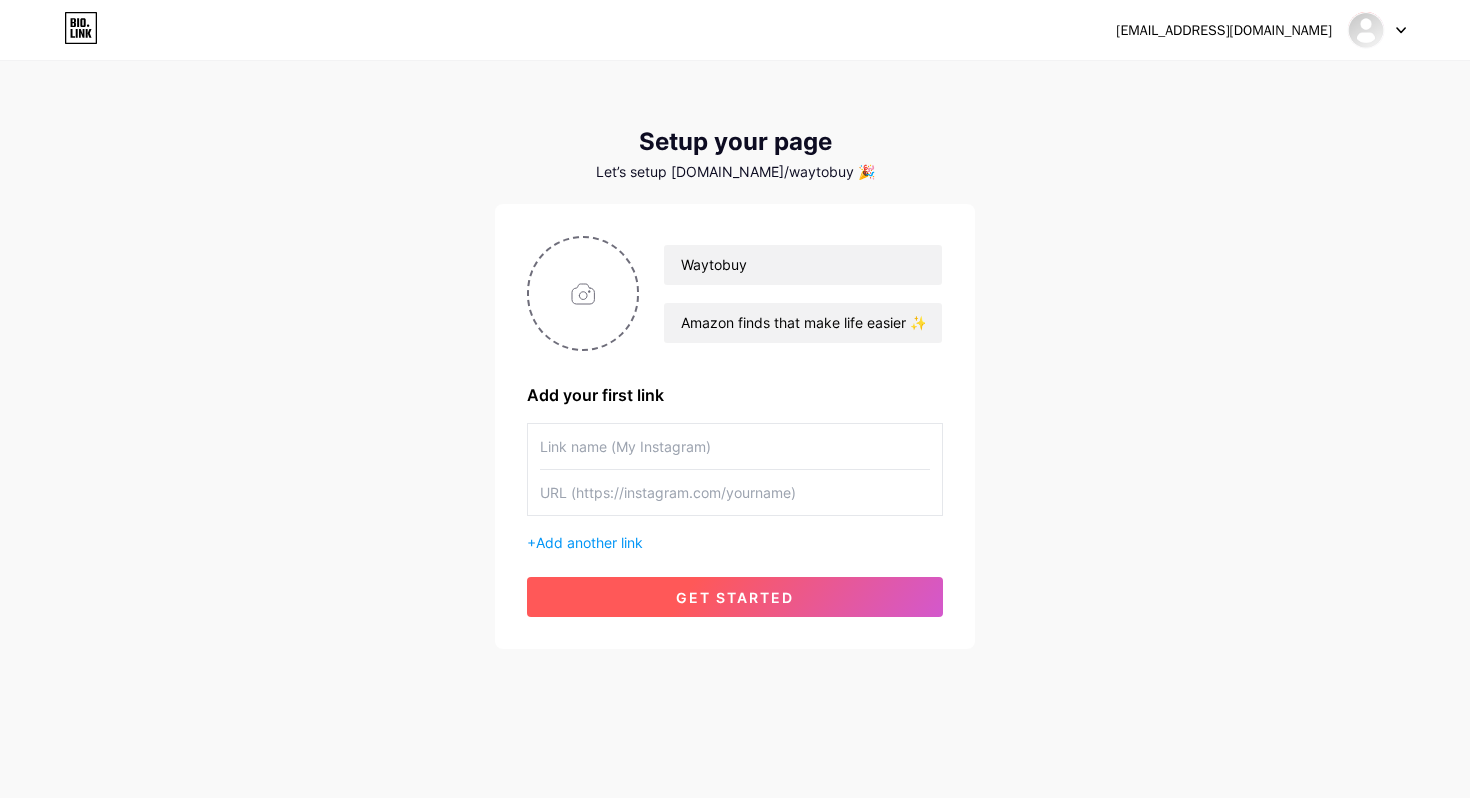 click on "get started" at bounding box center [735, 597] 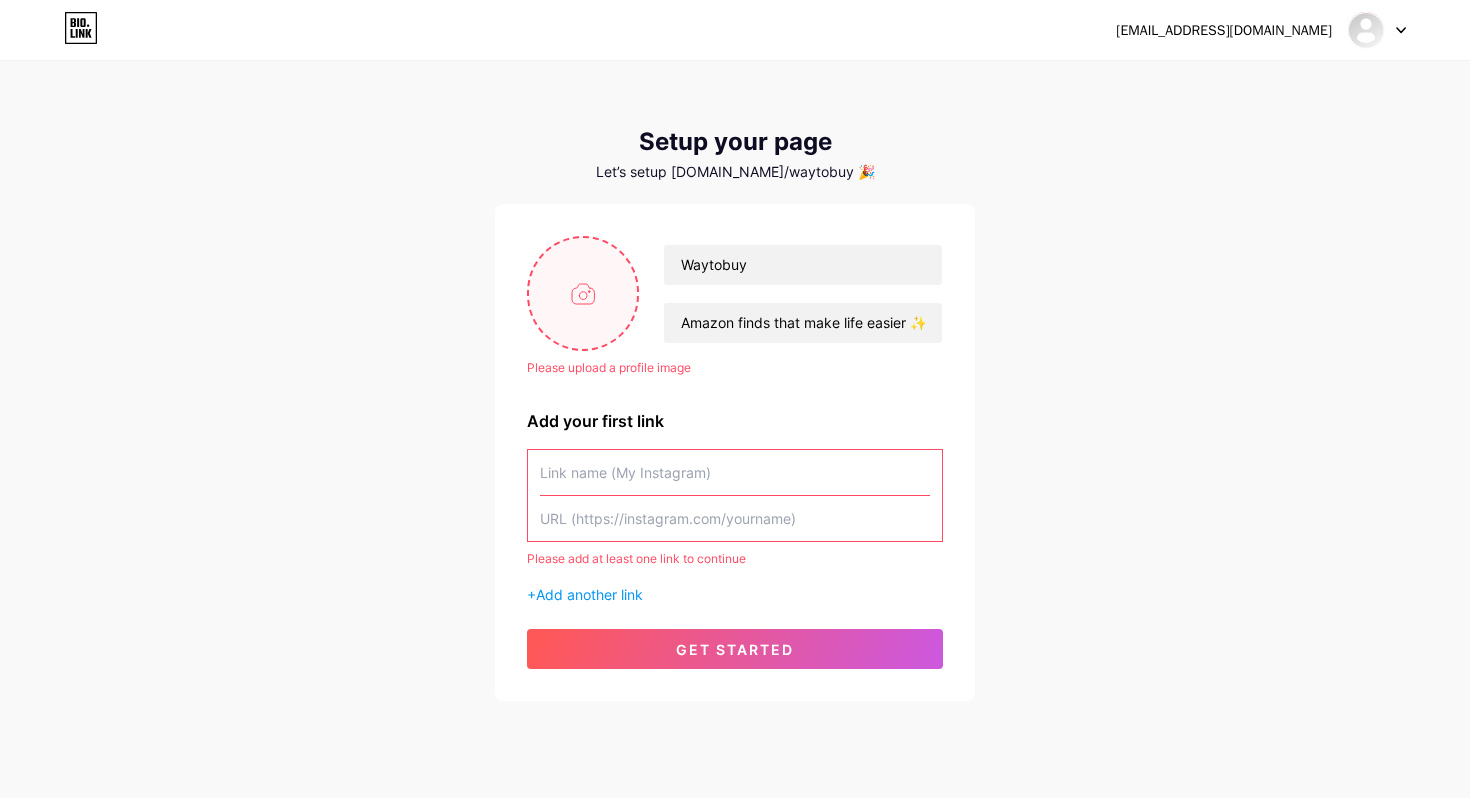 click at bounding box center [583, 293] 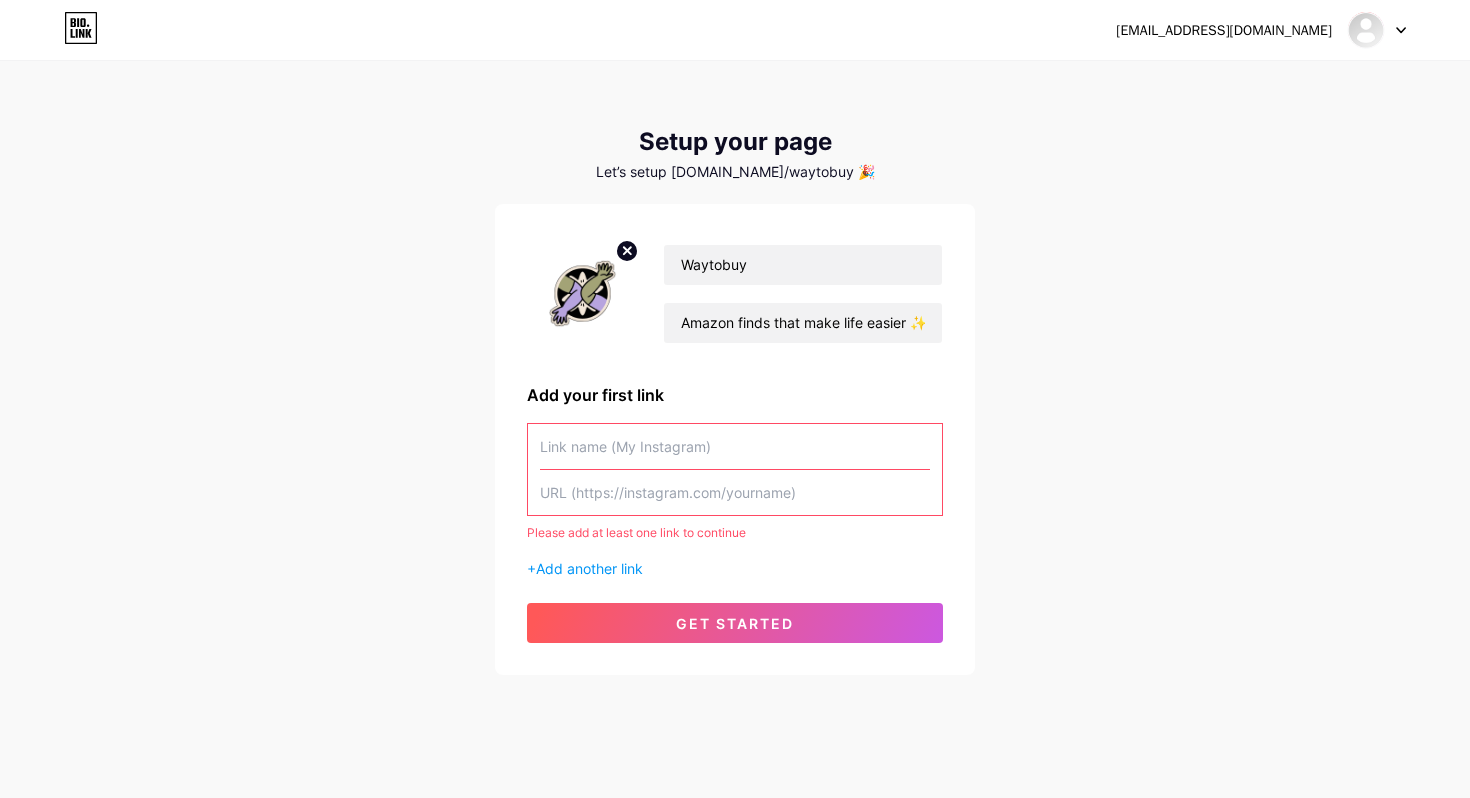 click at bounding box center [735, 446] 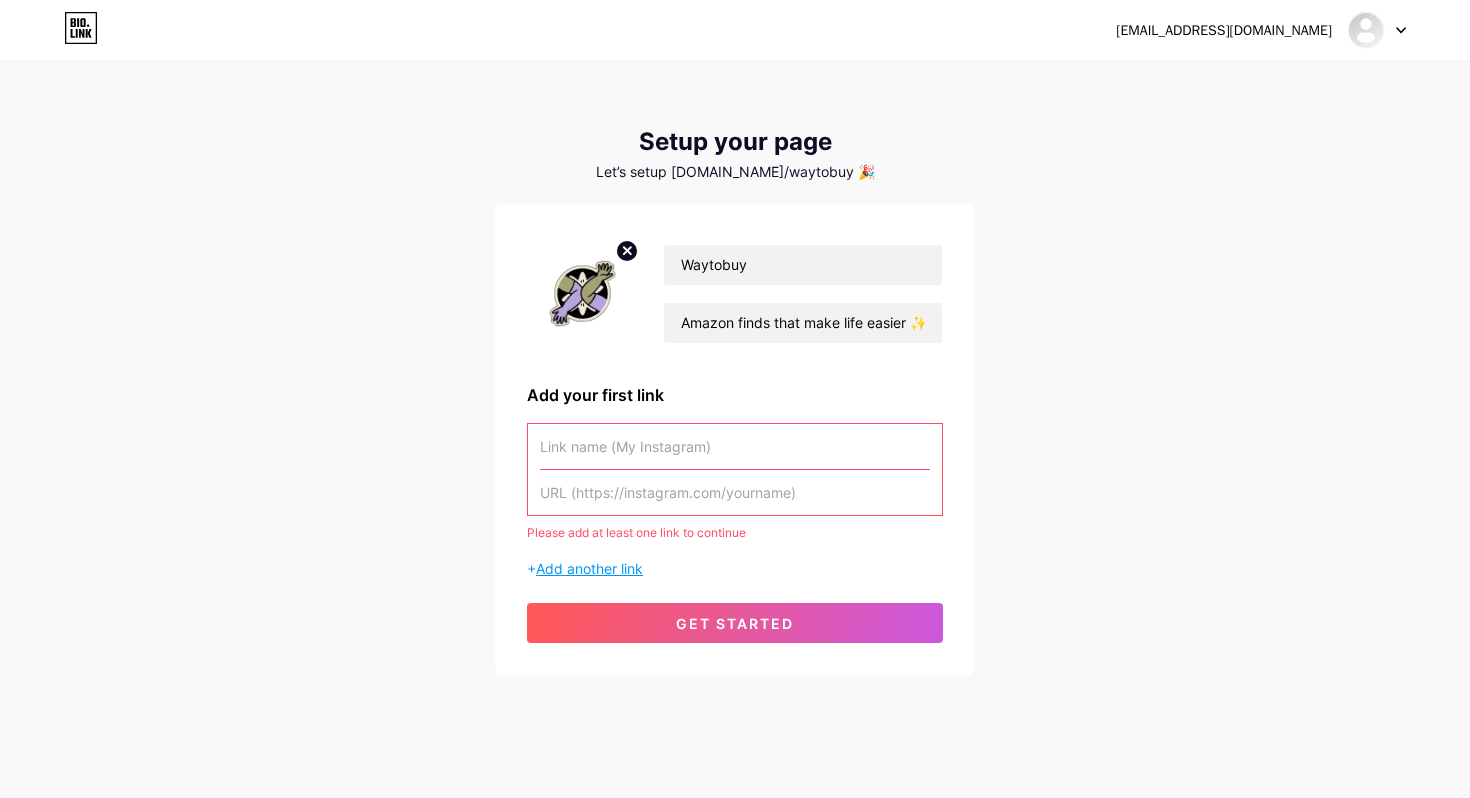 click on "Add another link" at bounding box center (589, 568) 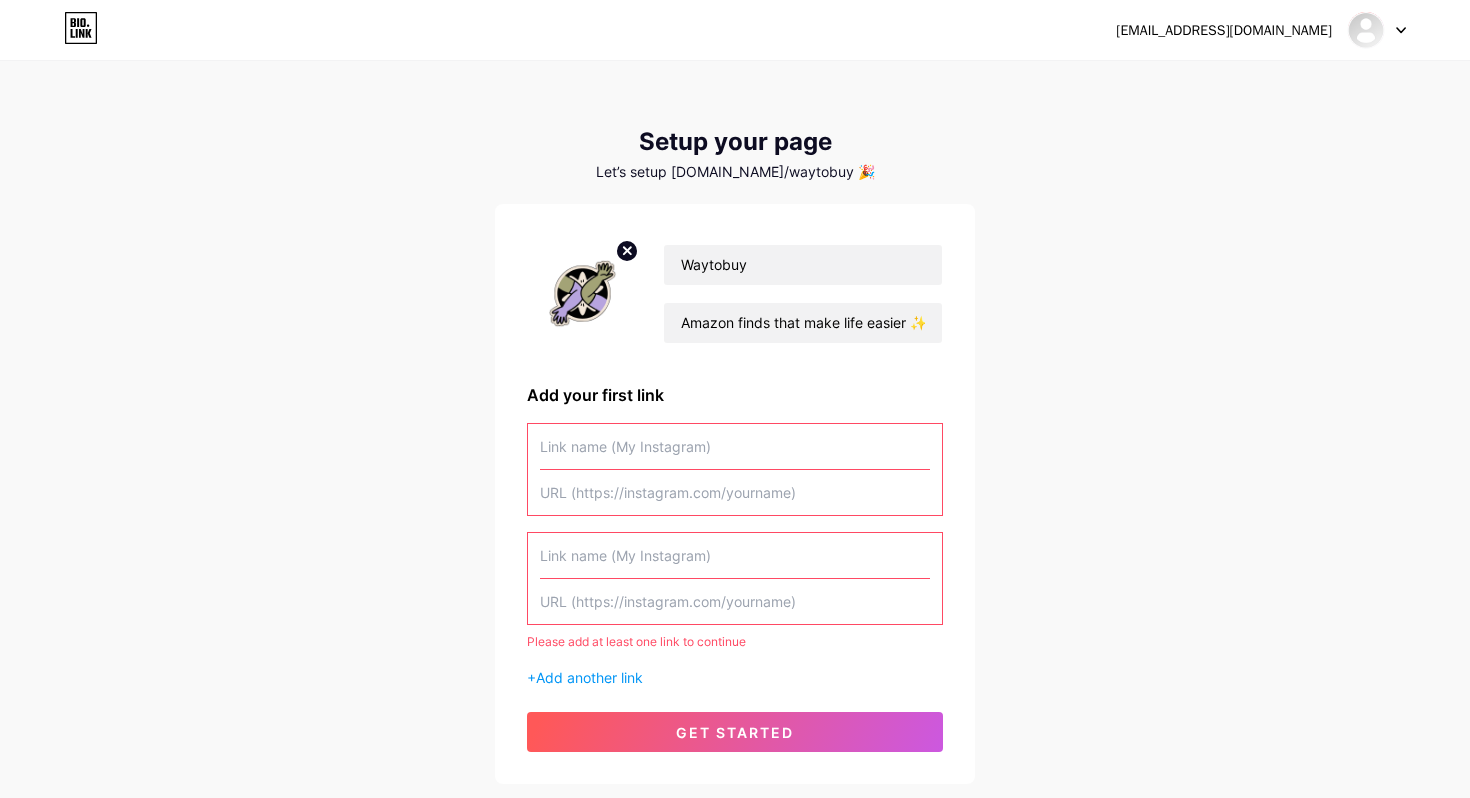 click at bounding box center (735, 446) 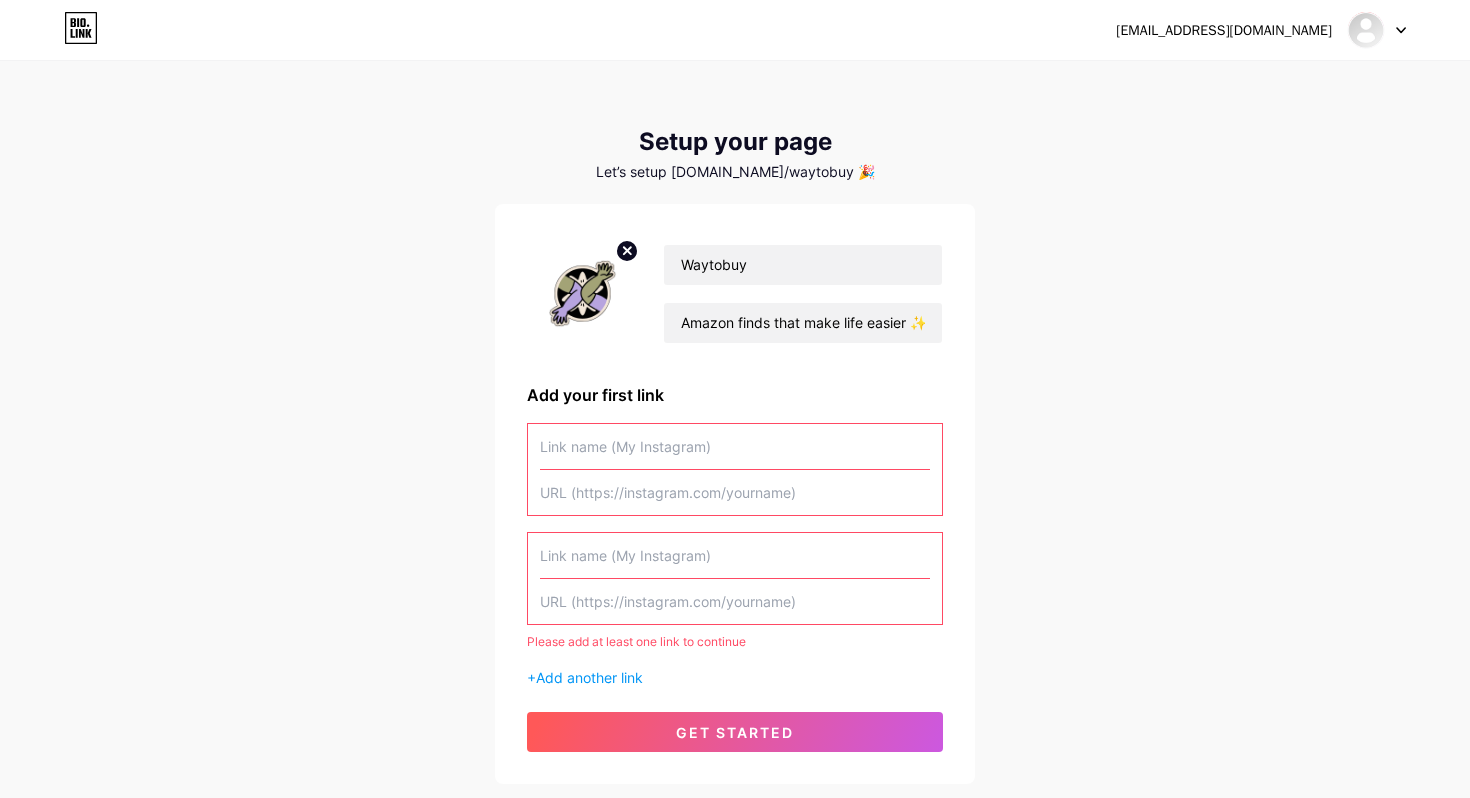 paste on "[URL][DOMAIN_NAME]" 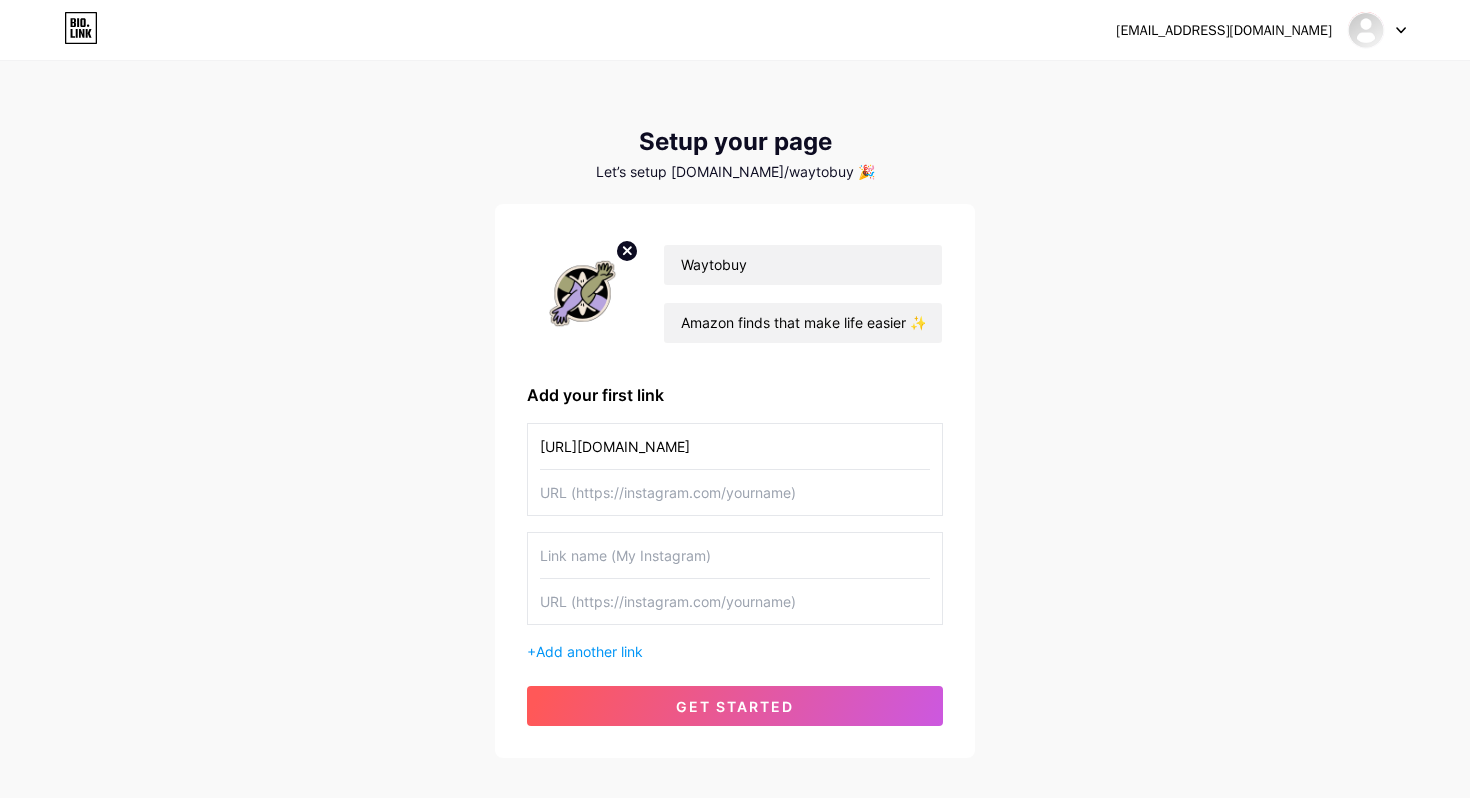 drag, startPoint x: 725, startPoint y: 452, endPoint x: 519, endPoint y: 434, distance: 206.78491 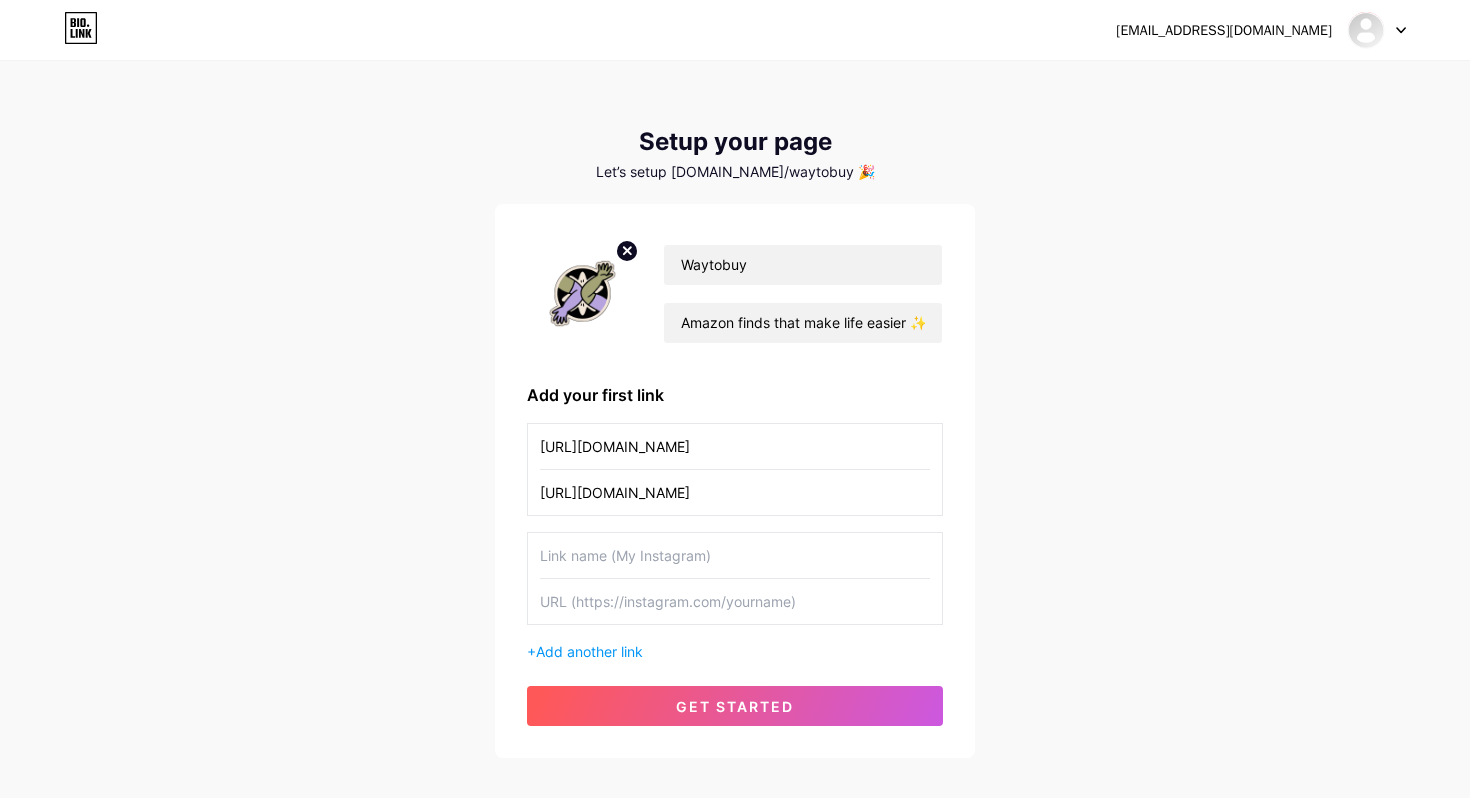 type on "[URL][DOMAIN_NAME]" 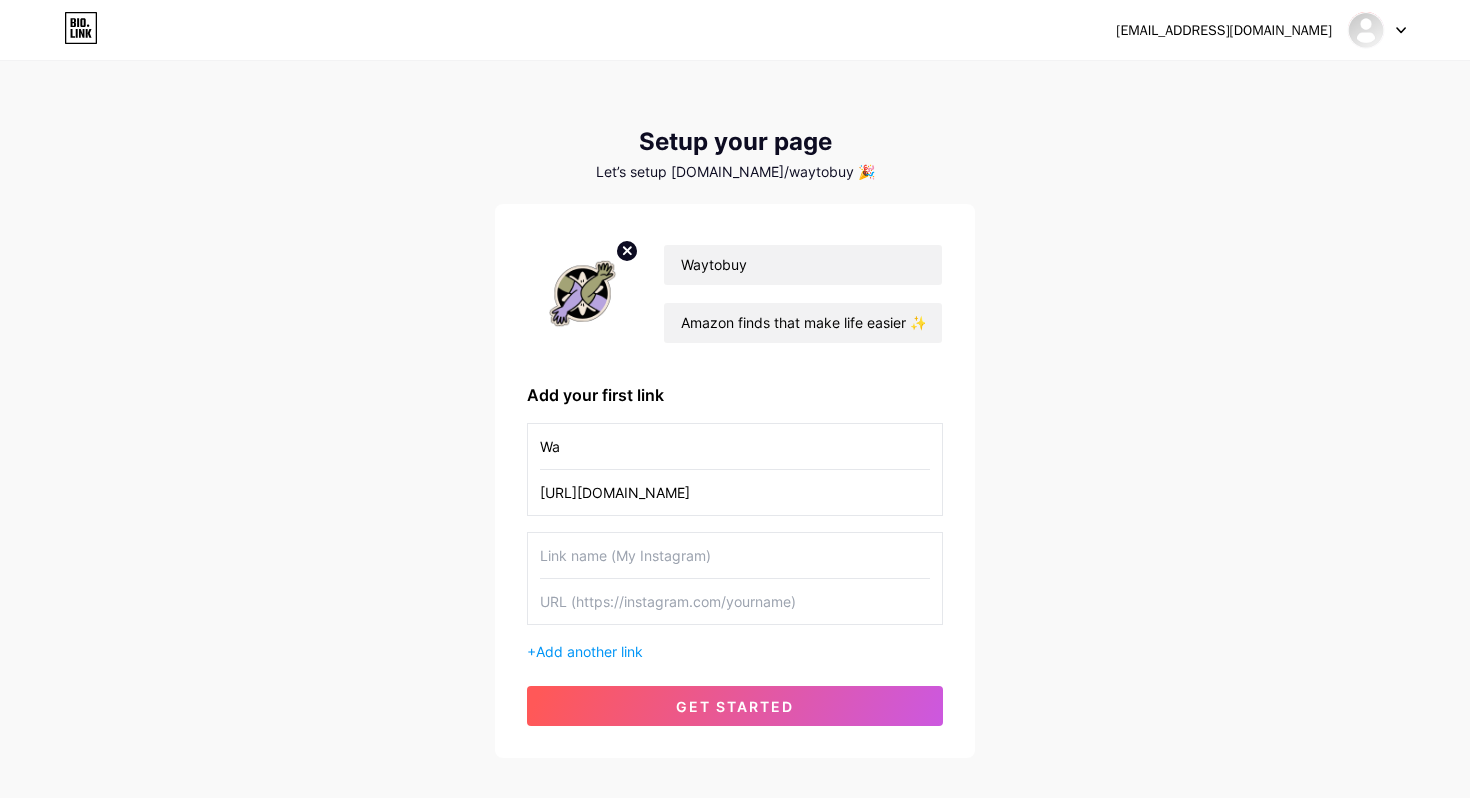 type on "W" 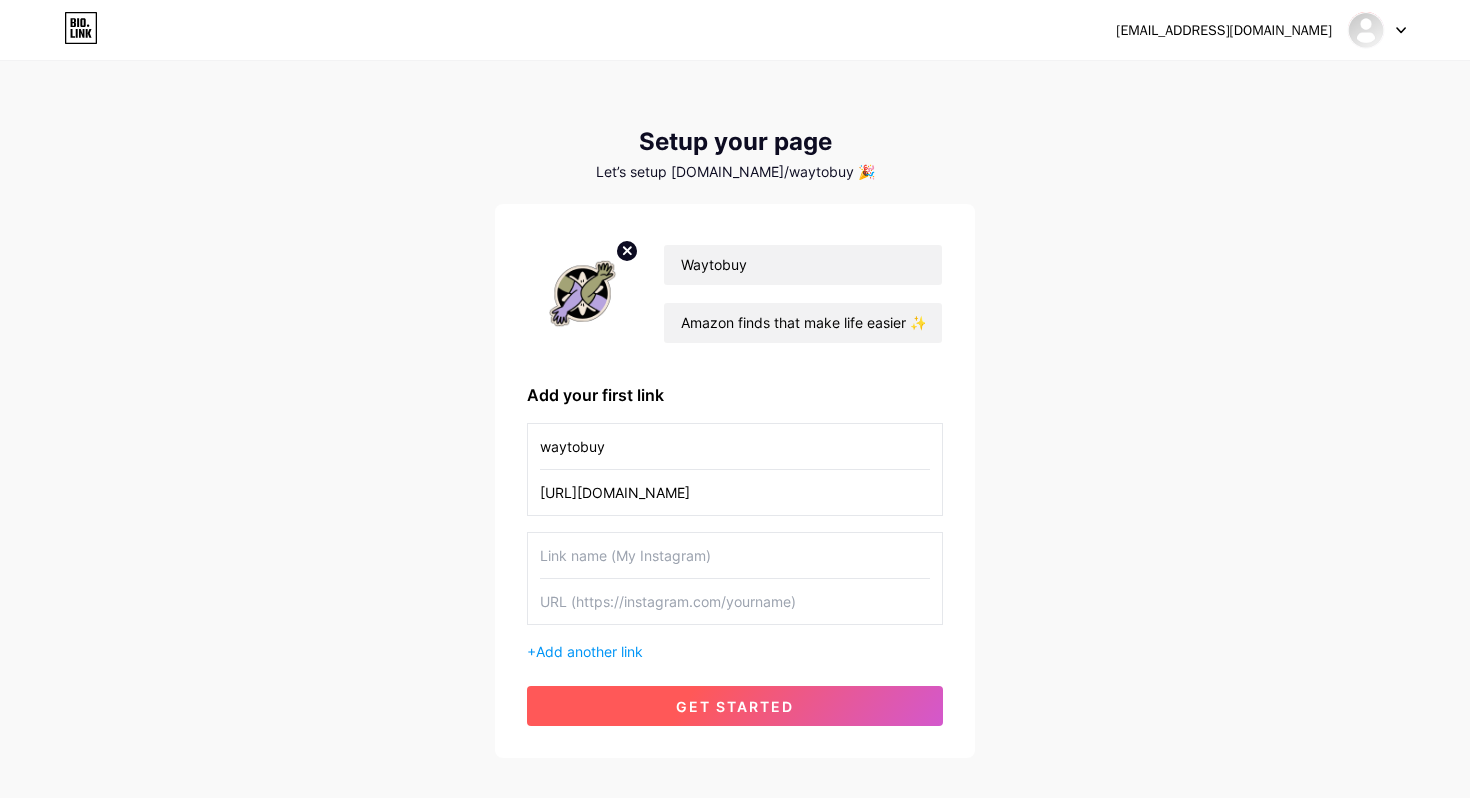 type on "waytobuy" 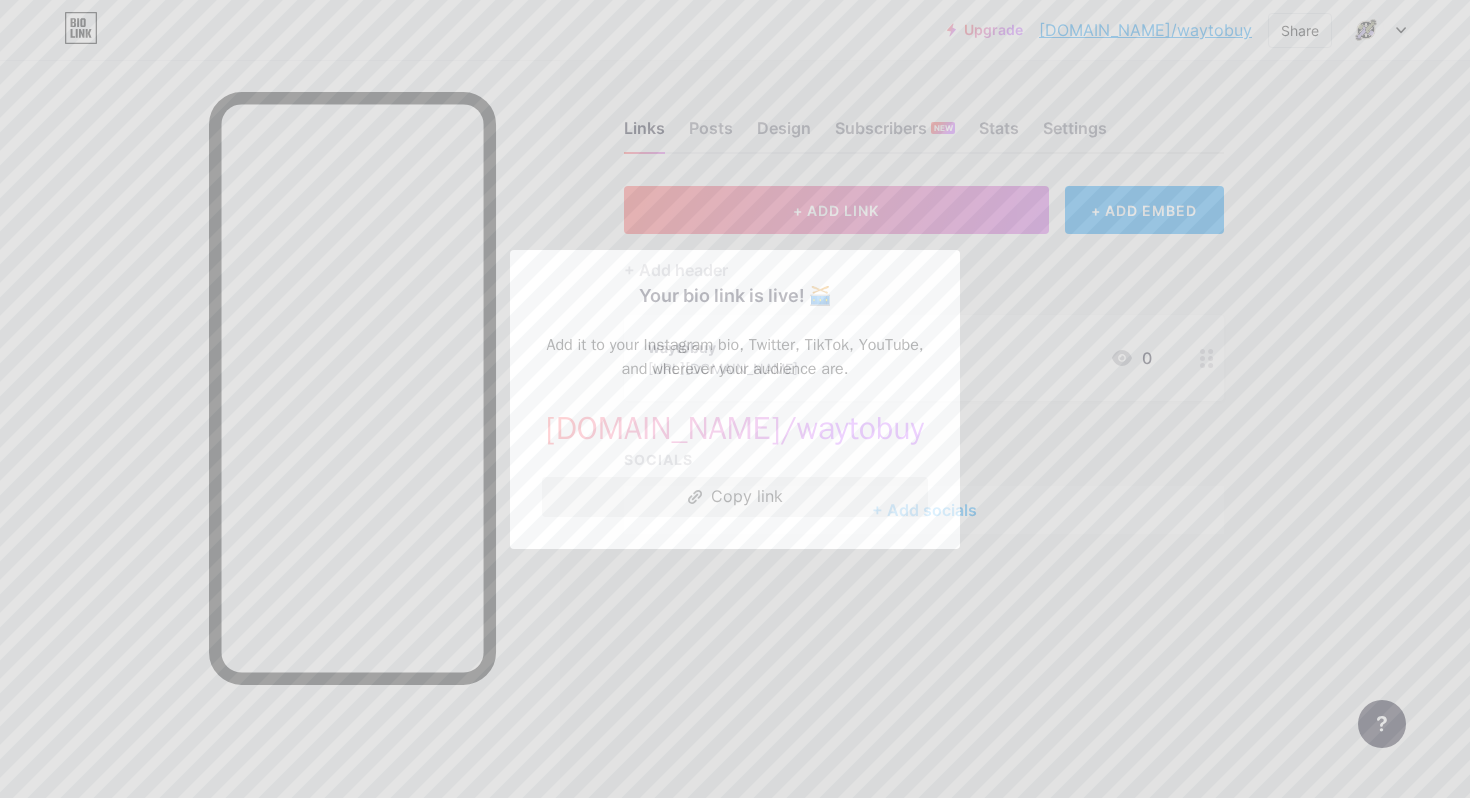 click on "Copy link" at bounding box center (735, 497) 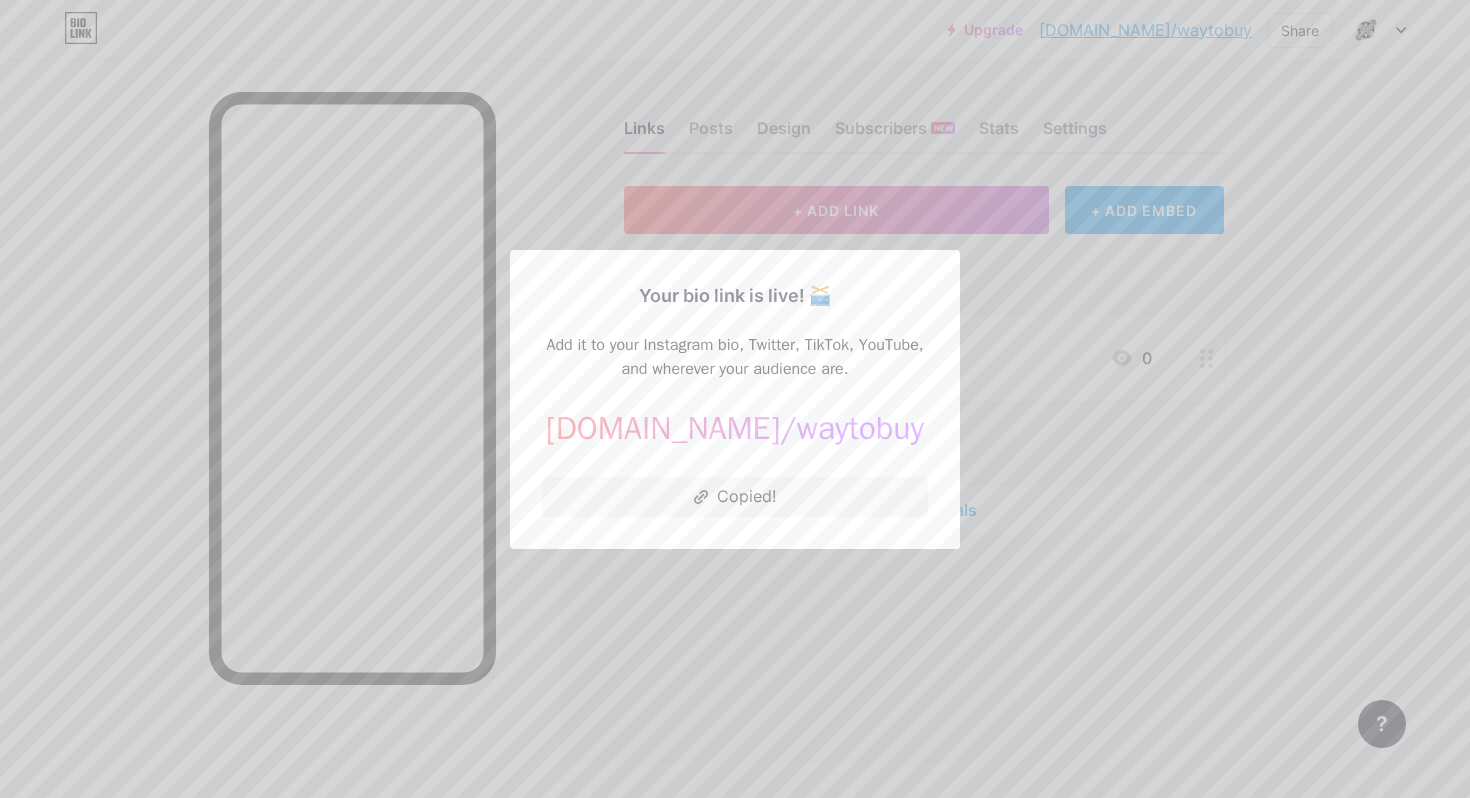 click at bounding box center [735, 399] 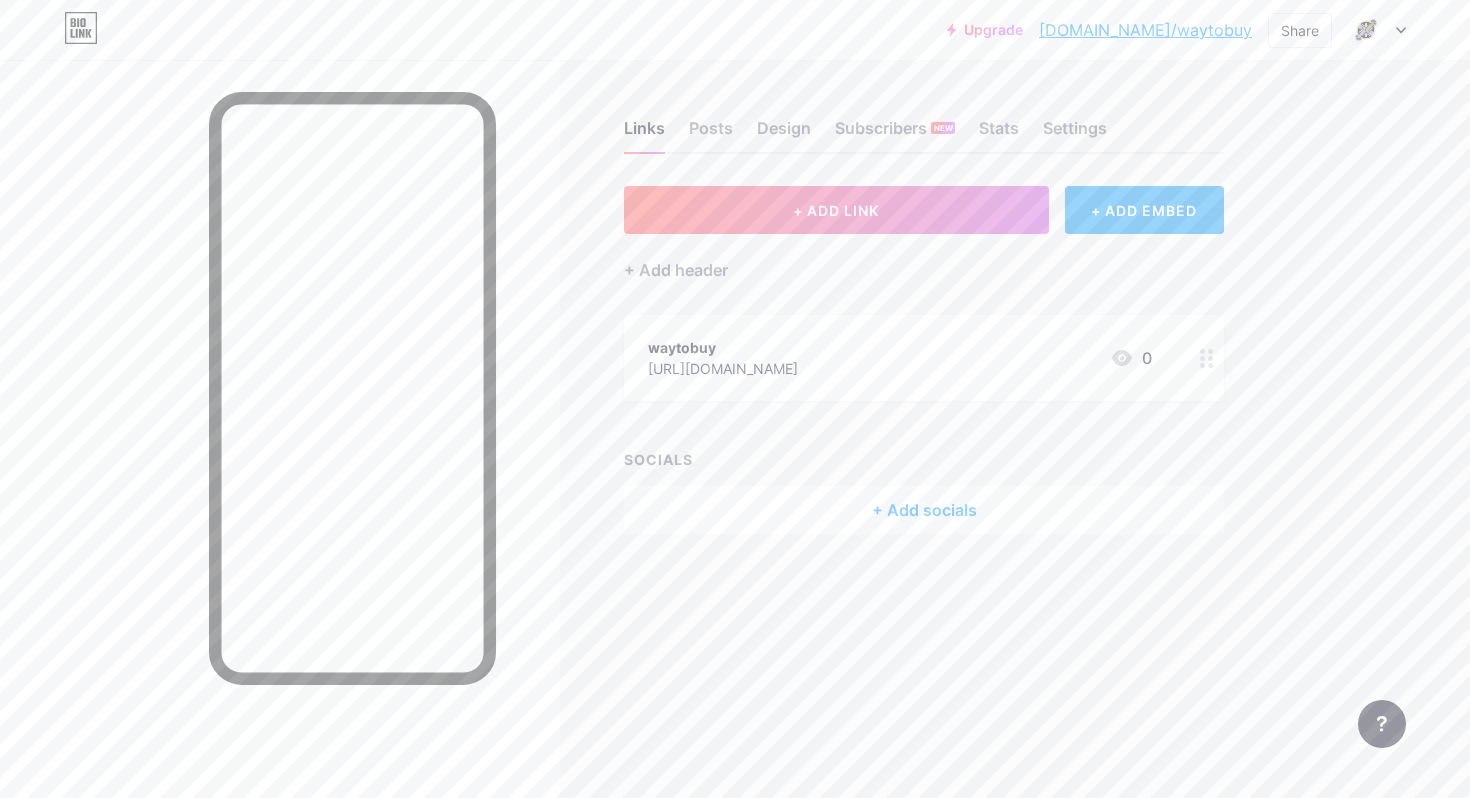 click on "Links
Posts
Design
Subscribers
NEW
Stats
Settings" at bounding box center [924, 119] 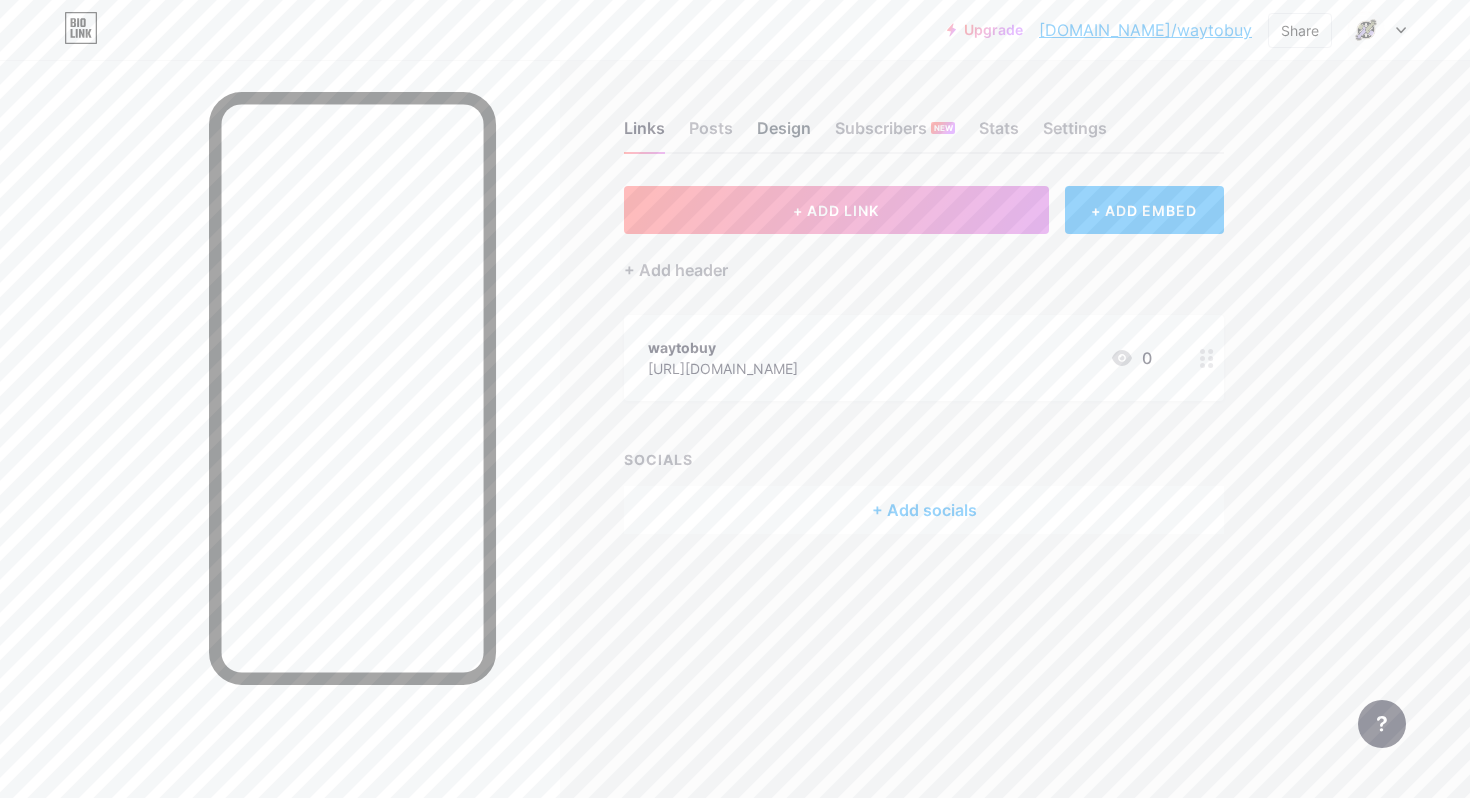click on "Design" at bounding box center [784, 134] 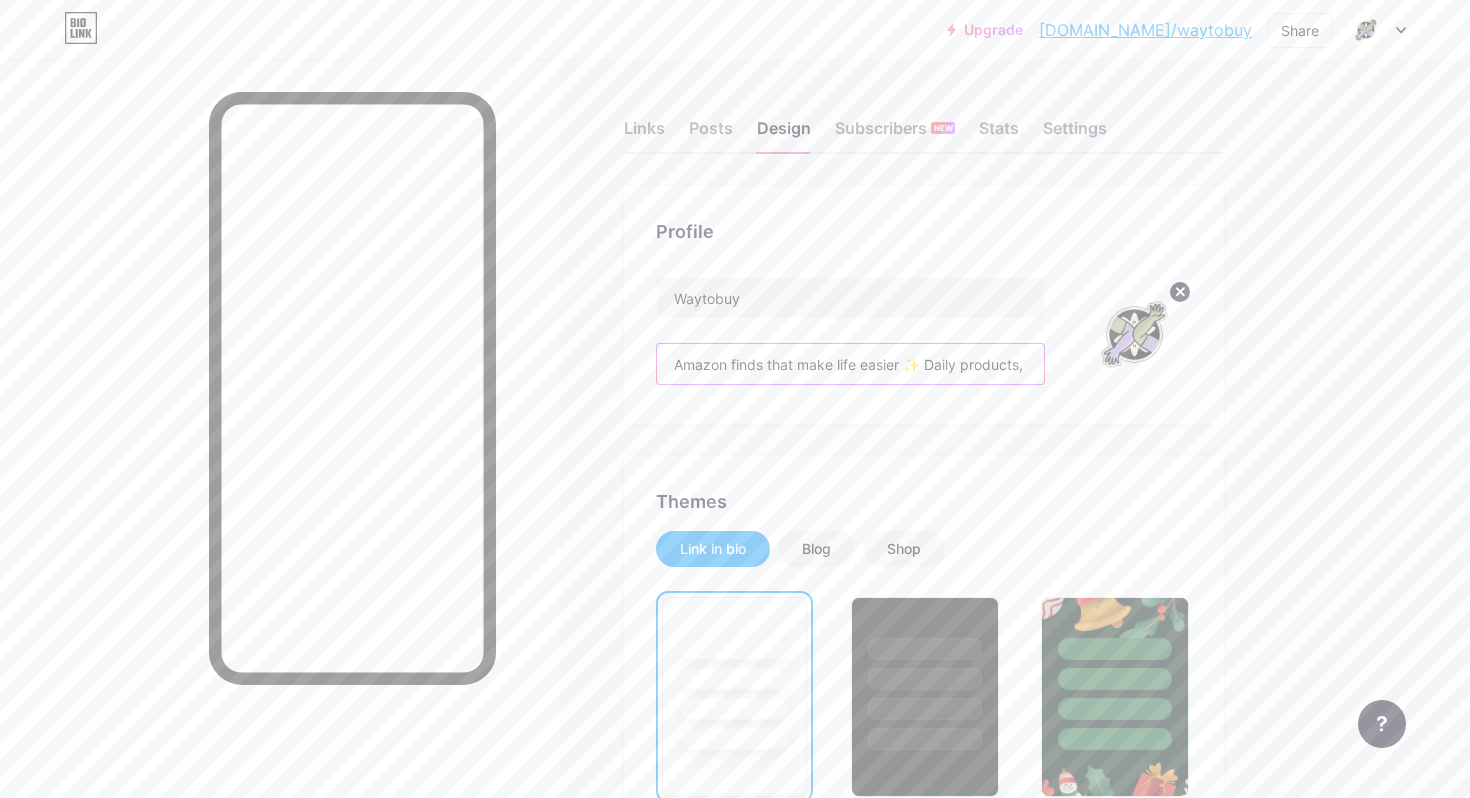click on "Amazon finds that make life easier ✨ Daily products, smart gadgets & home hacks you’ll love 💡🛍️" at bounding box center (850, 364) 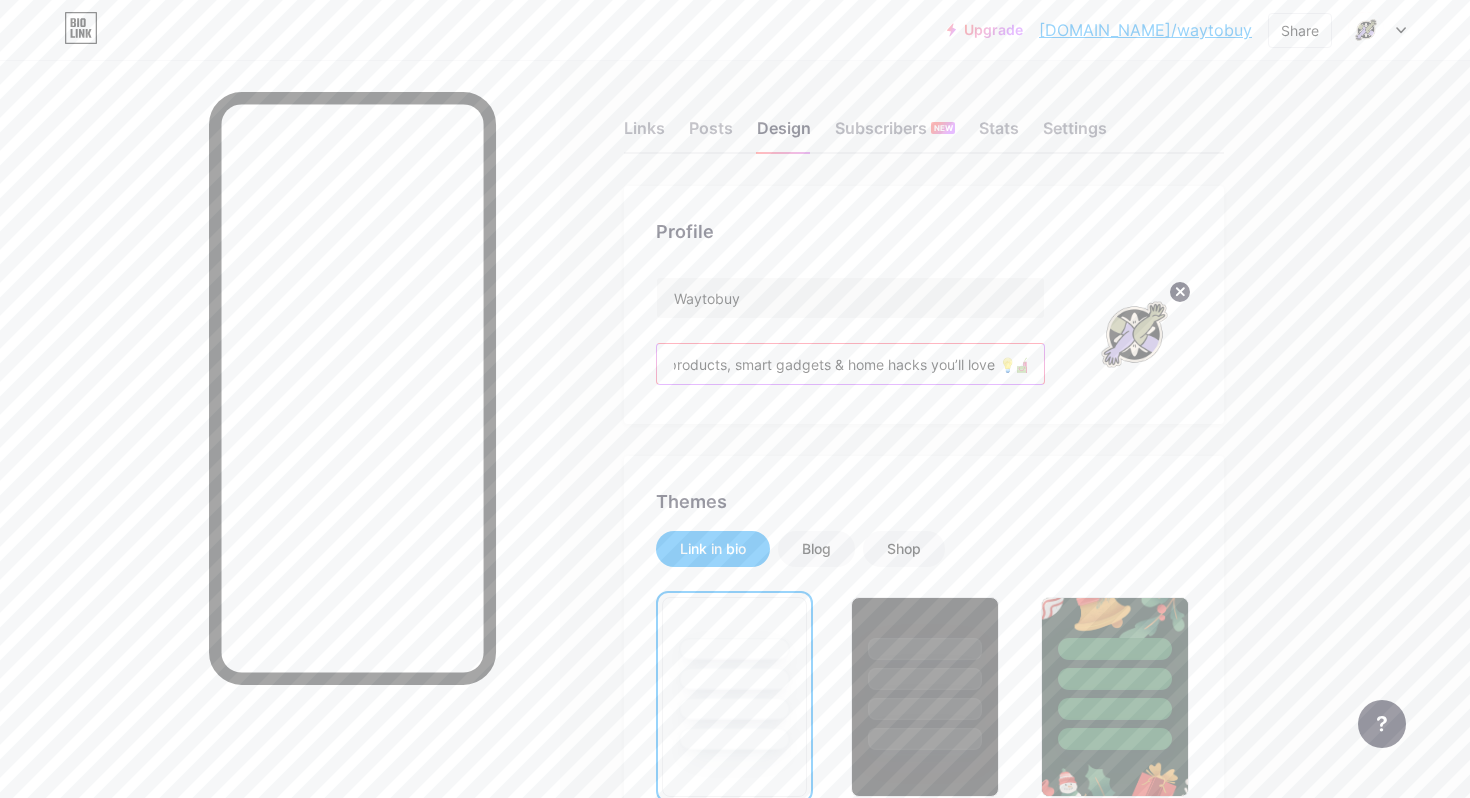 drag, startPoint x: 674, startPoint y: 365, endPoint x: 1090, endPoint y: 365, distance: 416 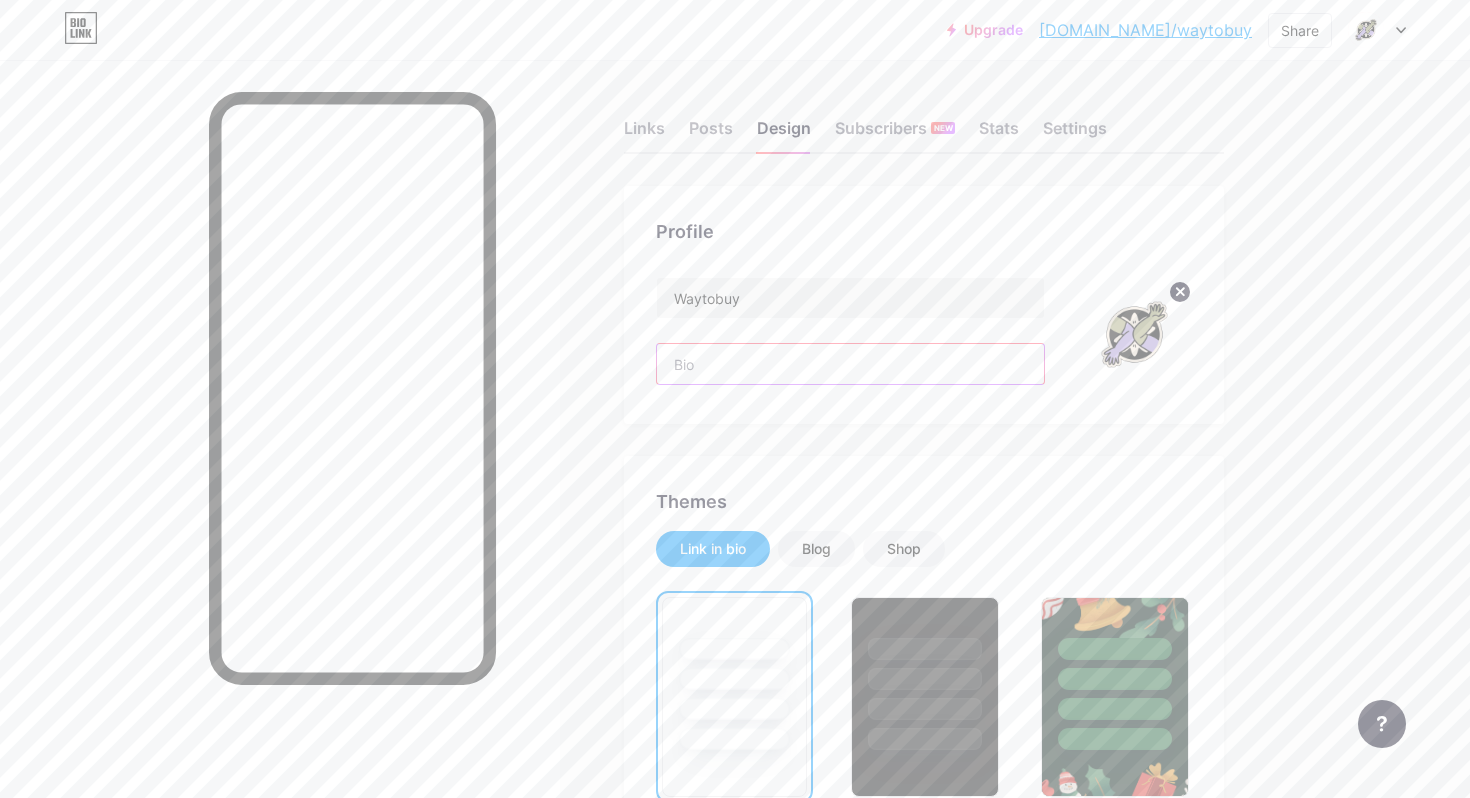 scroll, scrollTop: 0, scrollLeft: 0, axis: both 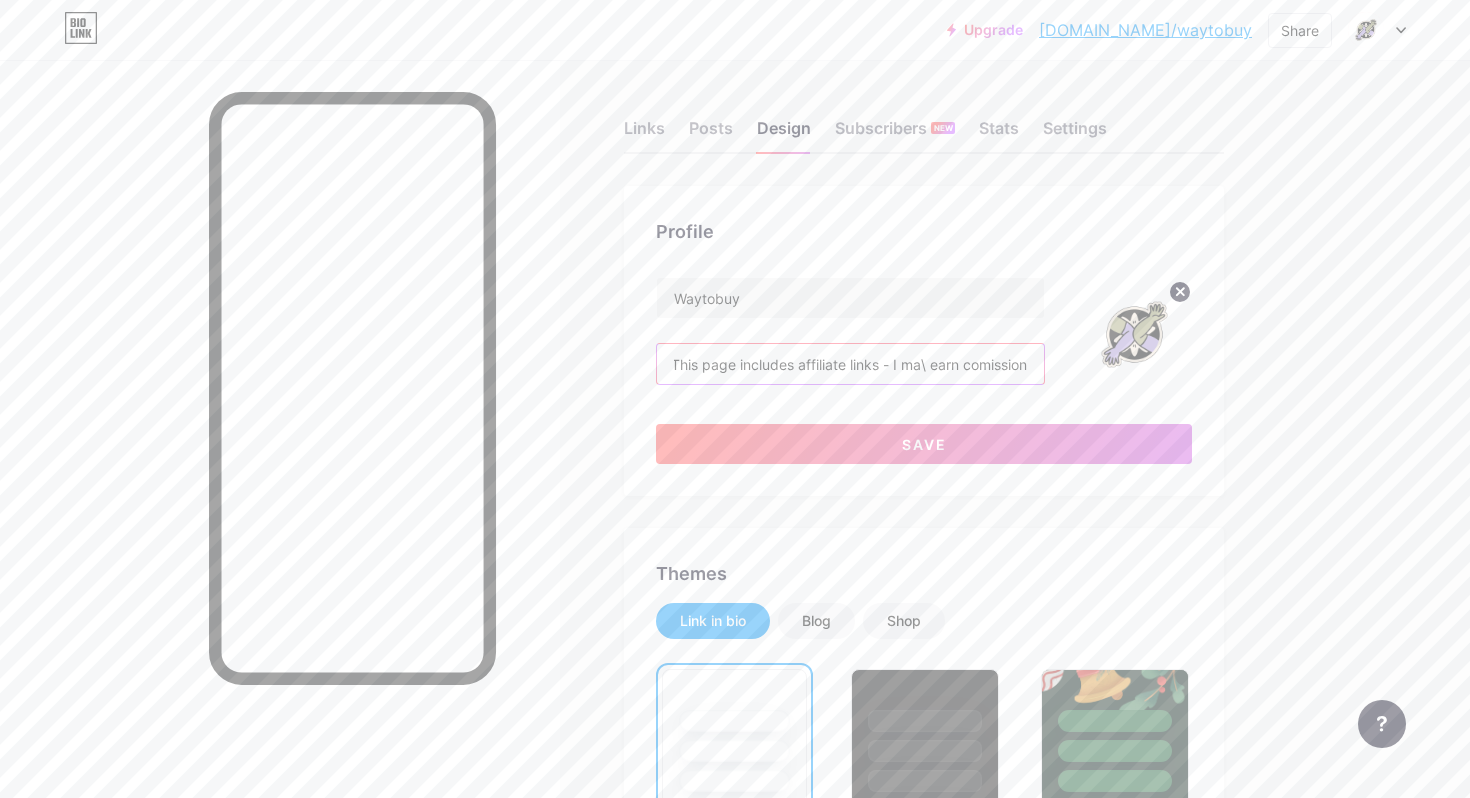click on "This page includes affiliate links - I ma\ earn comission" at bounding box center [850, 364] 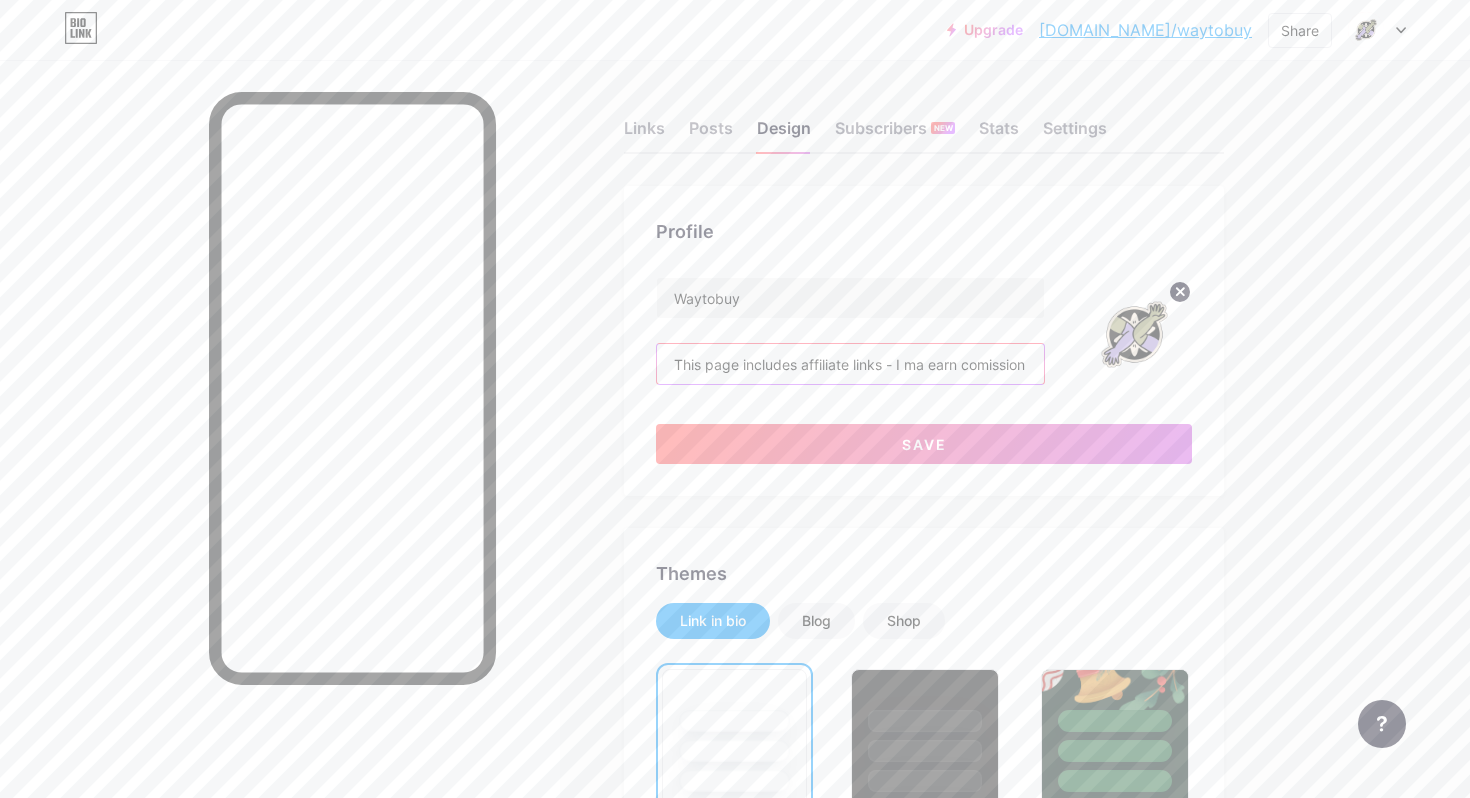 scroll, scrollTop: 0, scrollLeft: 3, axis: horizontal 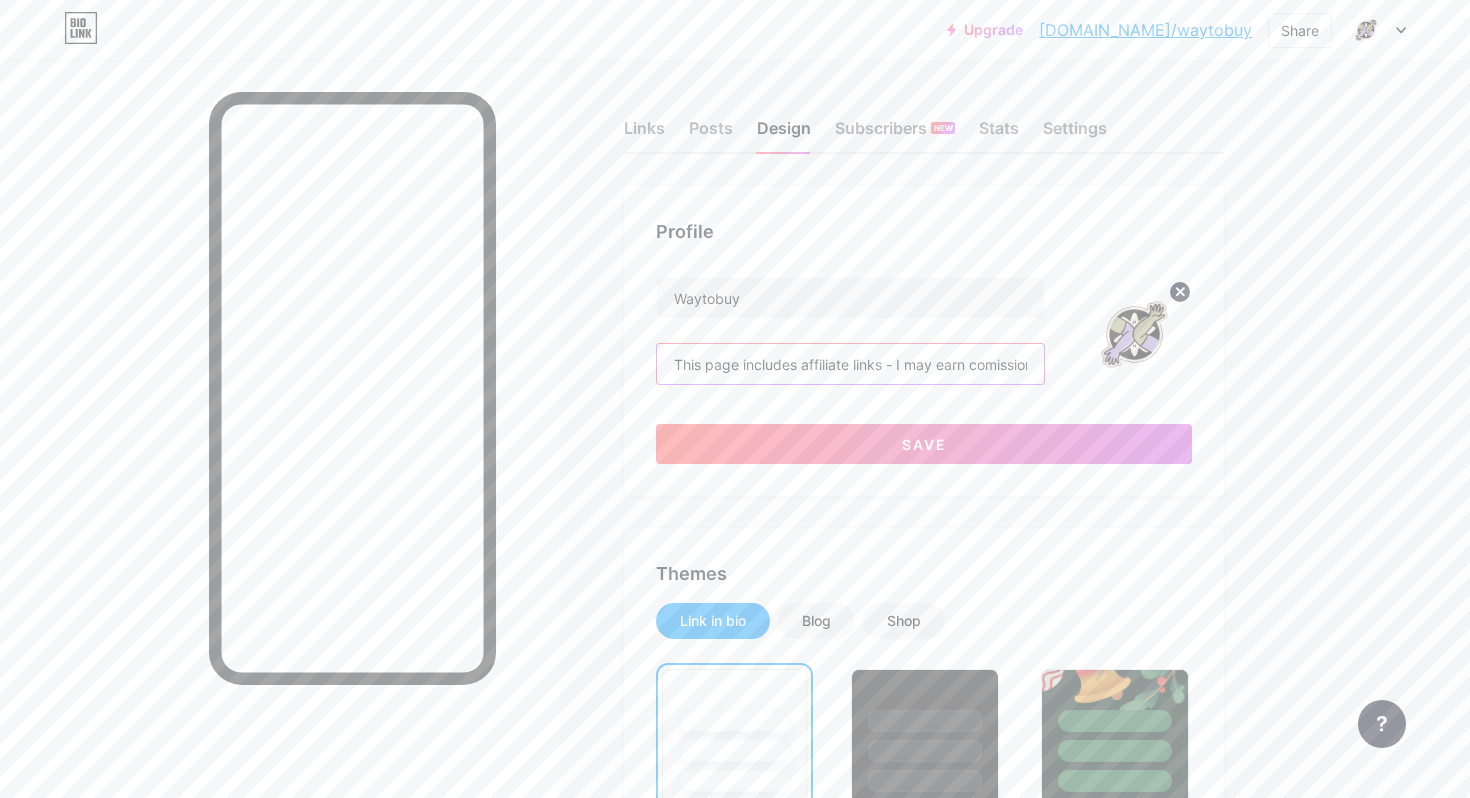 click on "This page includes affiliate links - I may earn comission" at bounding box center (850, 364) 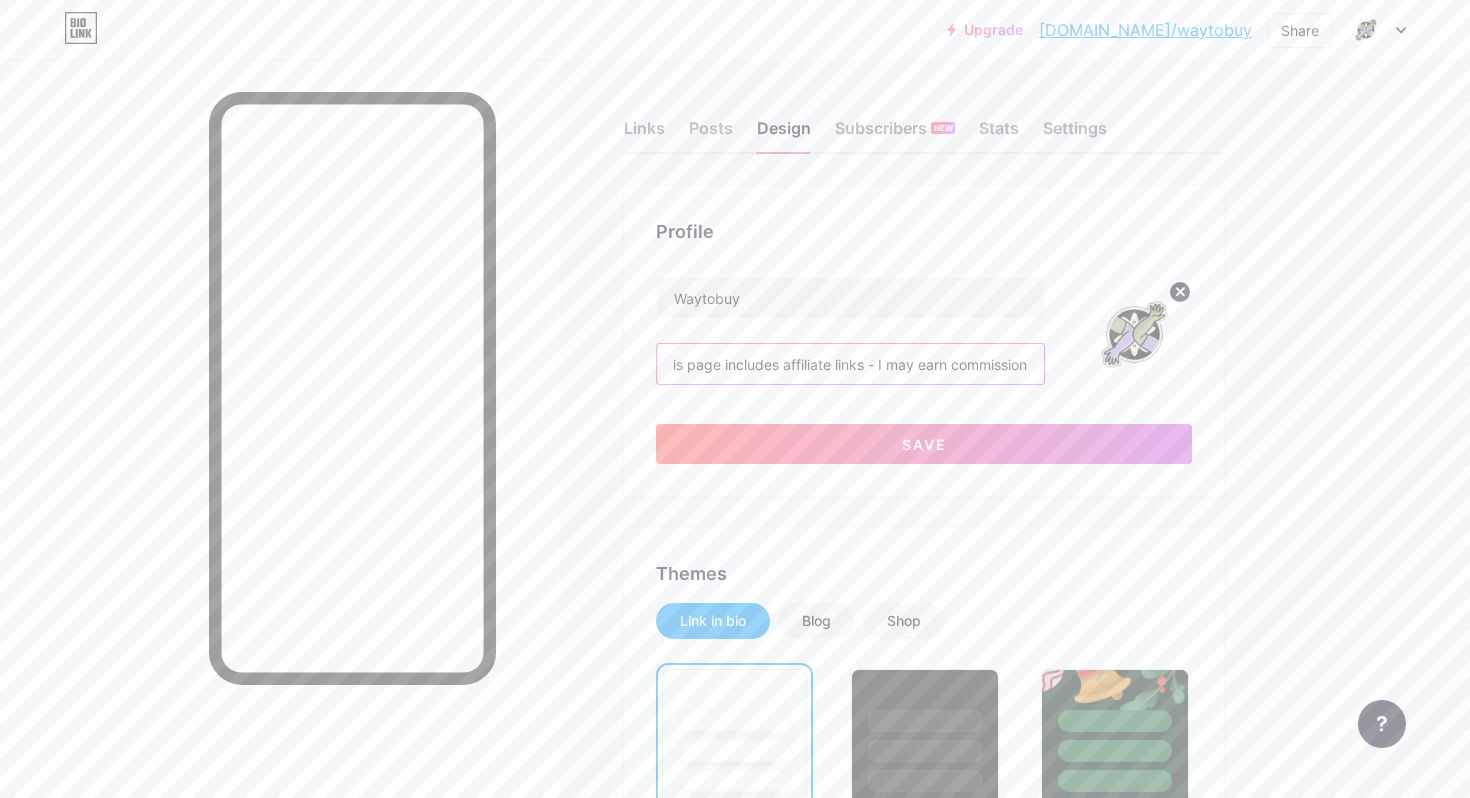 scroll, scrollTop: 0, scrollLeft: 0, axis: both 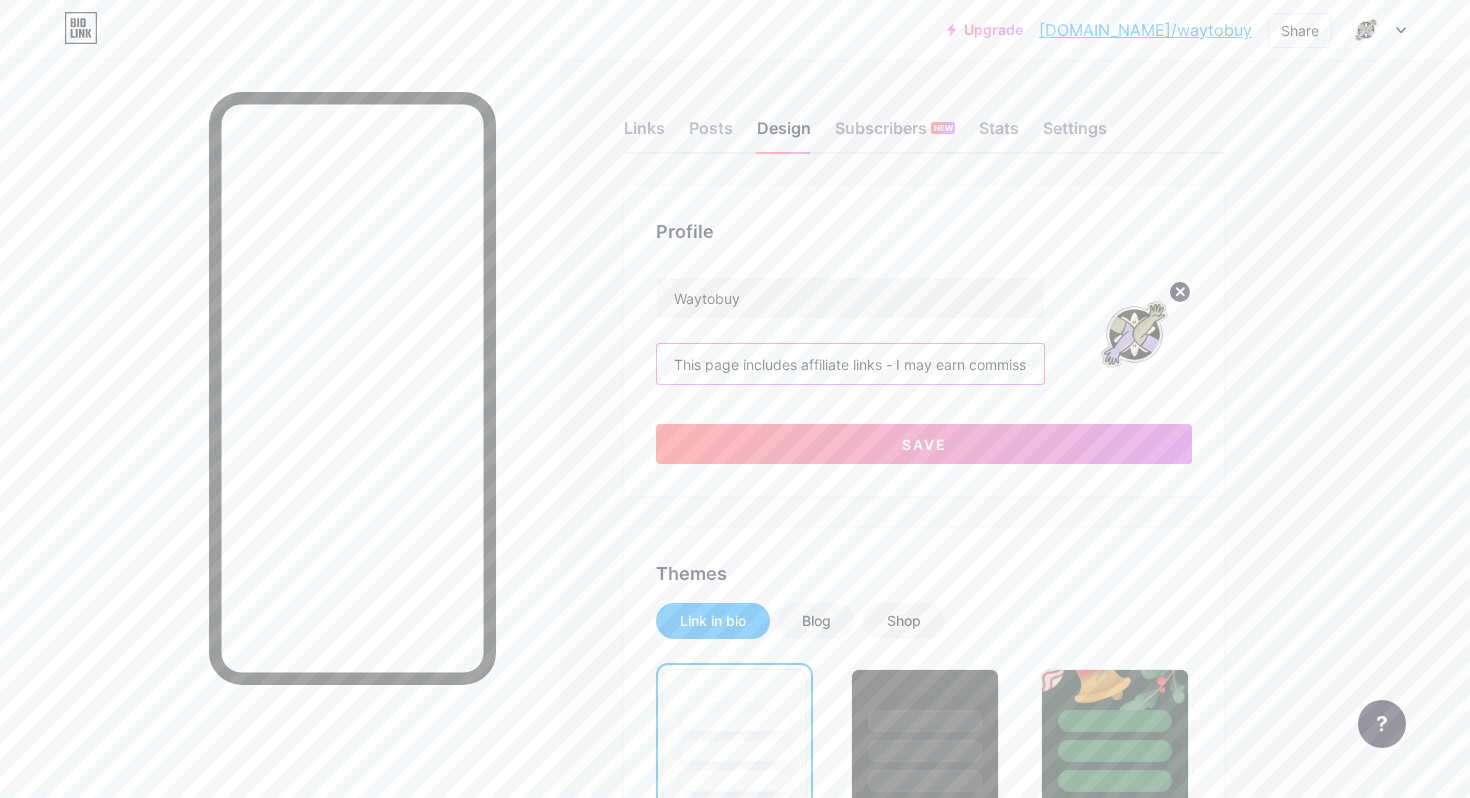 click on "This page includes affiliate links - I may earn commission" at bounding box center (850, 364) 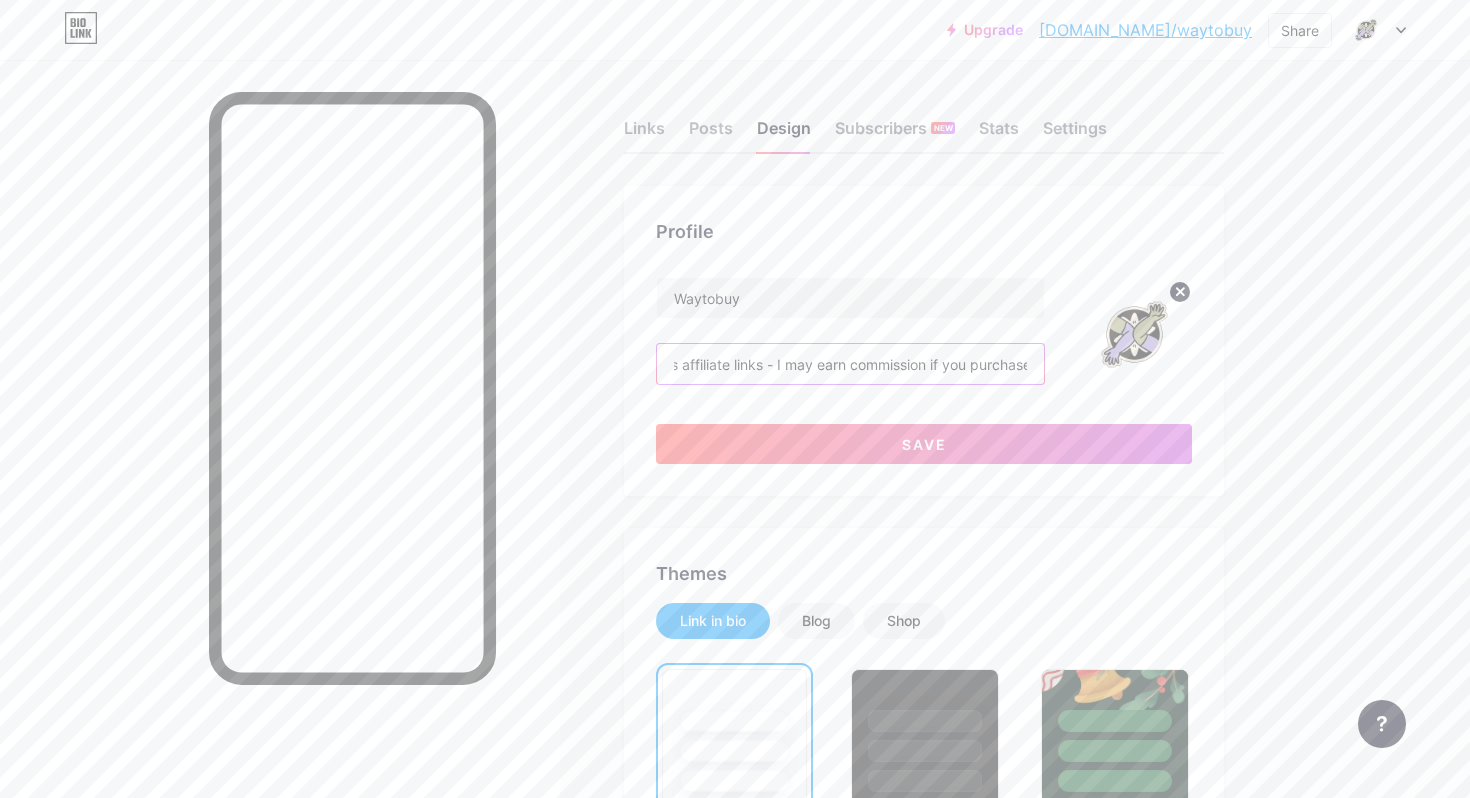 scroll, scrollTop: 0, scrollLeft: 127, axis: horizontal 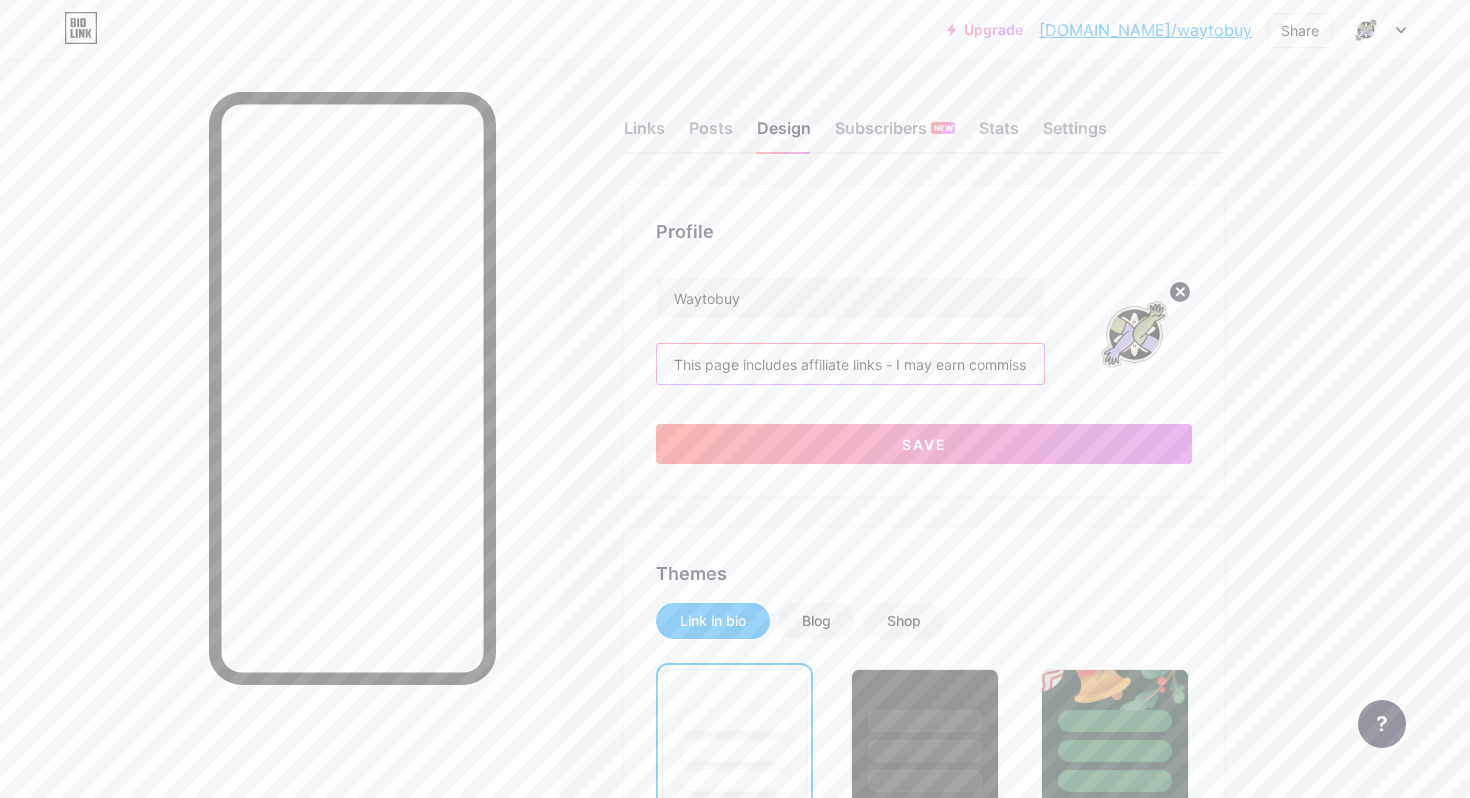 click on "This page includes affiliate links - I may earn commission if you purchase throgh" at bounding box center [850, 364] 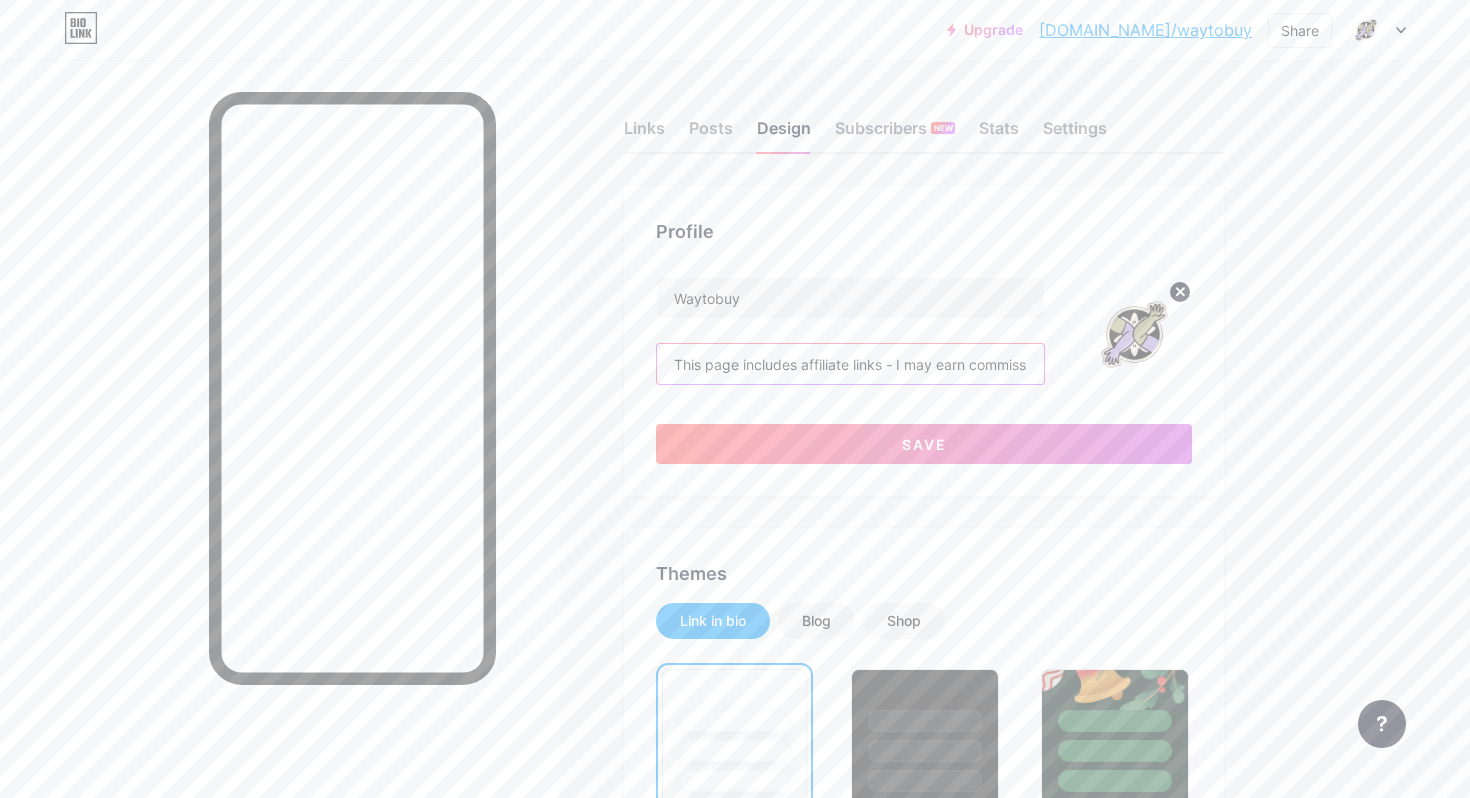 scroll, scrollTop: 0, scrollLeft: 175, axis: horizontal 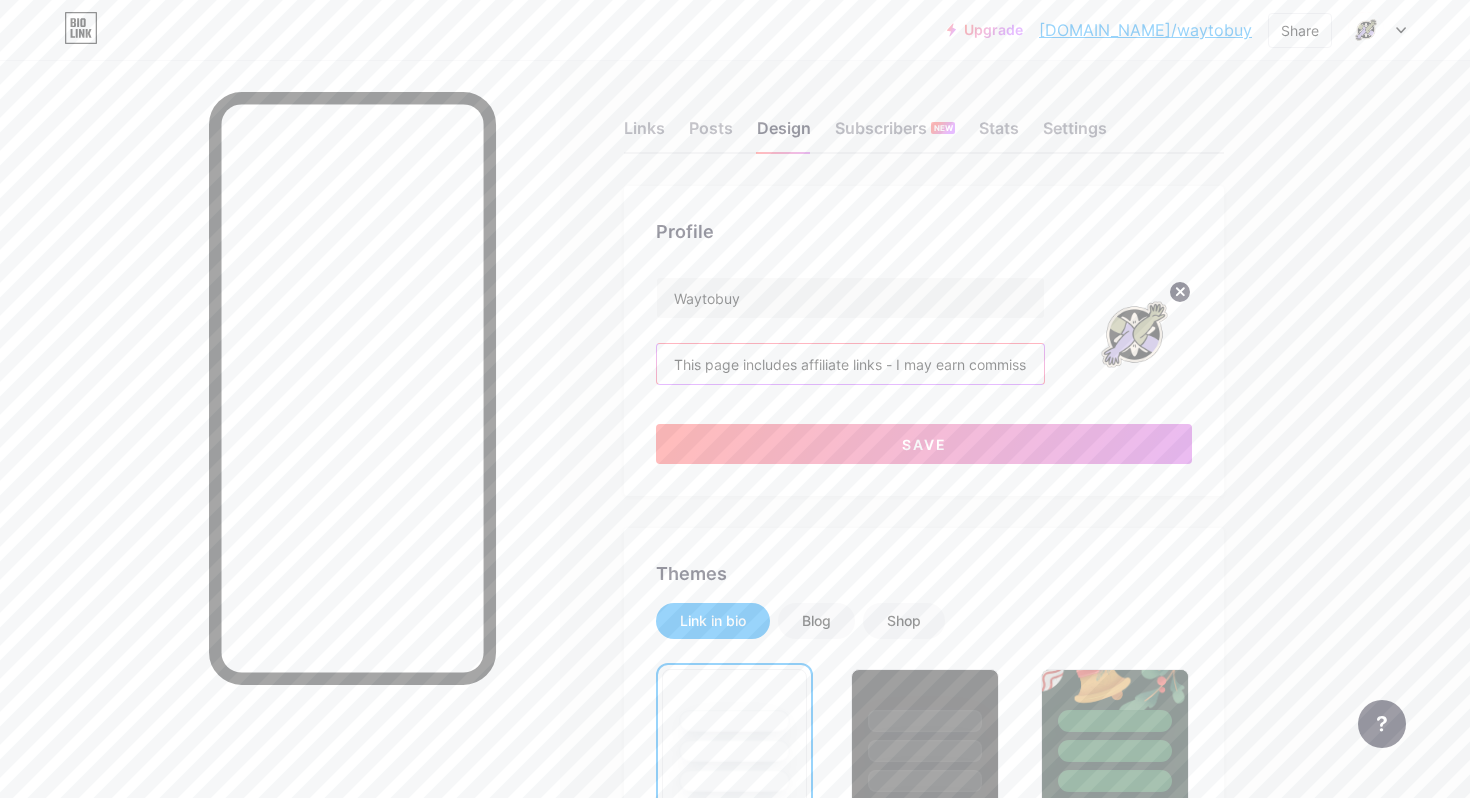 click on "This page includes affiliate links - I may earn commission if you purchase through" at bounding box center [850, 364] 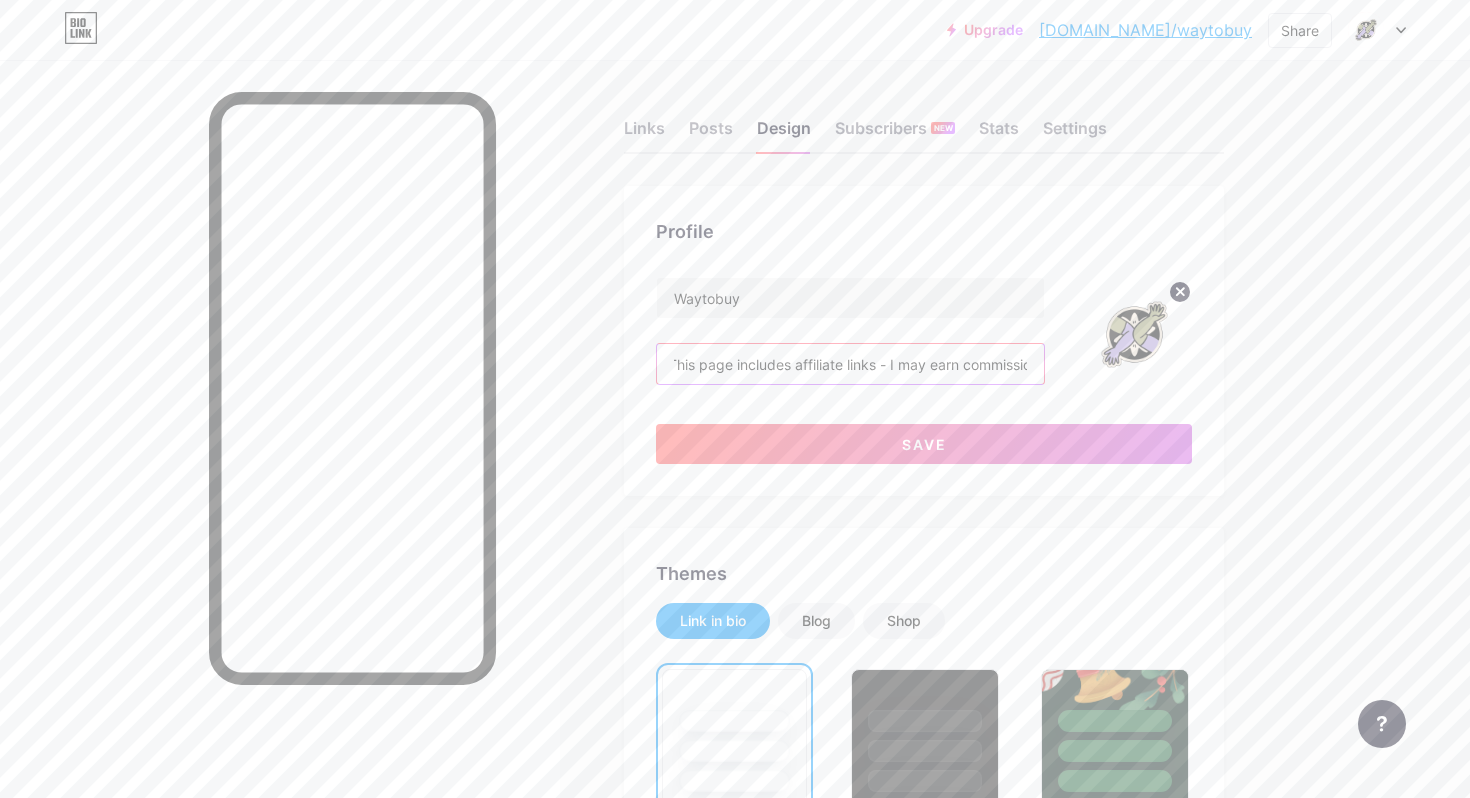 drag, startPoint x: 1028, startPoint y: 370, endPoint x: 801, endPoint y: 371, distance: 227.0022 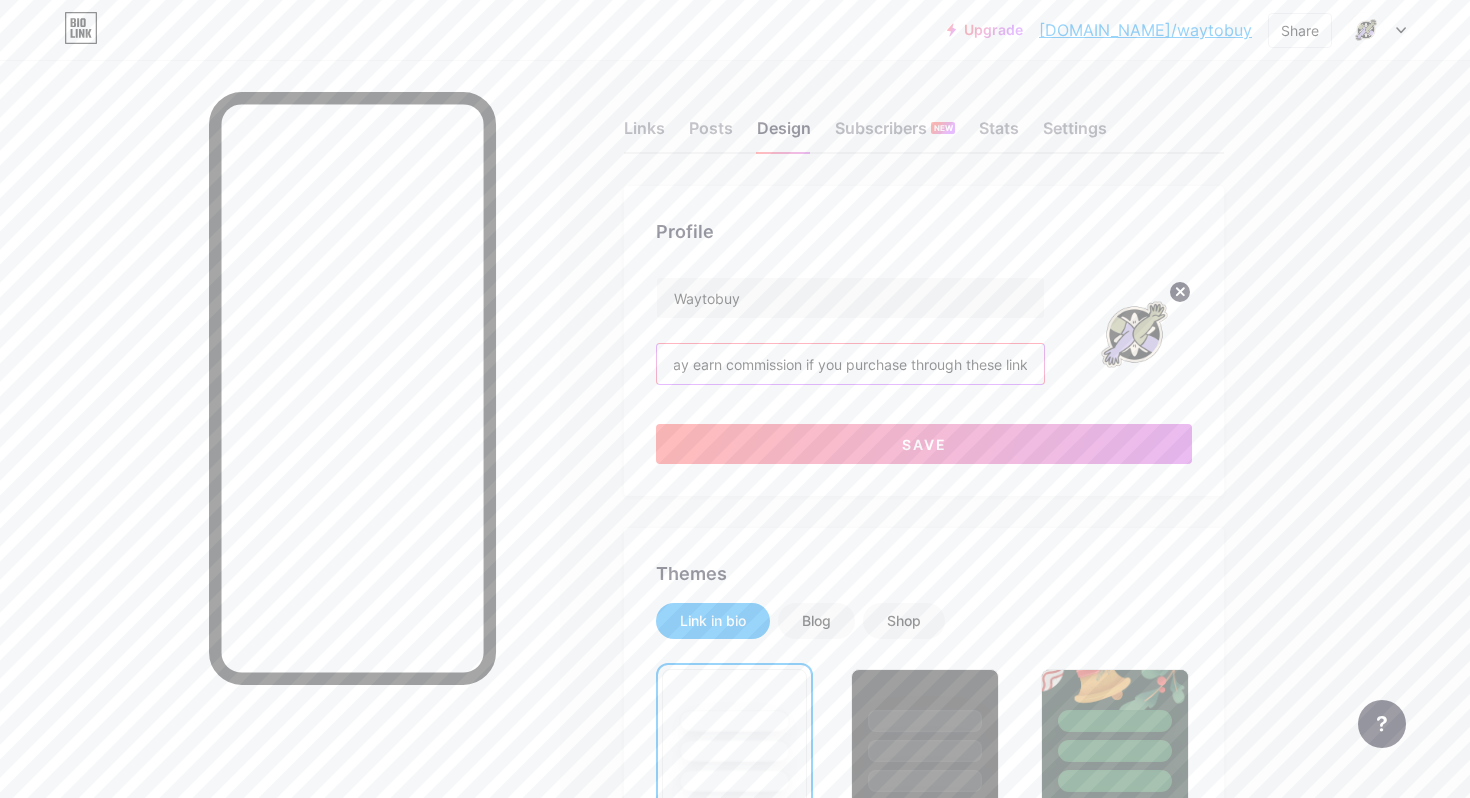 scroll, scrollTop: 0, scrollLeft: 258, axis: horizontal 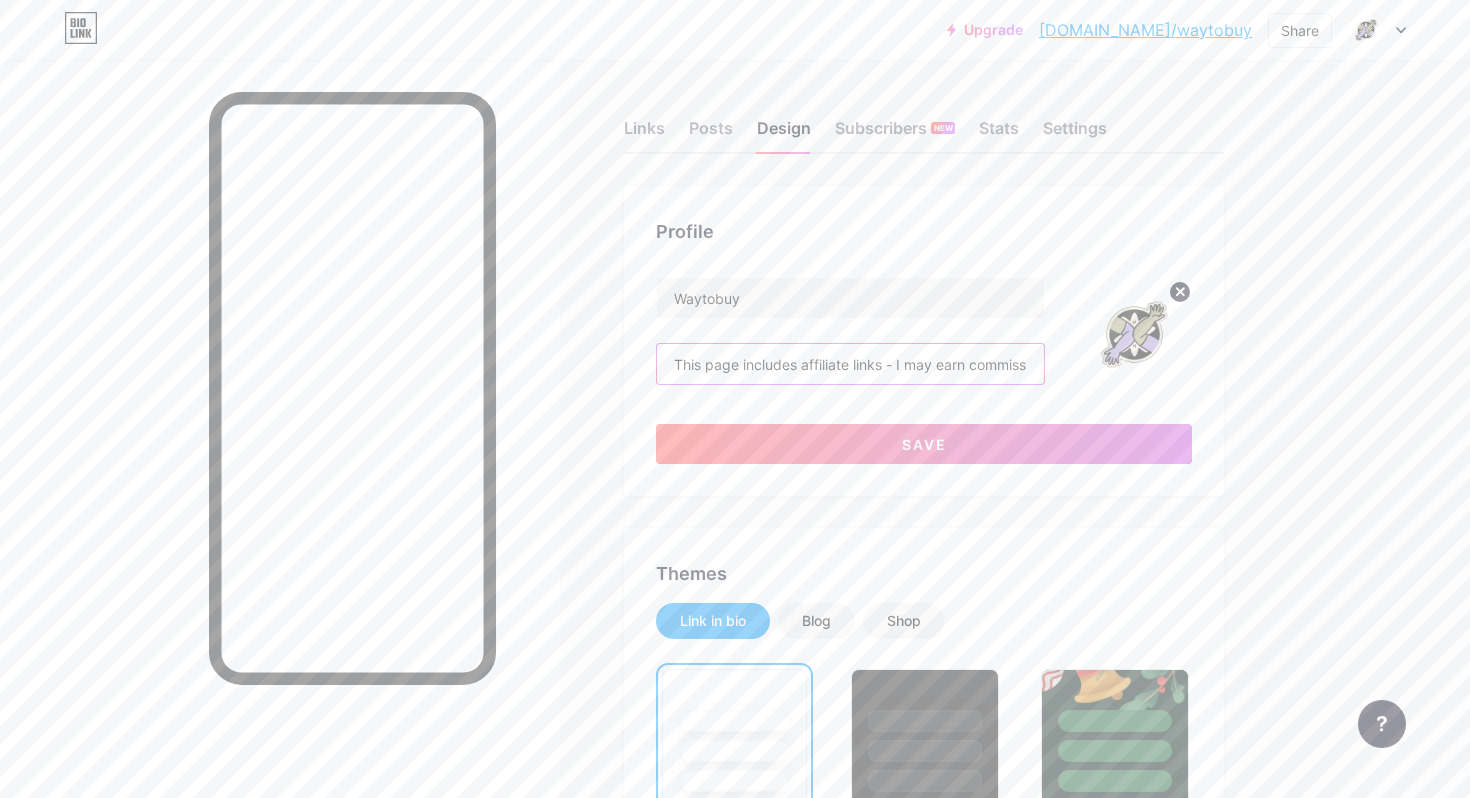 click on "This page includes affiliate links - I may earn commission if you purchase through these links" at bounding box center (850, 364) 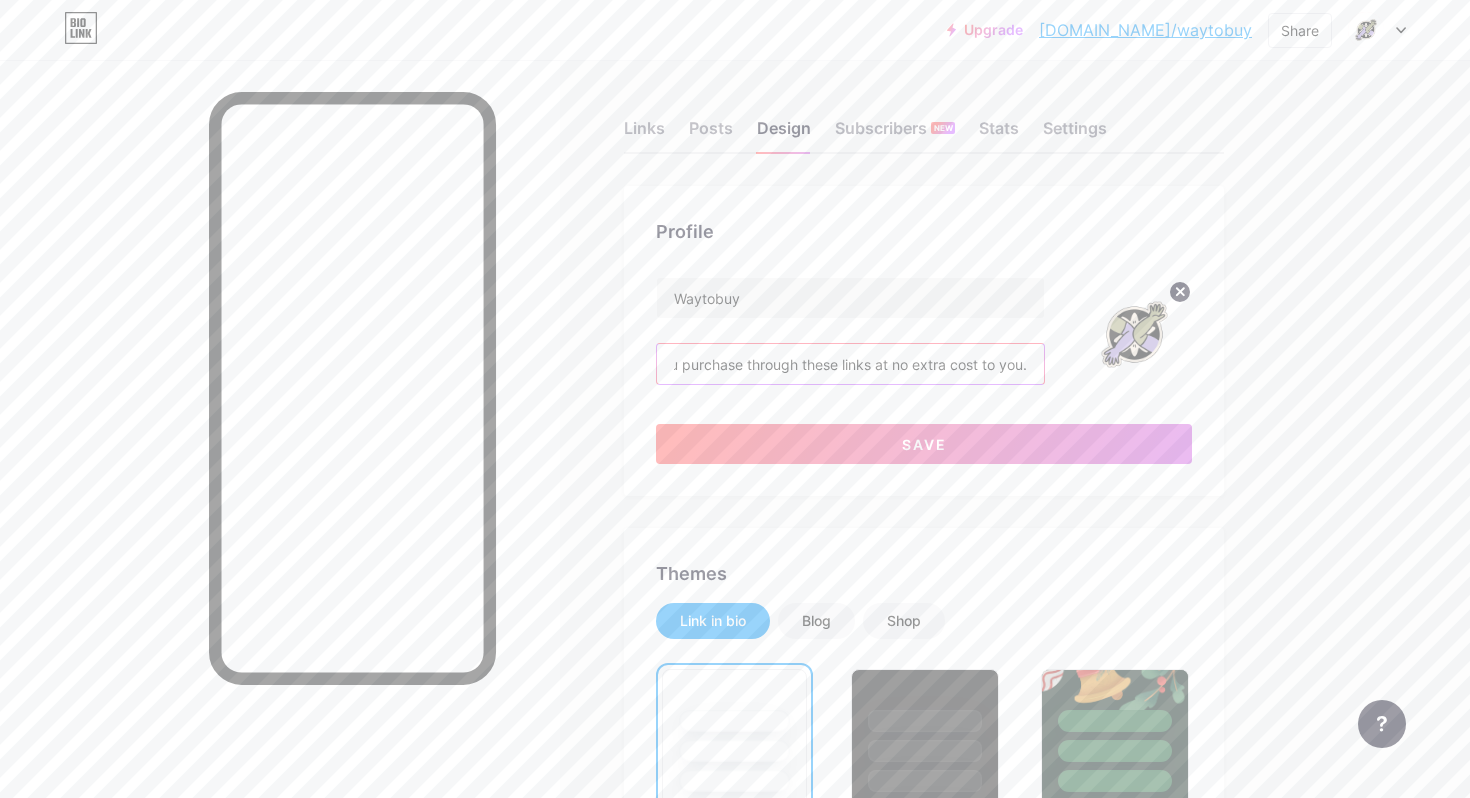 scroll, scrollTop: 0, scrollLeft: 415, axis: horizontal 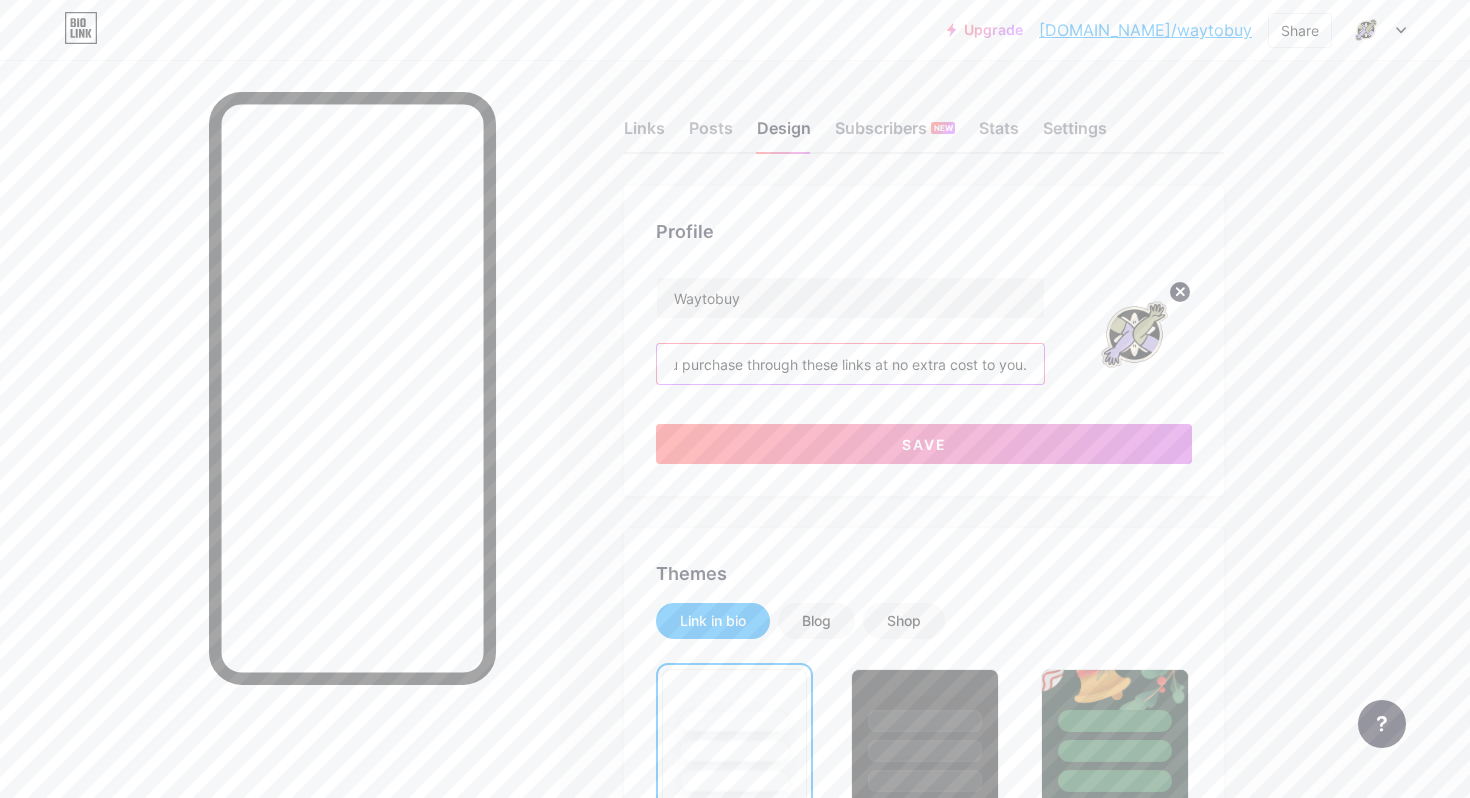 type on "This page includes affiliate links - I may earn commission if you purchase through these links at no extra cost to you." 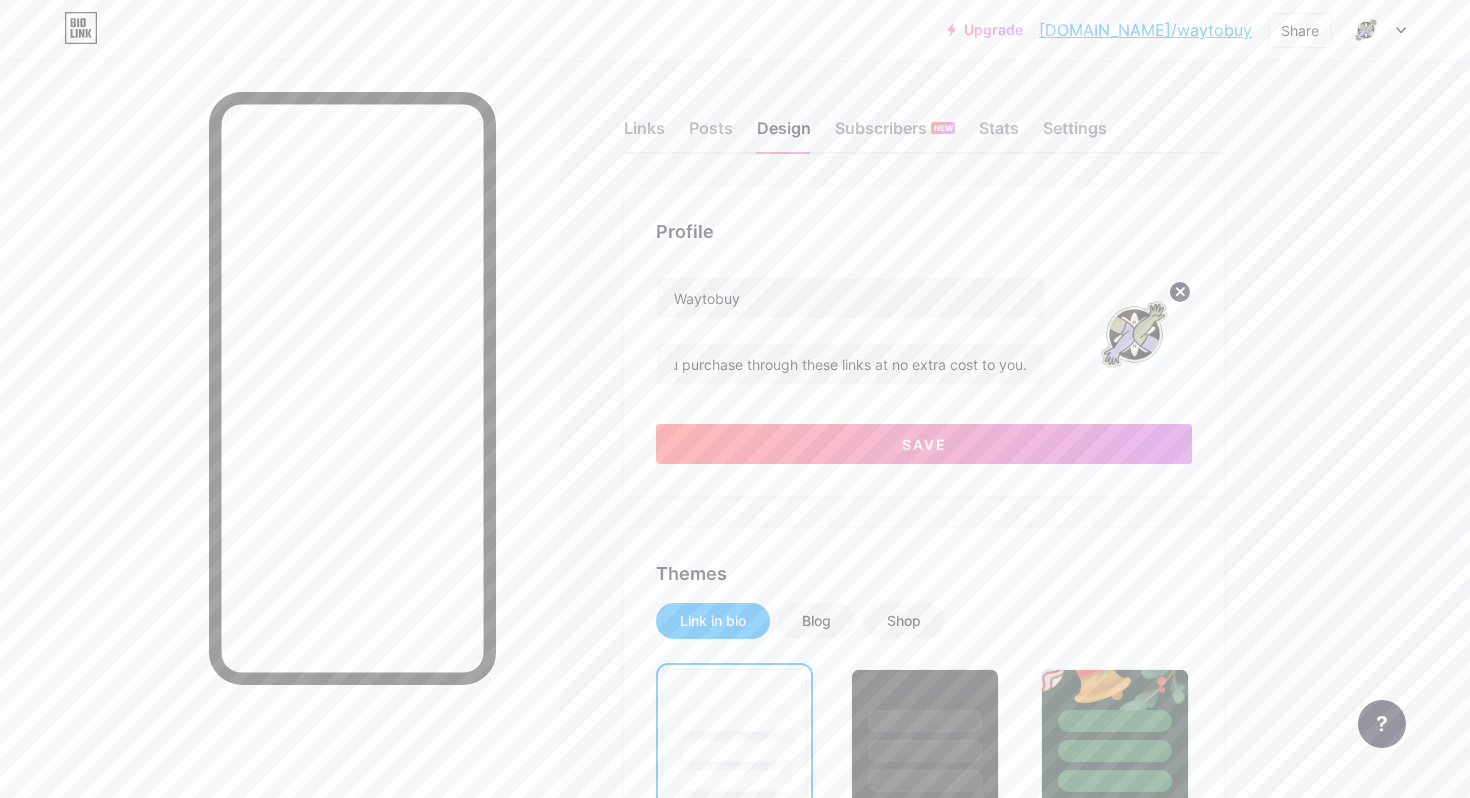 click on "Profile   Waytobuy     This page includes affiliate links - I may earn commission if you purchase through these links at no extra cost to you.                   Save" at bounding box center [924, 341] 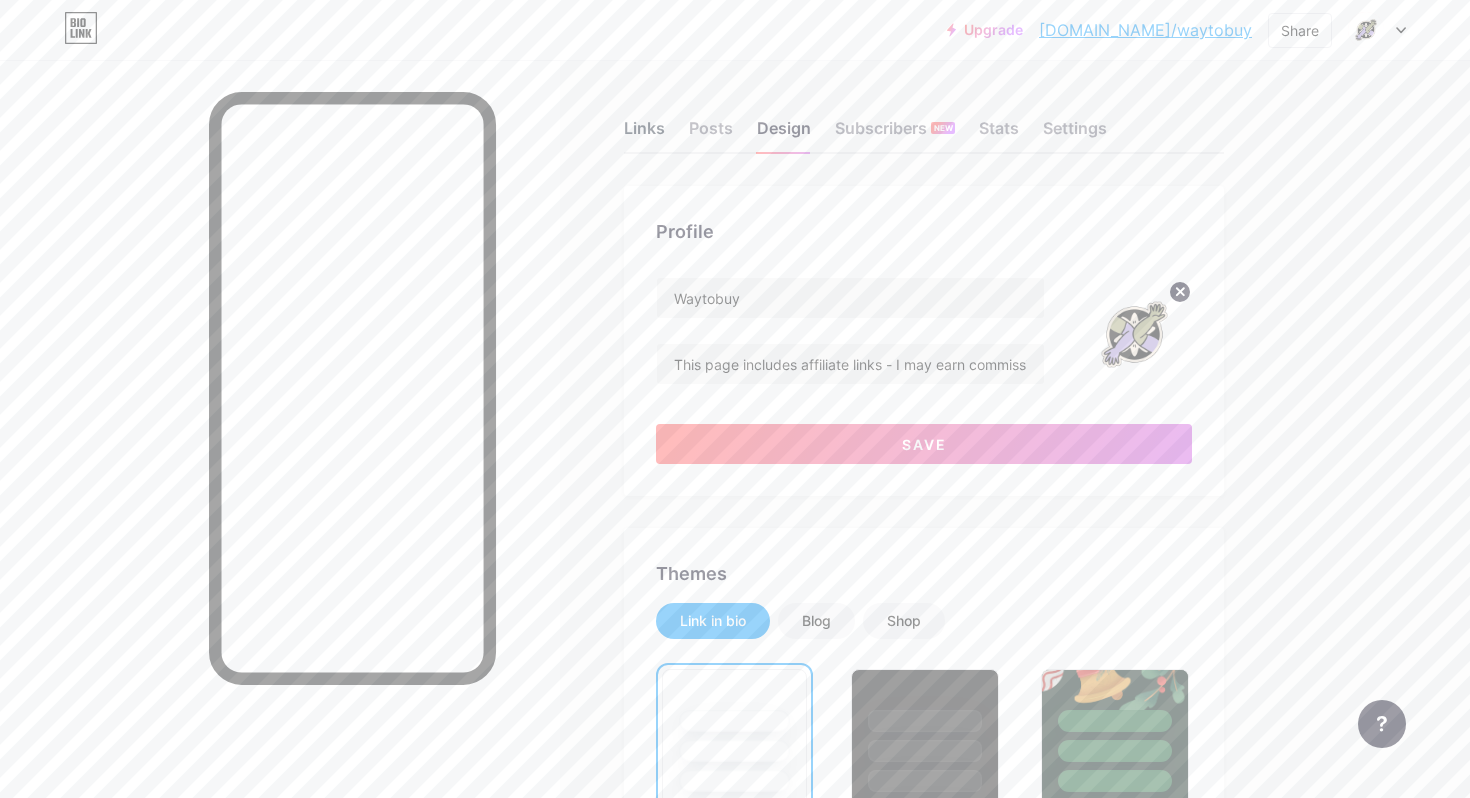 click on "Links" at bounding box center [644, 134] 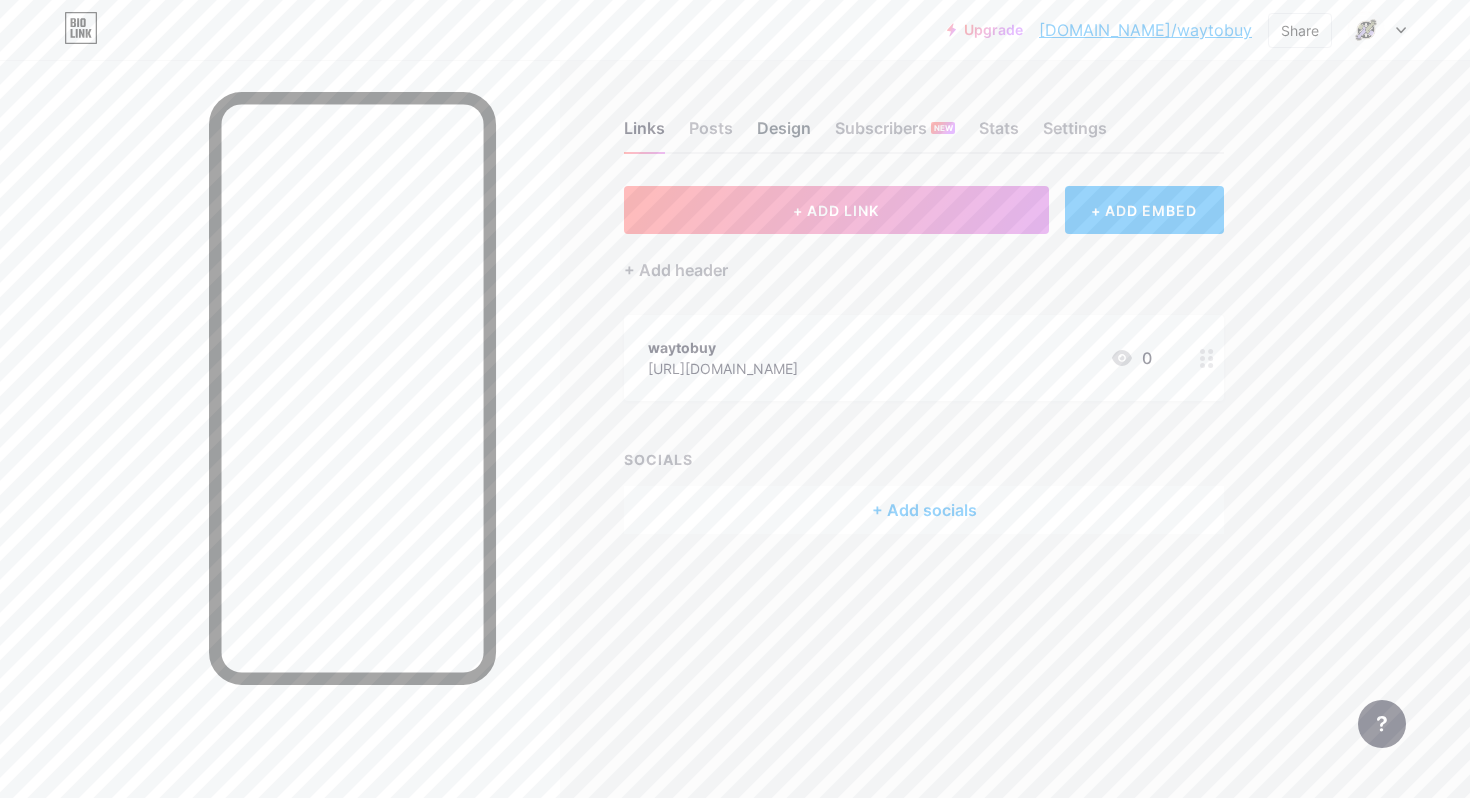 click on "Design" at bounding box center (784, 134) 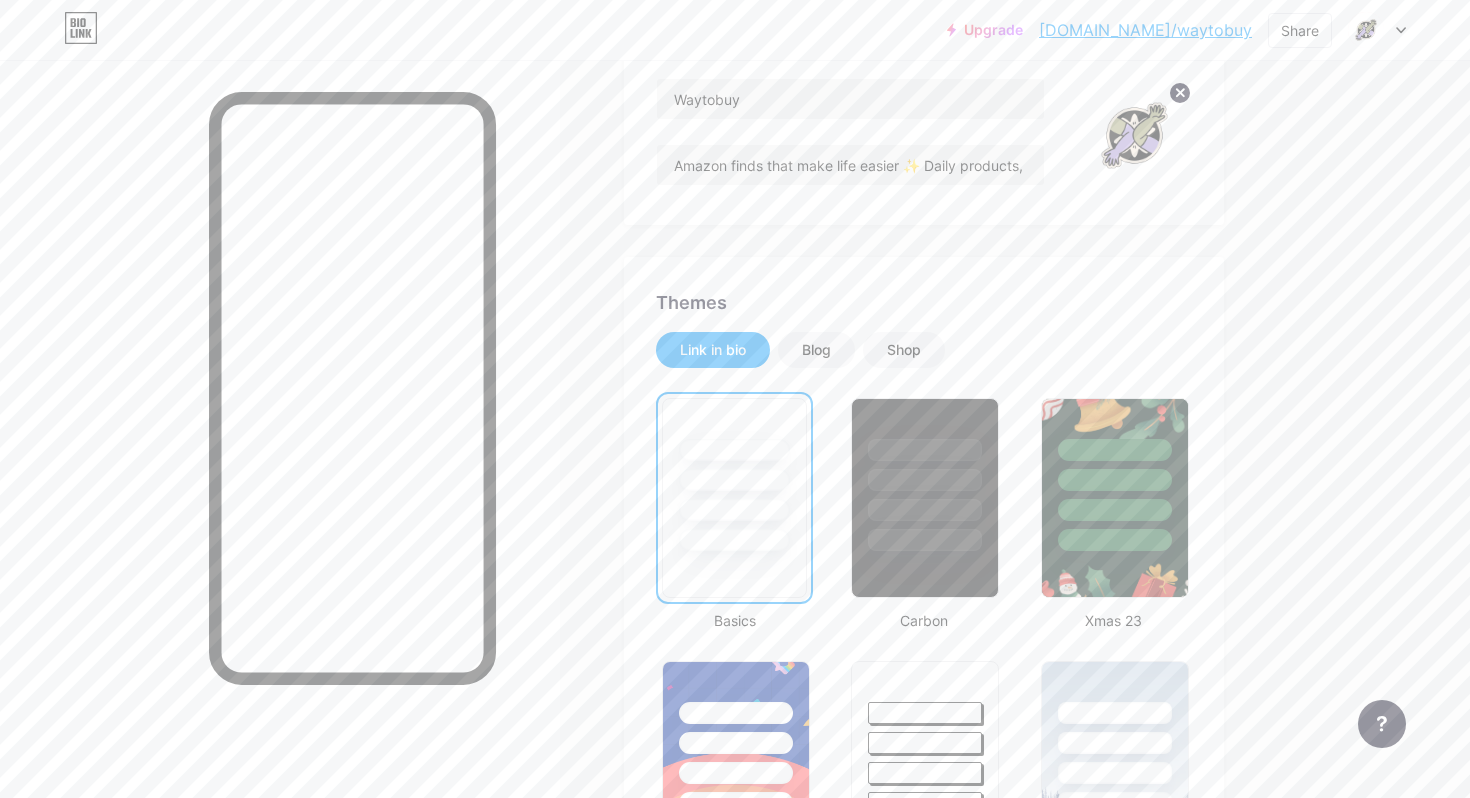 scroll, scrollTop: 0, scrollLeft: 0, axis: both 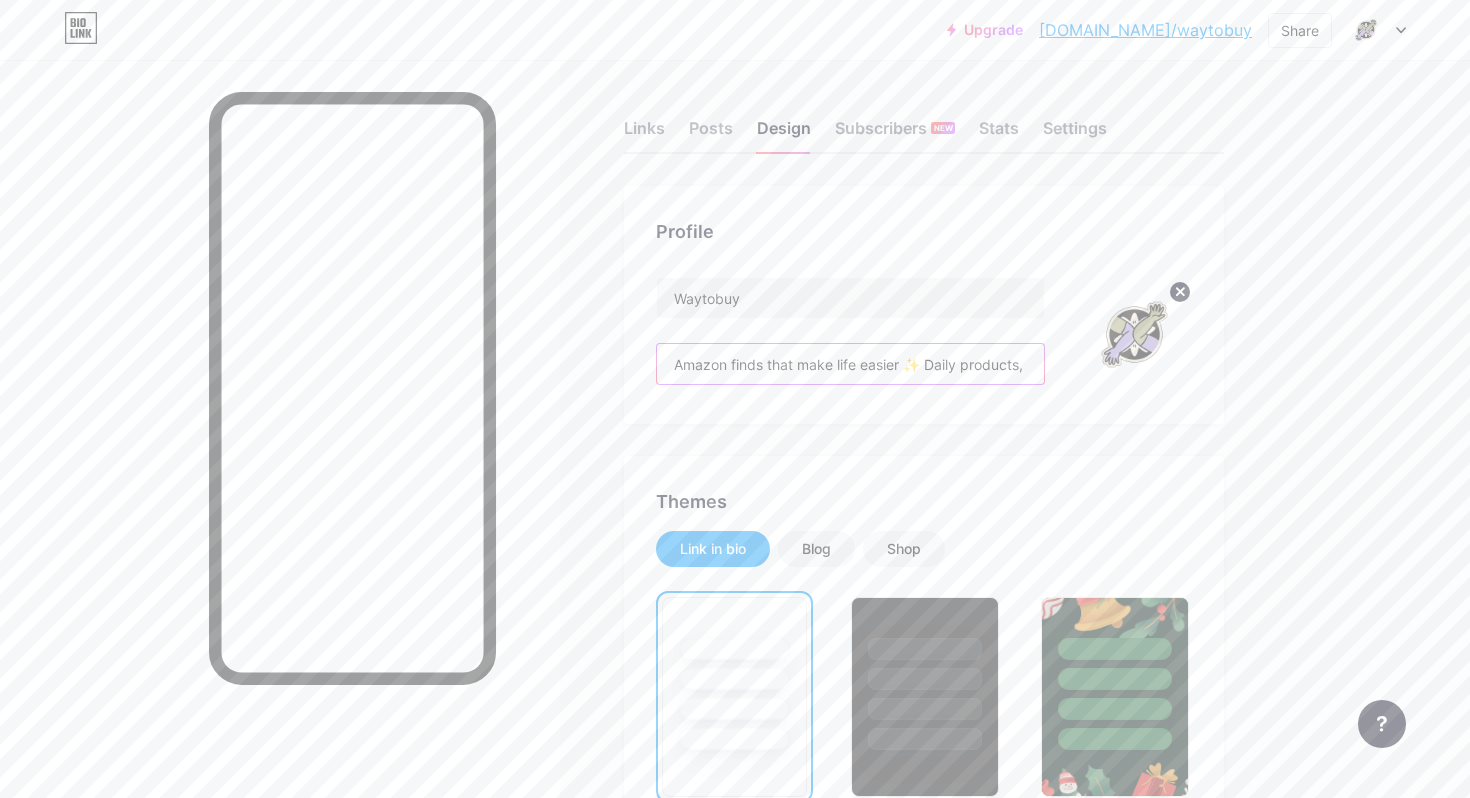click on "Amazon finds that make life easier ✨ Daily products, smart gadgets & home hacks you’ll love 💡🛍️" at bounding box center [850, 364] 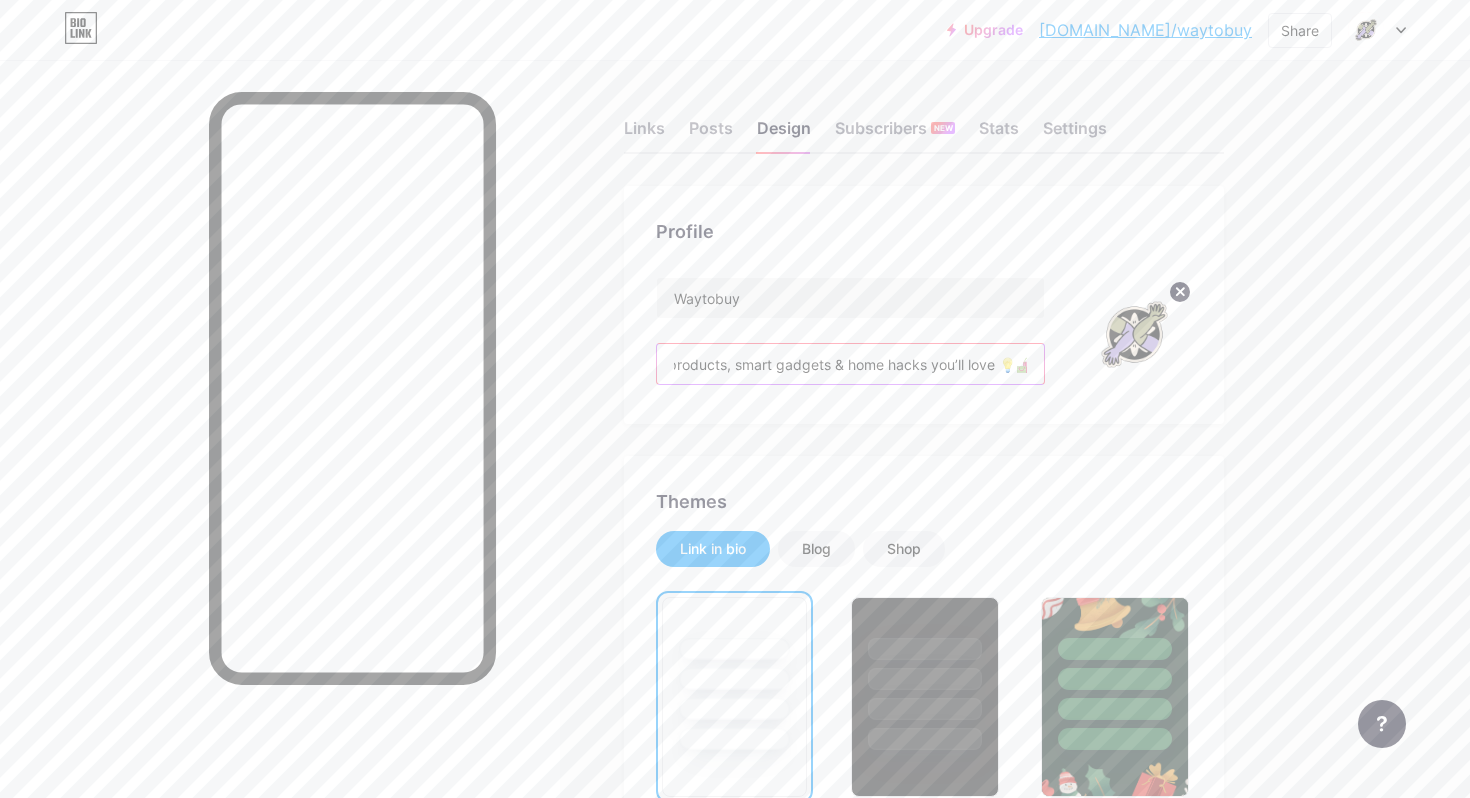 drag, startPoint x: 673, startPoint y: 373, endPoint x: 1407, endPoint y: 333, distance: 735.0891 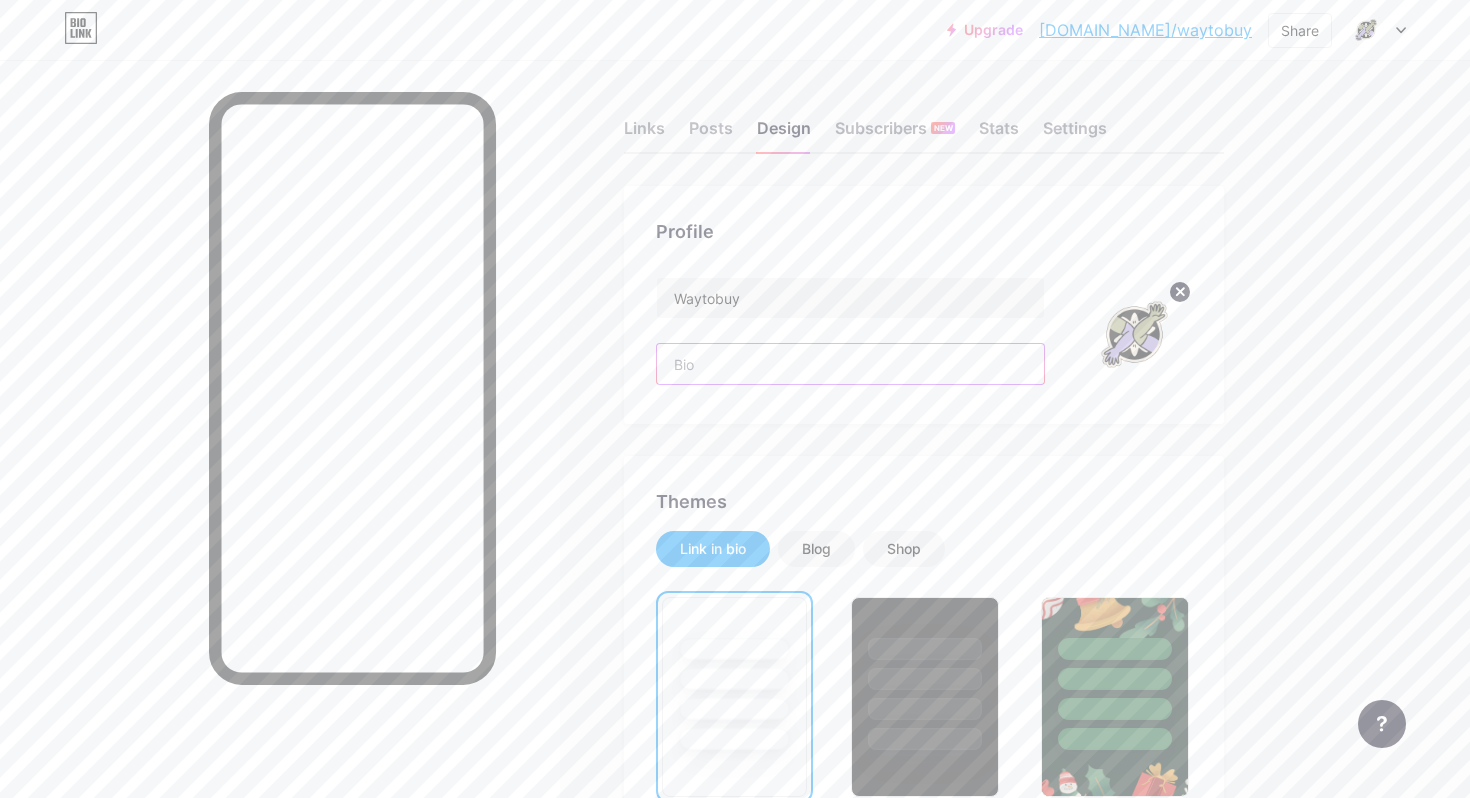 scroll, scrollTop: 0, scrollLeft: 0, axis: both 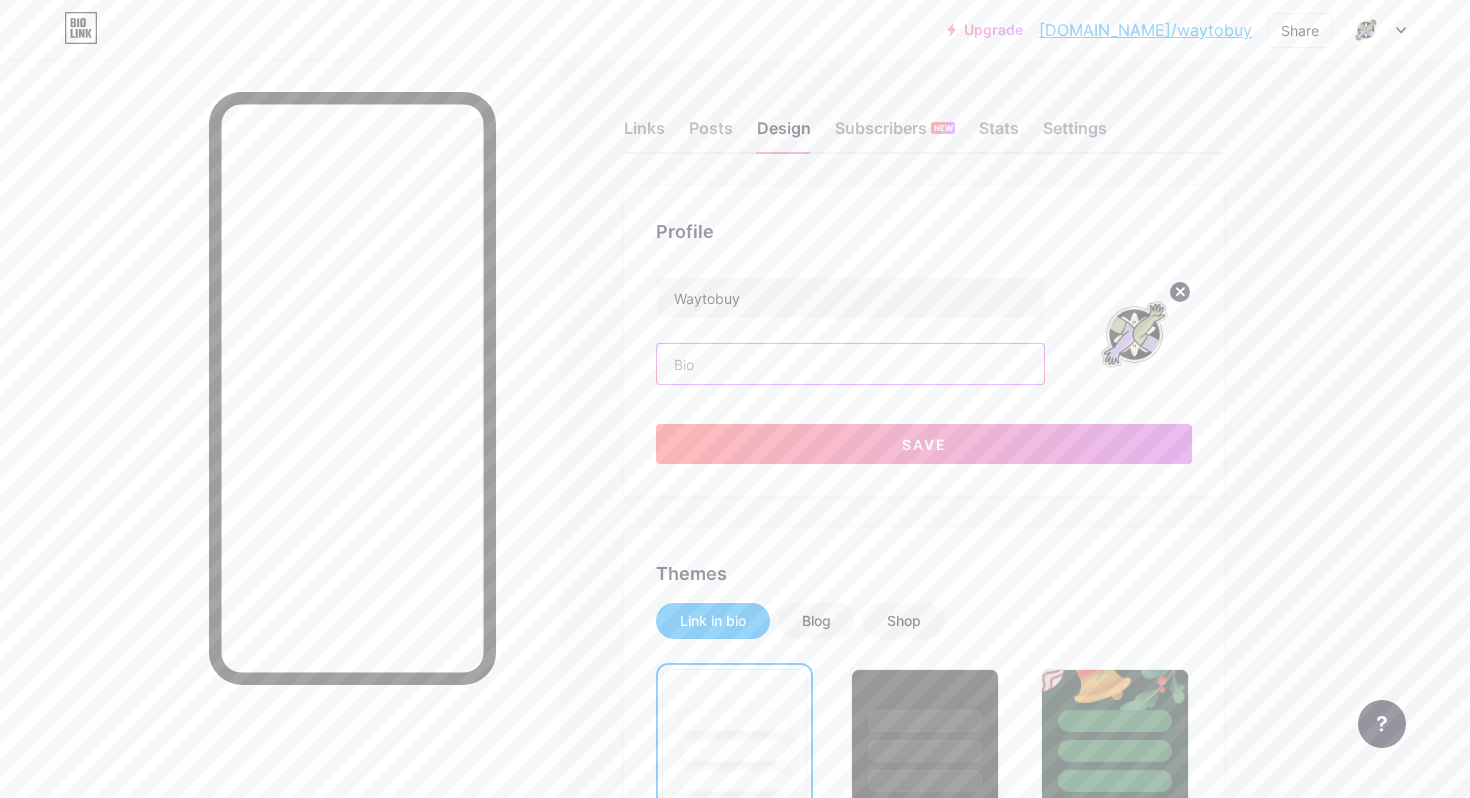paste on "This page includes affiliate links" 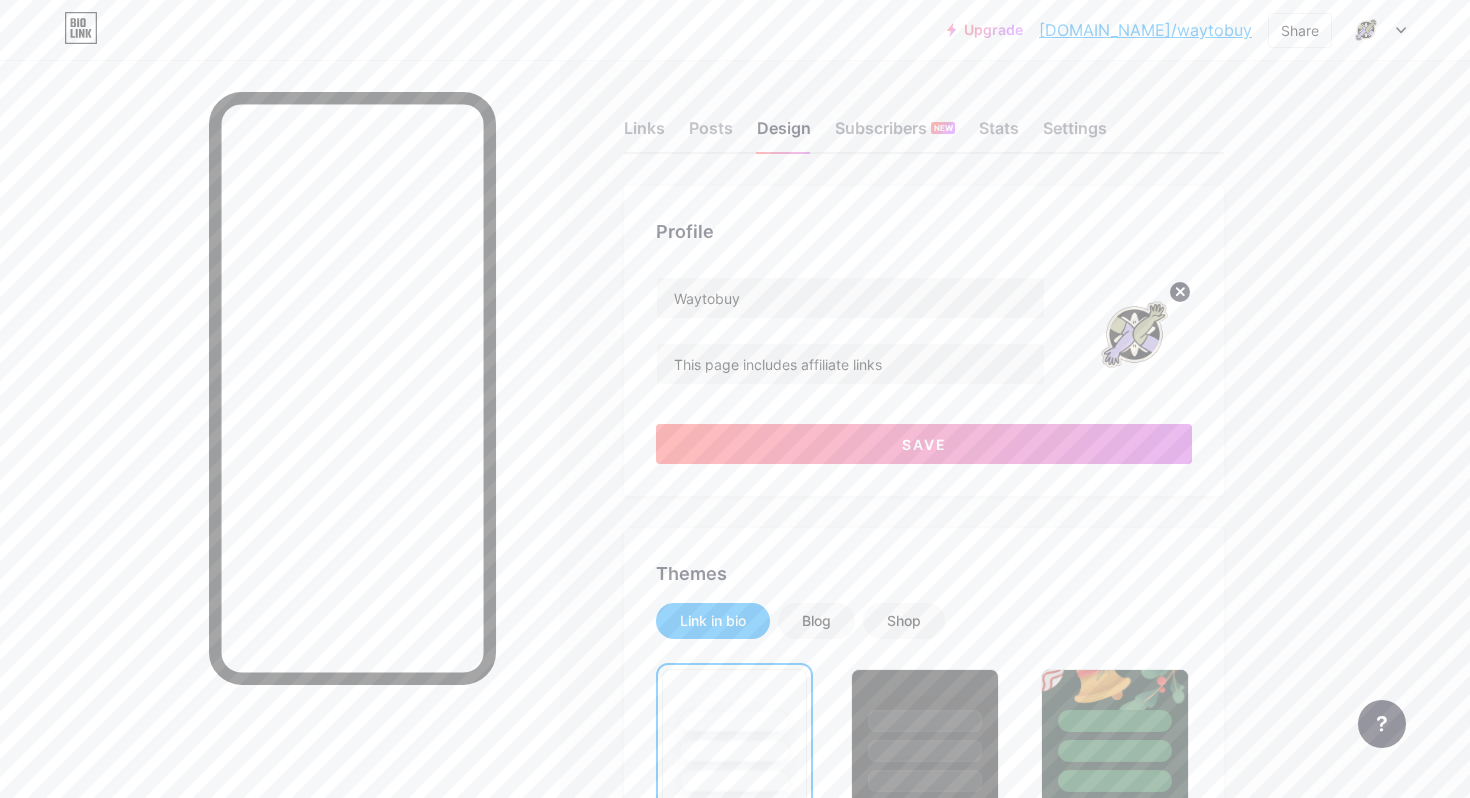 click at bounding box center (1134, 334) 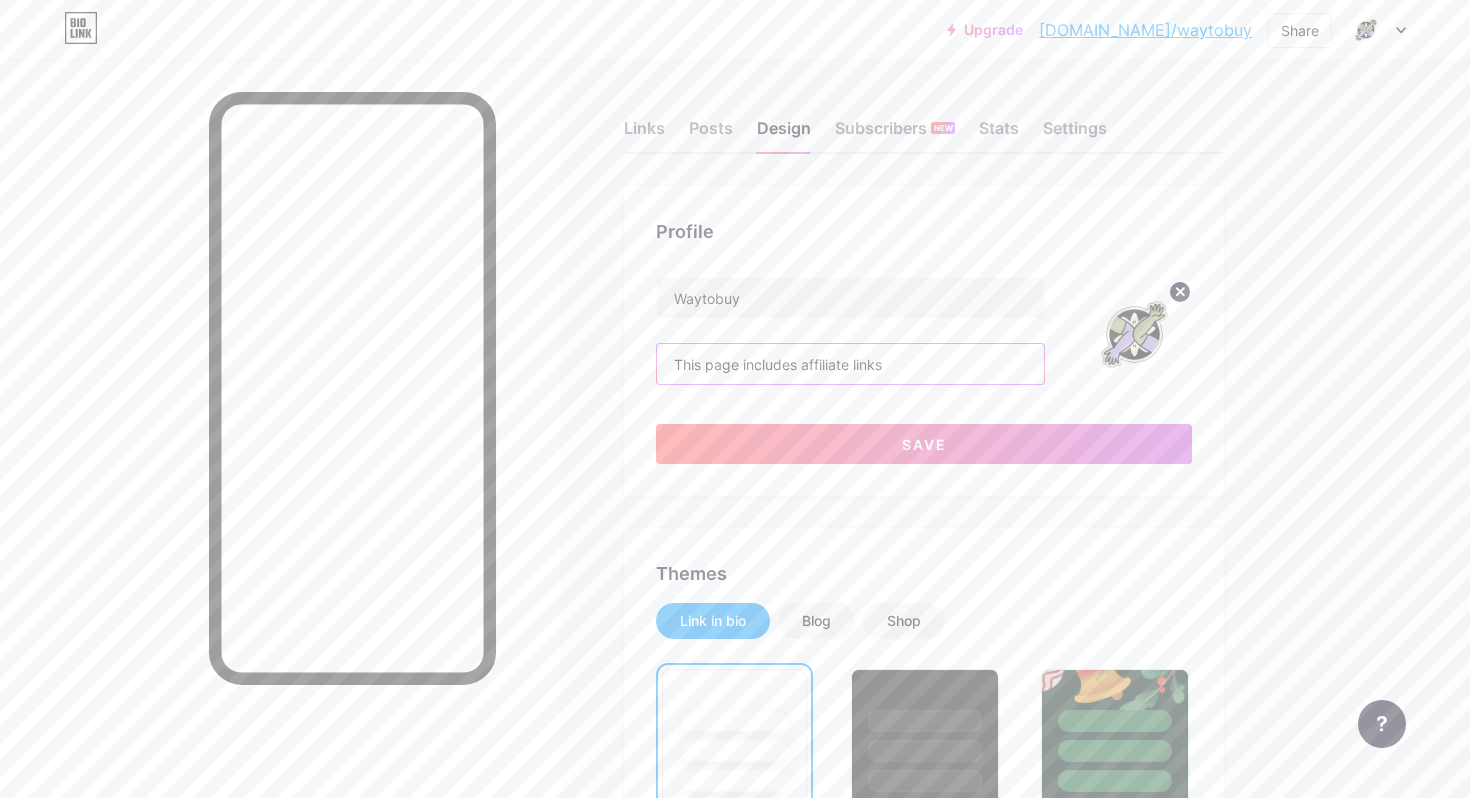 click on "This page includes affiliate links" at bounding box center (850, 364) 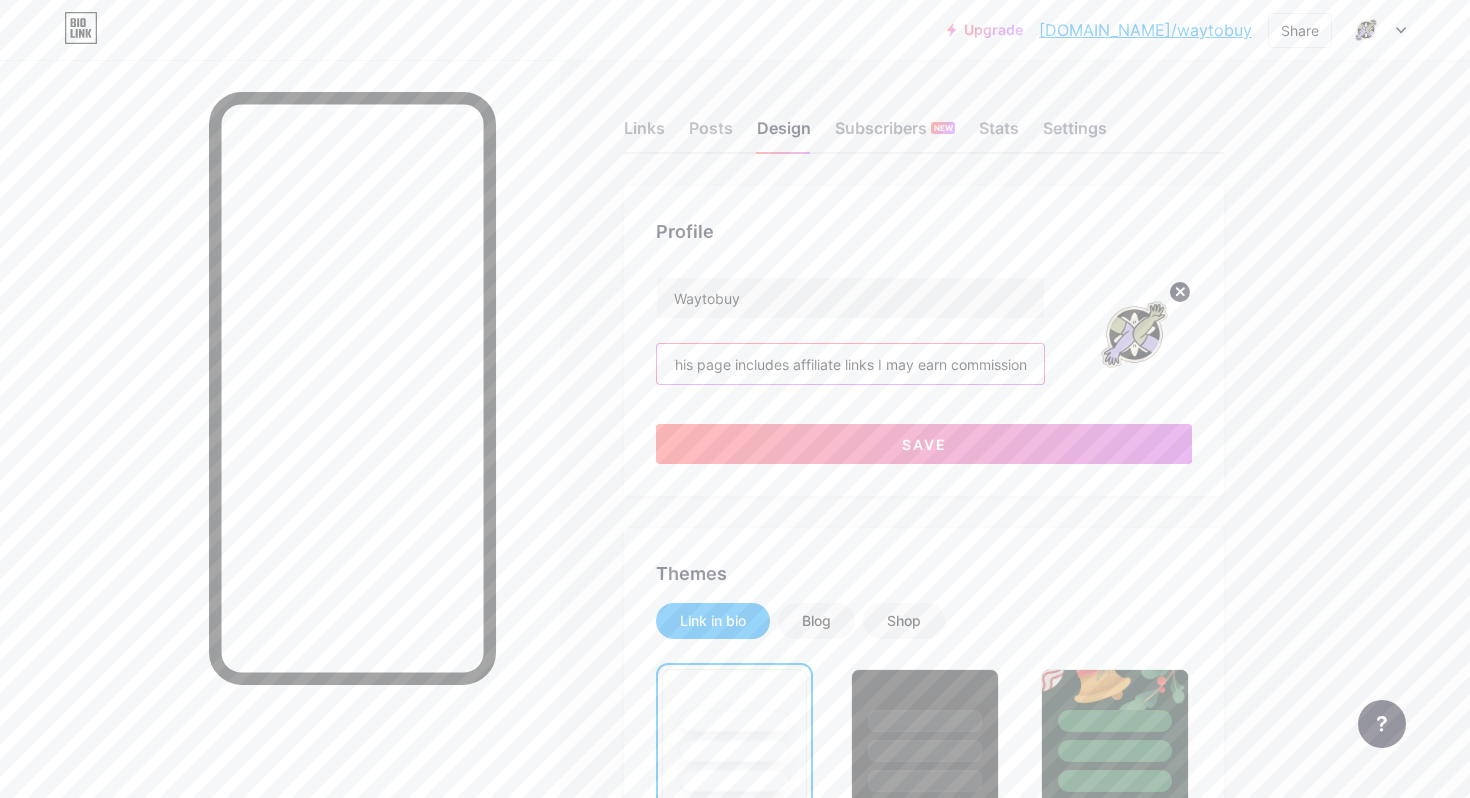 scroll, scrollTop: 0, scrollLeft: 16, axis: horizontal 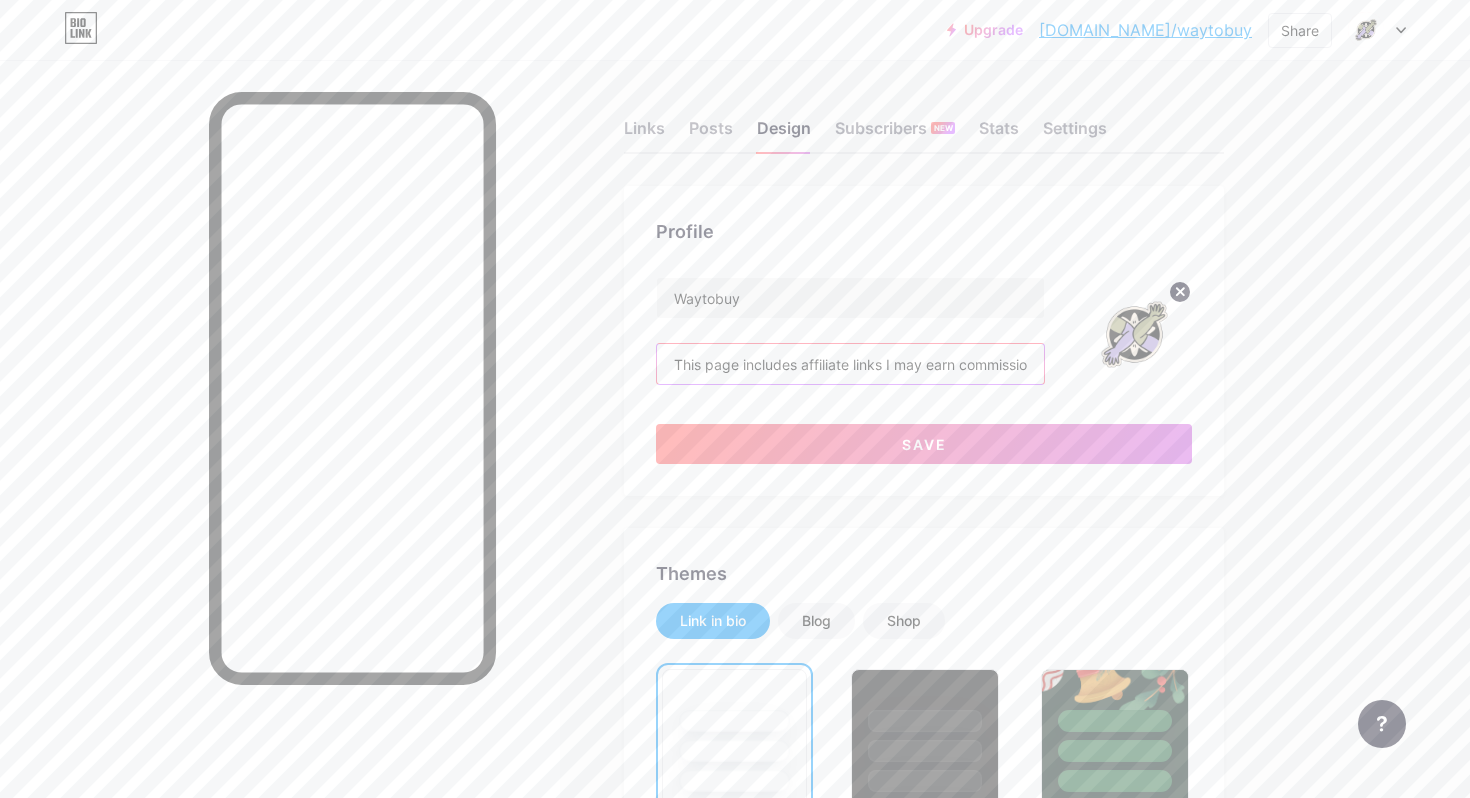 click on "This page includes affiliate links I may earn commission if you purchase through these links" at bounding box center [850, 364] 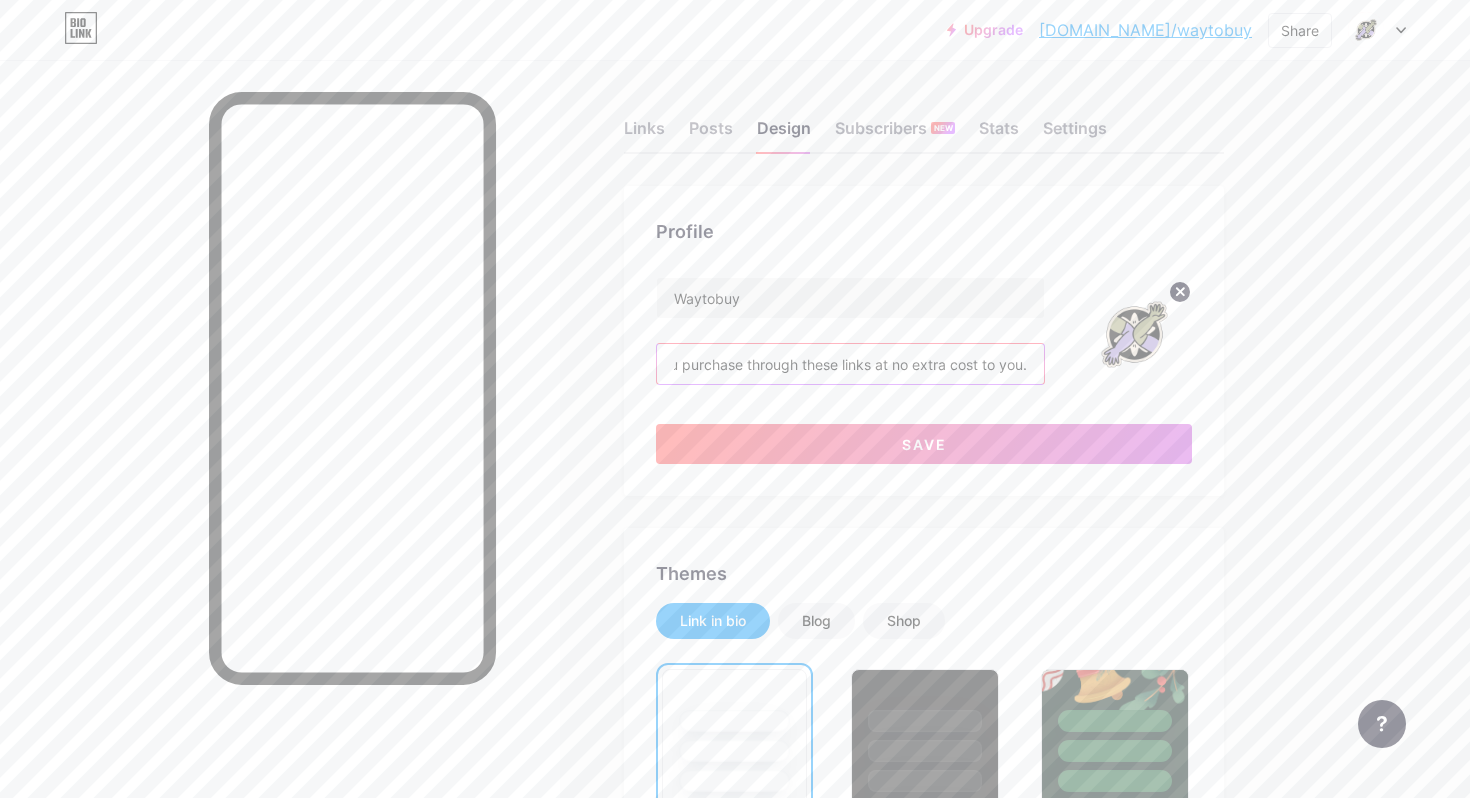 scroll, scrollTop: 0, scrollLeft: 404, axis: horizontal 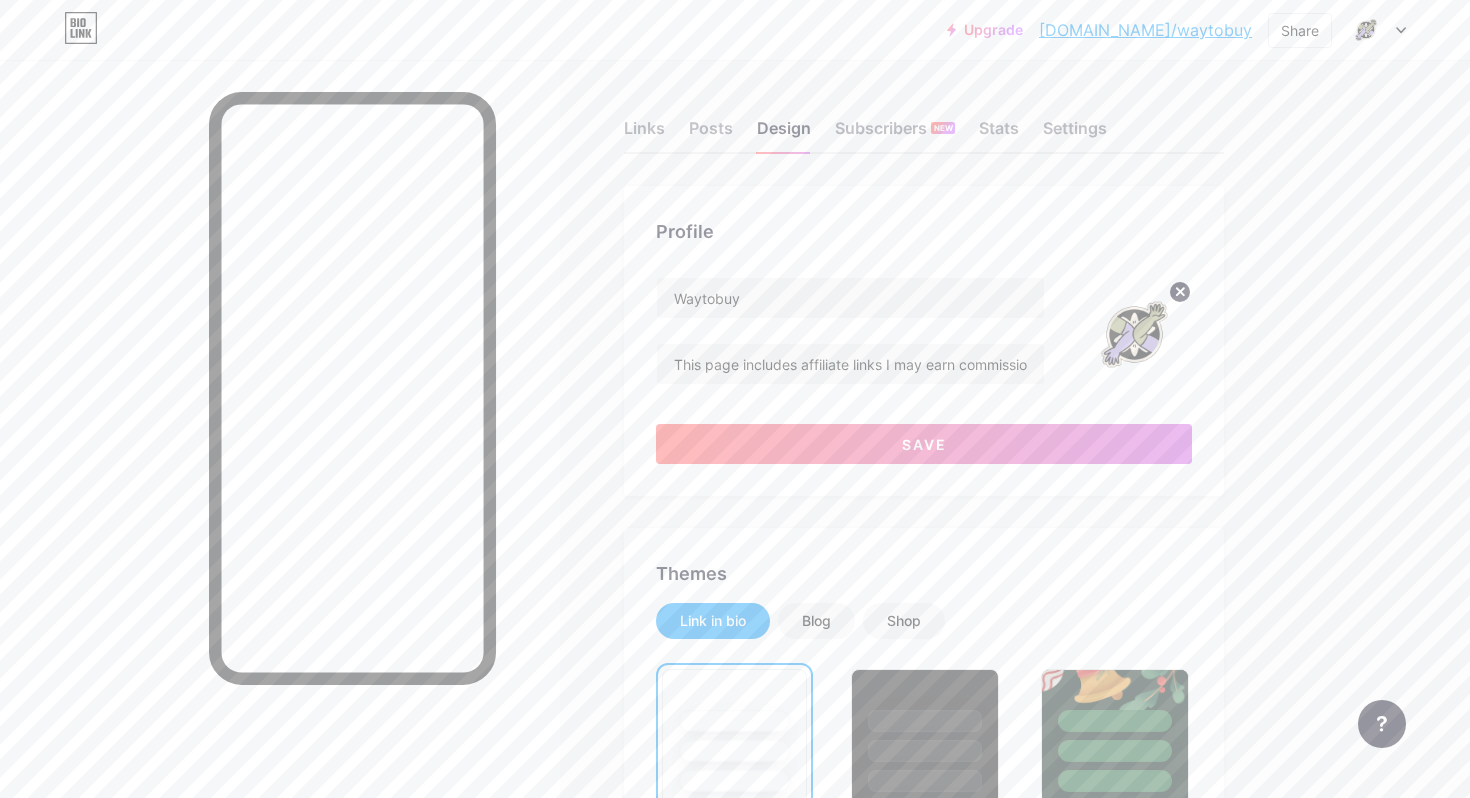 click on "Profile   Waytobuy     This page includes affiliate links I may earn commission if you purchase through these links at no extra cost to you.                   Save" at bounding box center (924, 341) 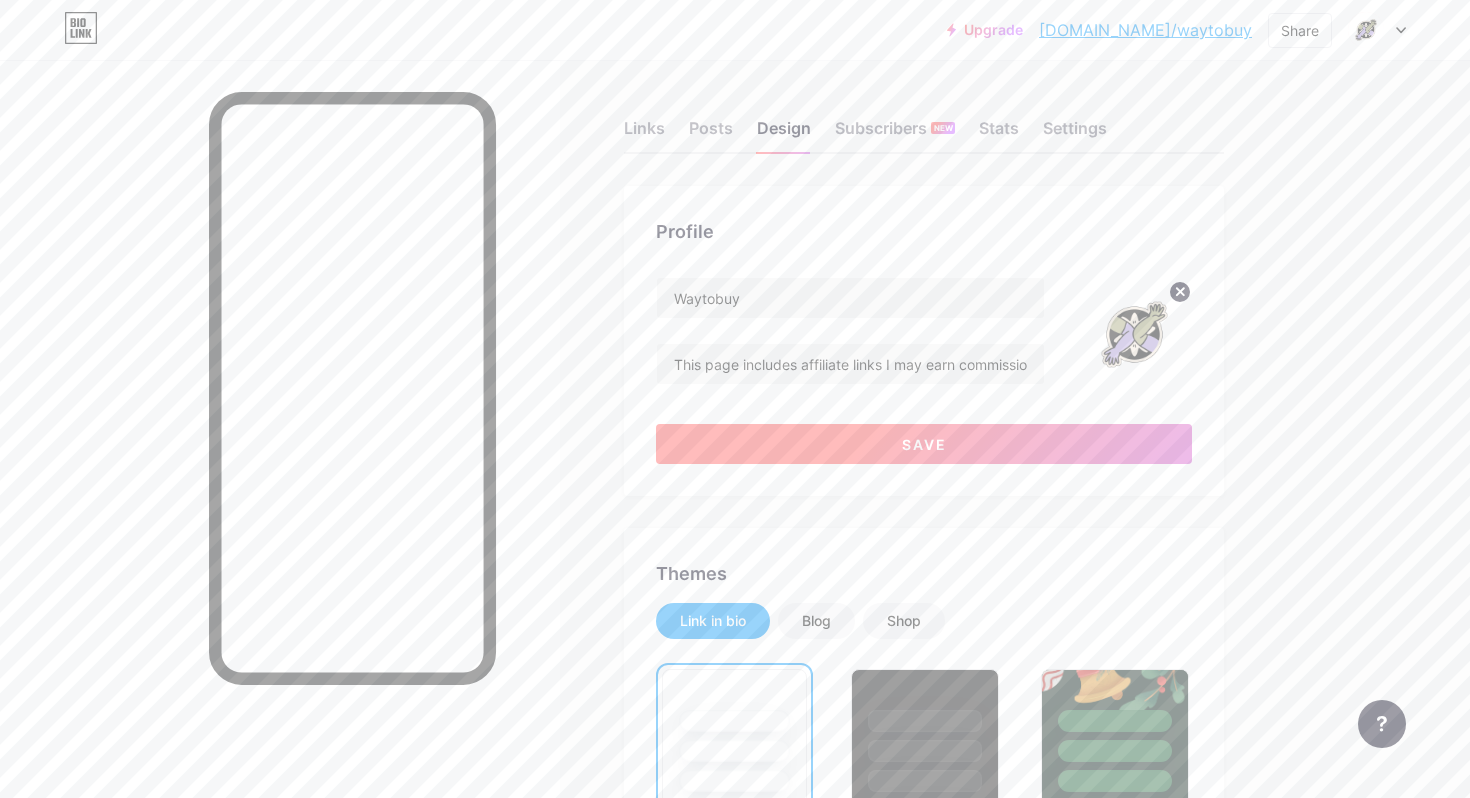 click on "Save" at bounding box center (924, 444) 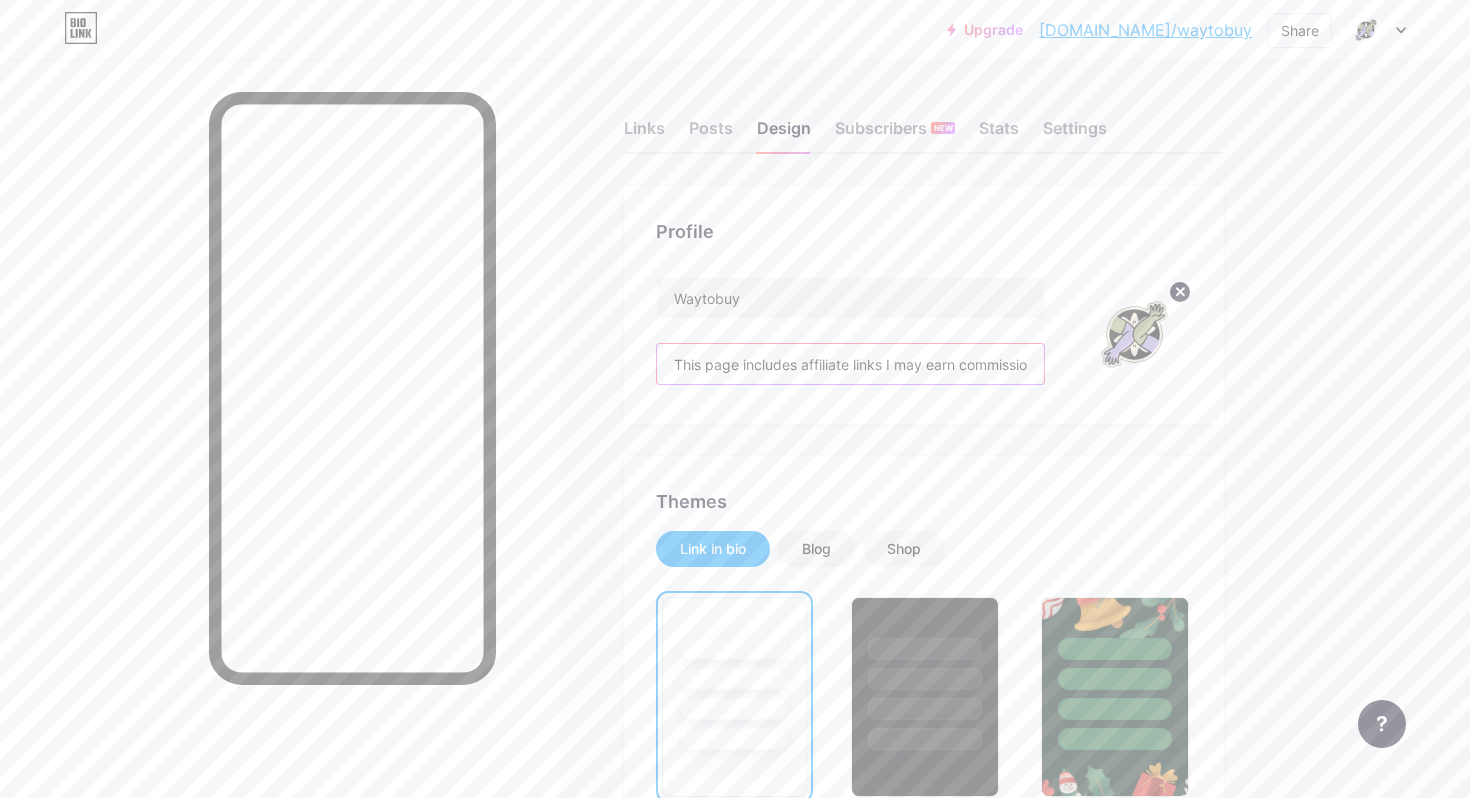 click on "This page includes affiliate links I may earn commission if you purchase through these links at no extra cost to you." at bounding box center [850, 364] 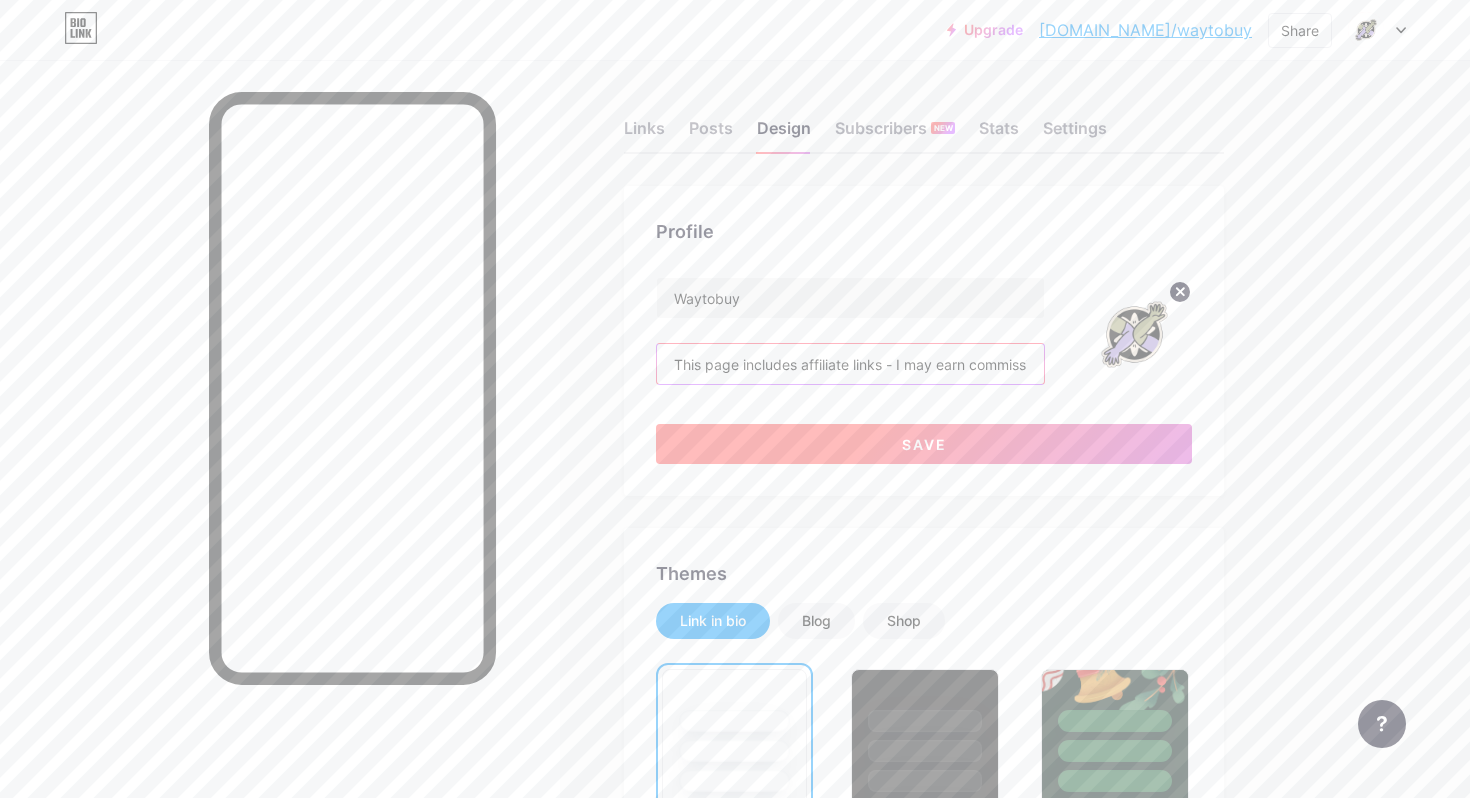 type on "This page includes affiliate links - I may earn commission if you purchase through these links at no extra cost to you." 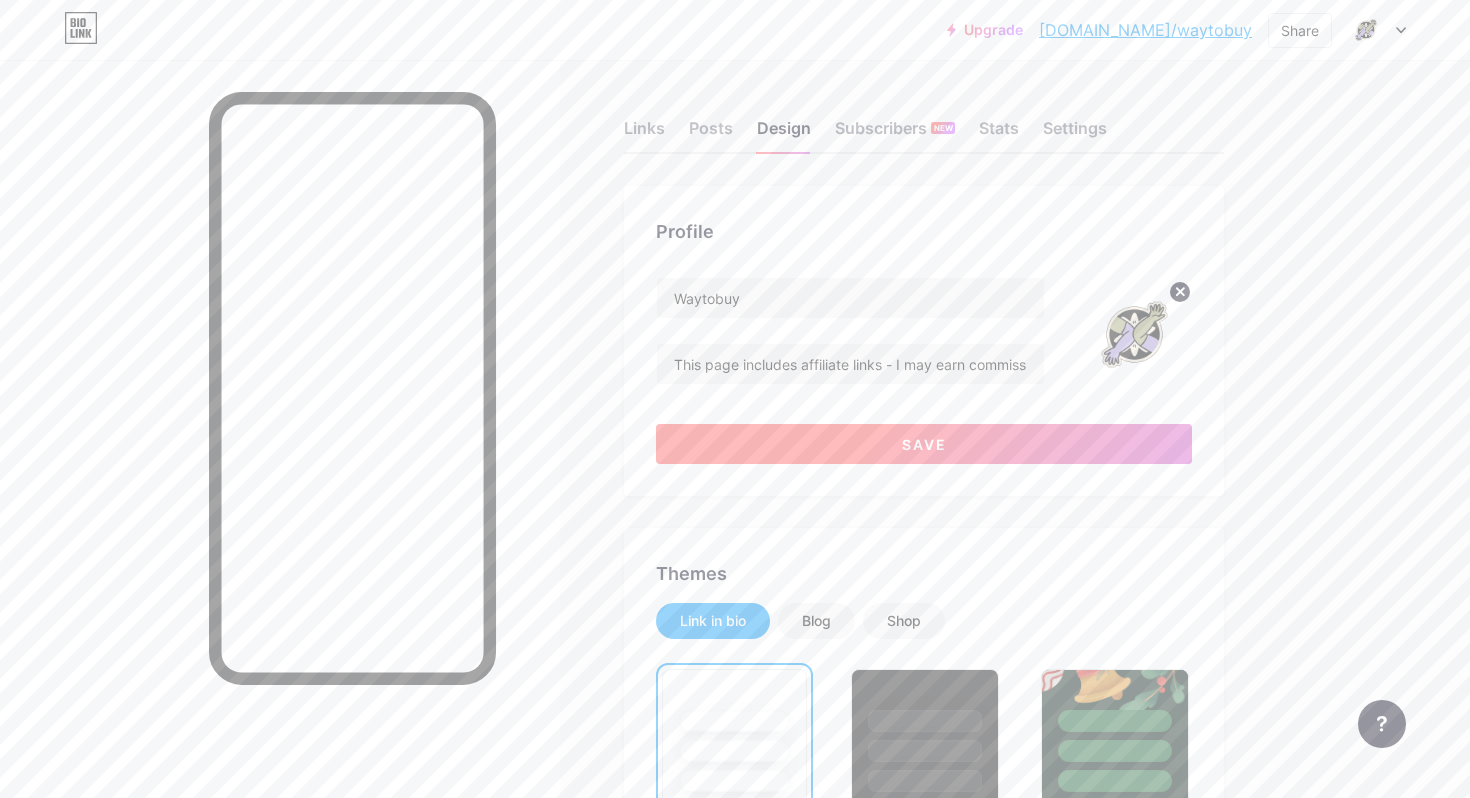 click on "Save" at bounding box center (924, 444) 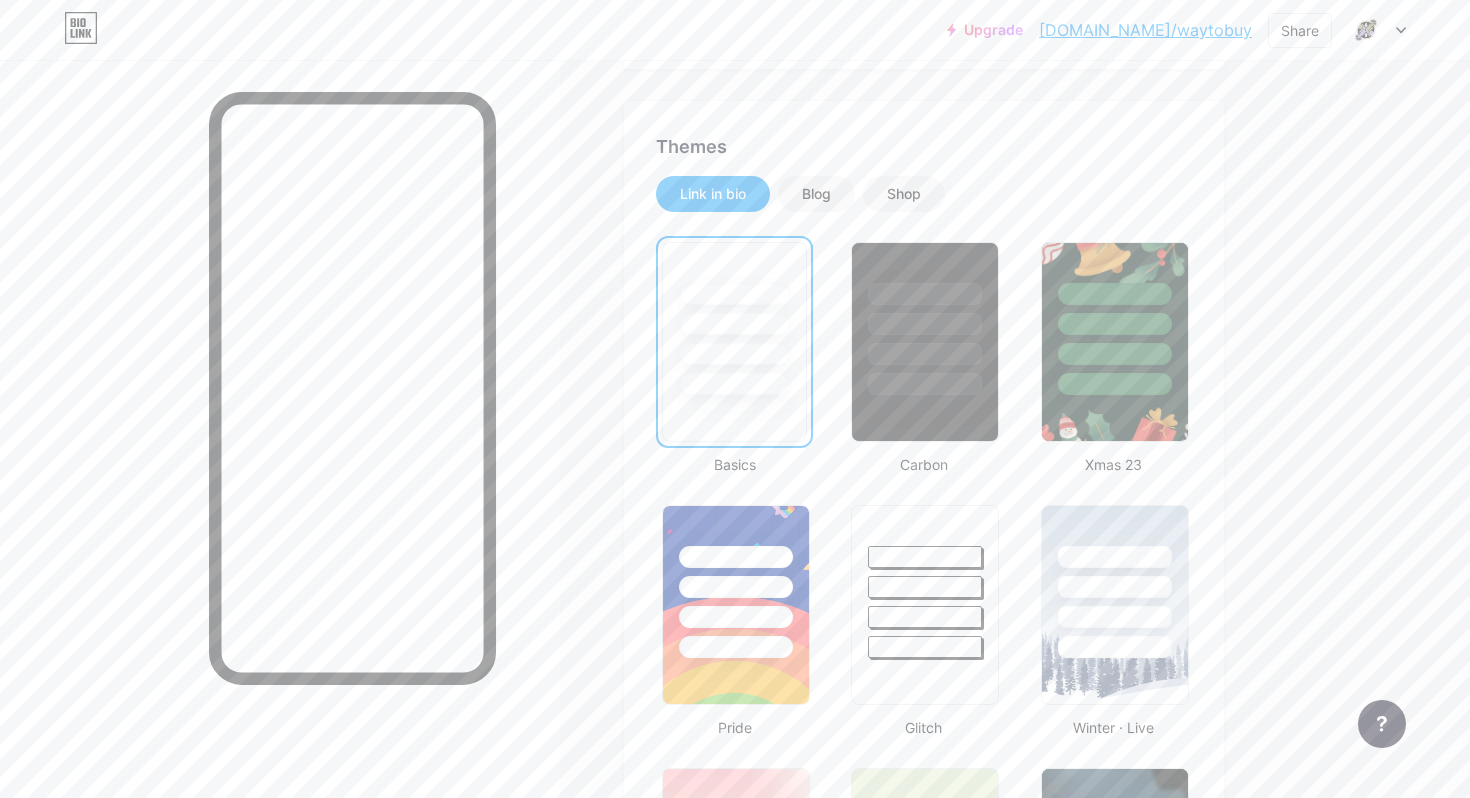 scroll, scrollTop: 553, scrollLeft: 0, axis: vertical 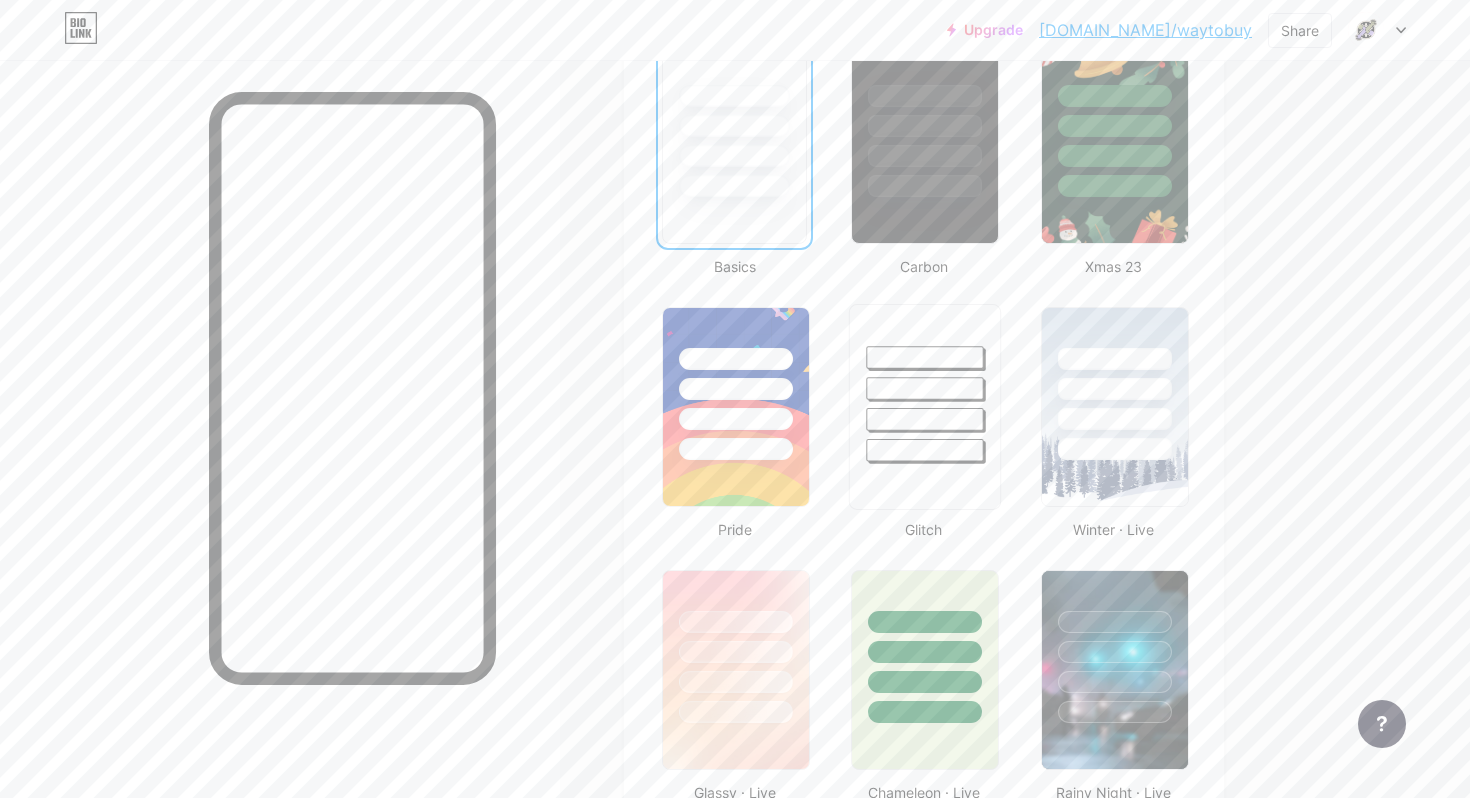click at bounding box center [925, 419] 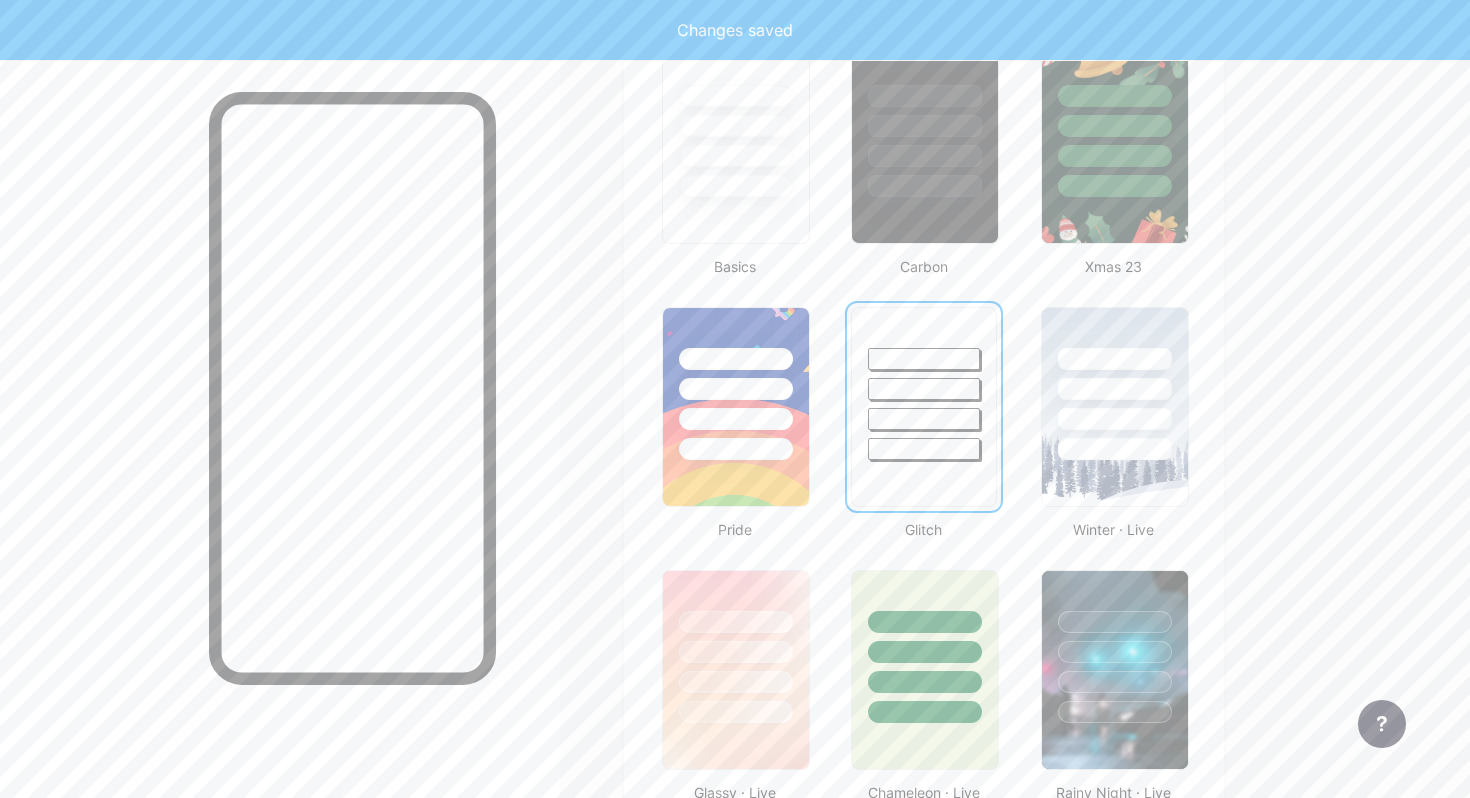 click at bounding box center [923, 449] 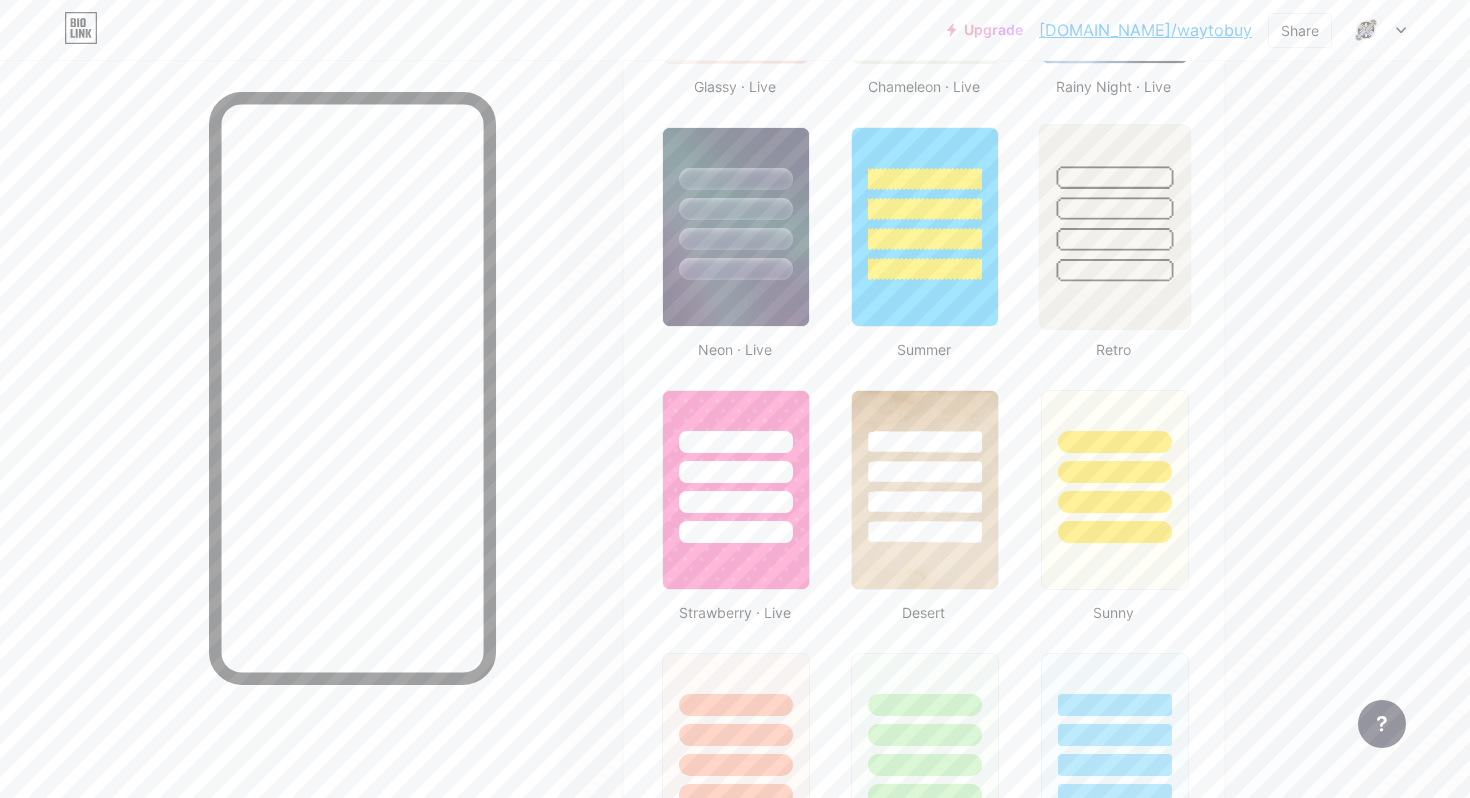 scroll, scrollTop: 1269, scrollLeft: 0, axis: vertical 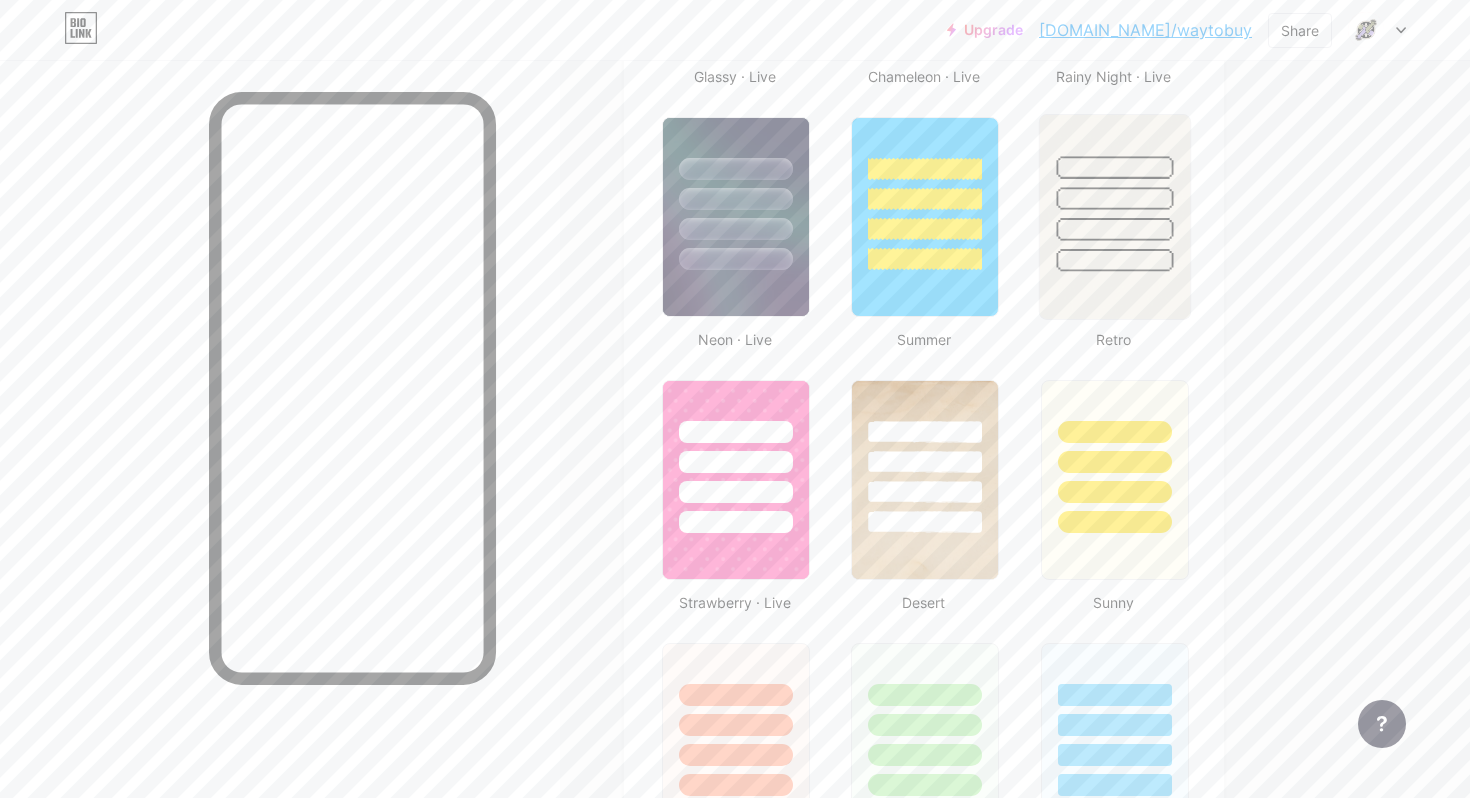 click at bounding box center (1114, 193) 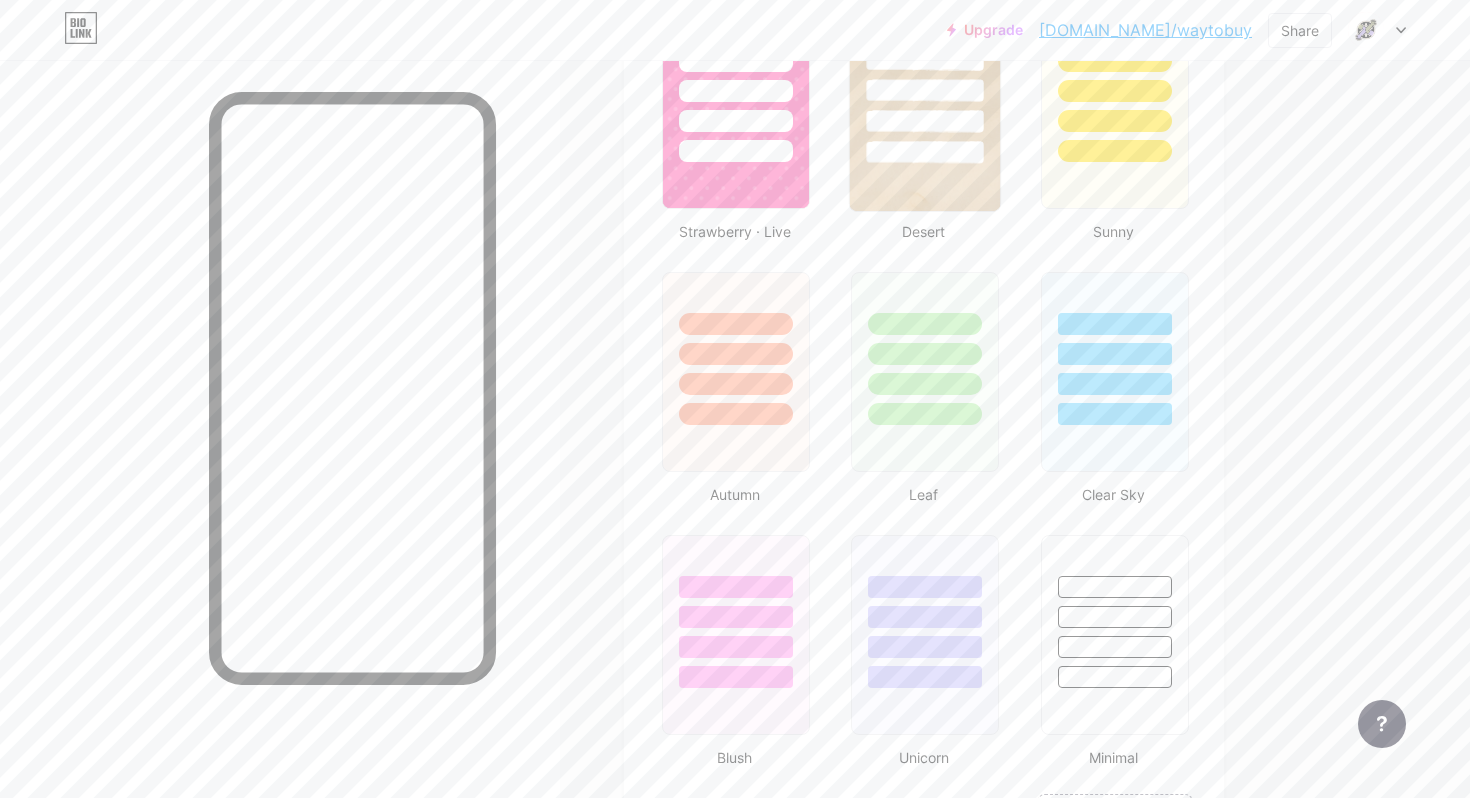 scroll, scrollTop: 1656, scrollLeft: 0, axis: vertical 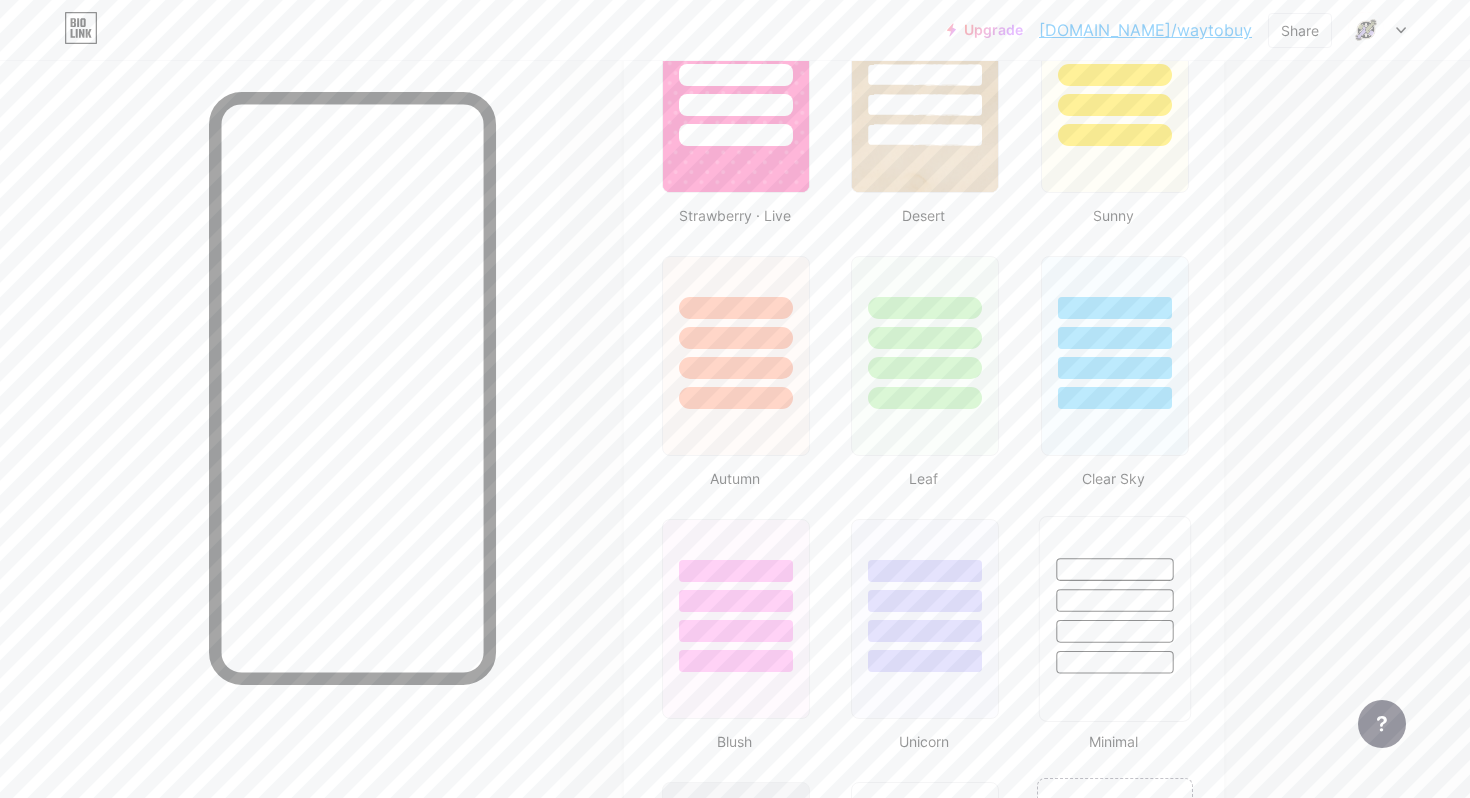 click at bounding box center (1114, 631) 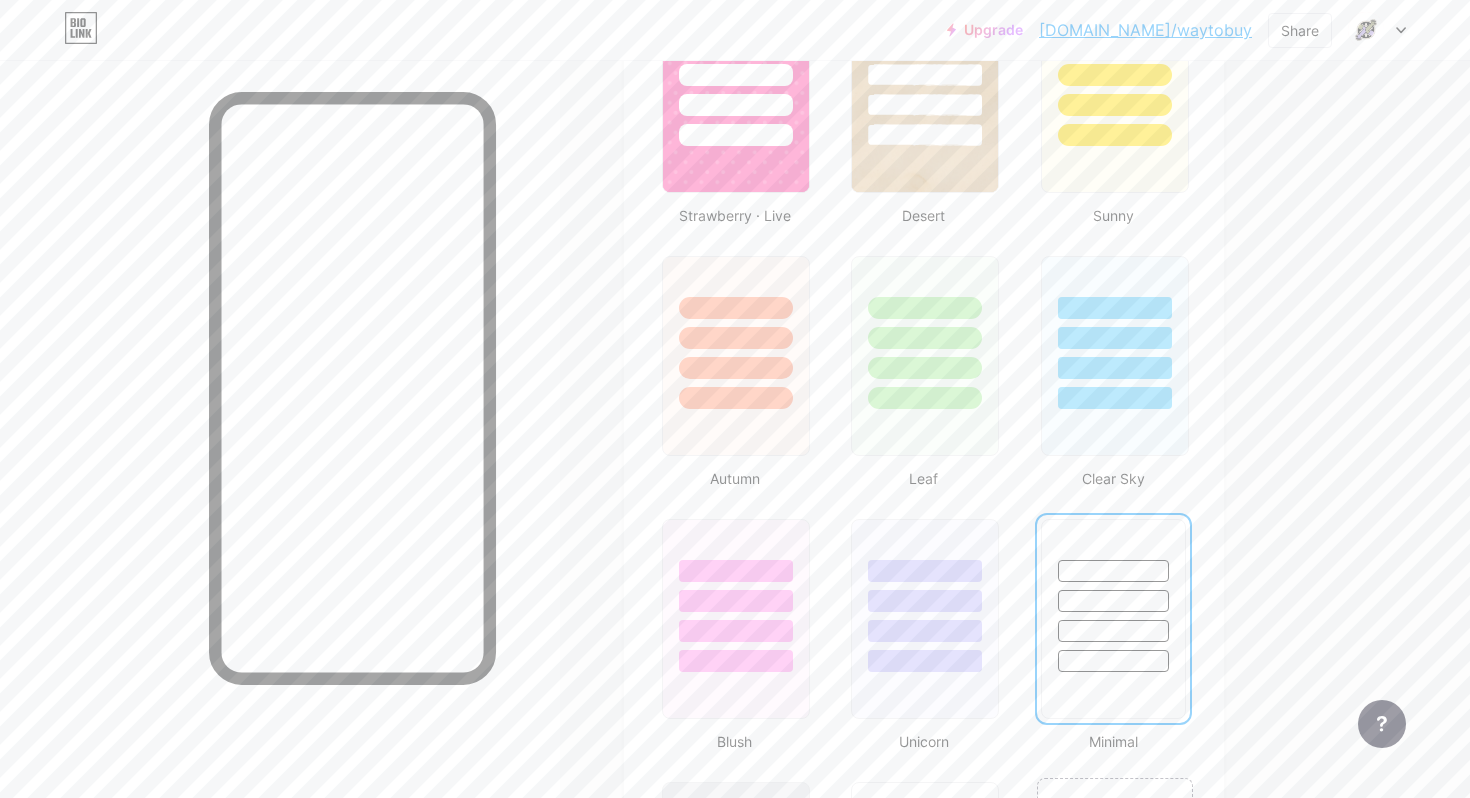 click at bounding box center [1113, 631] 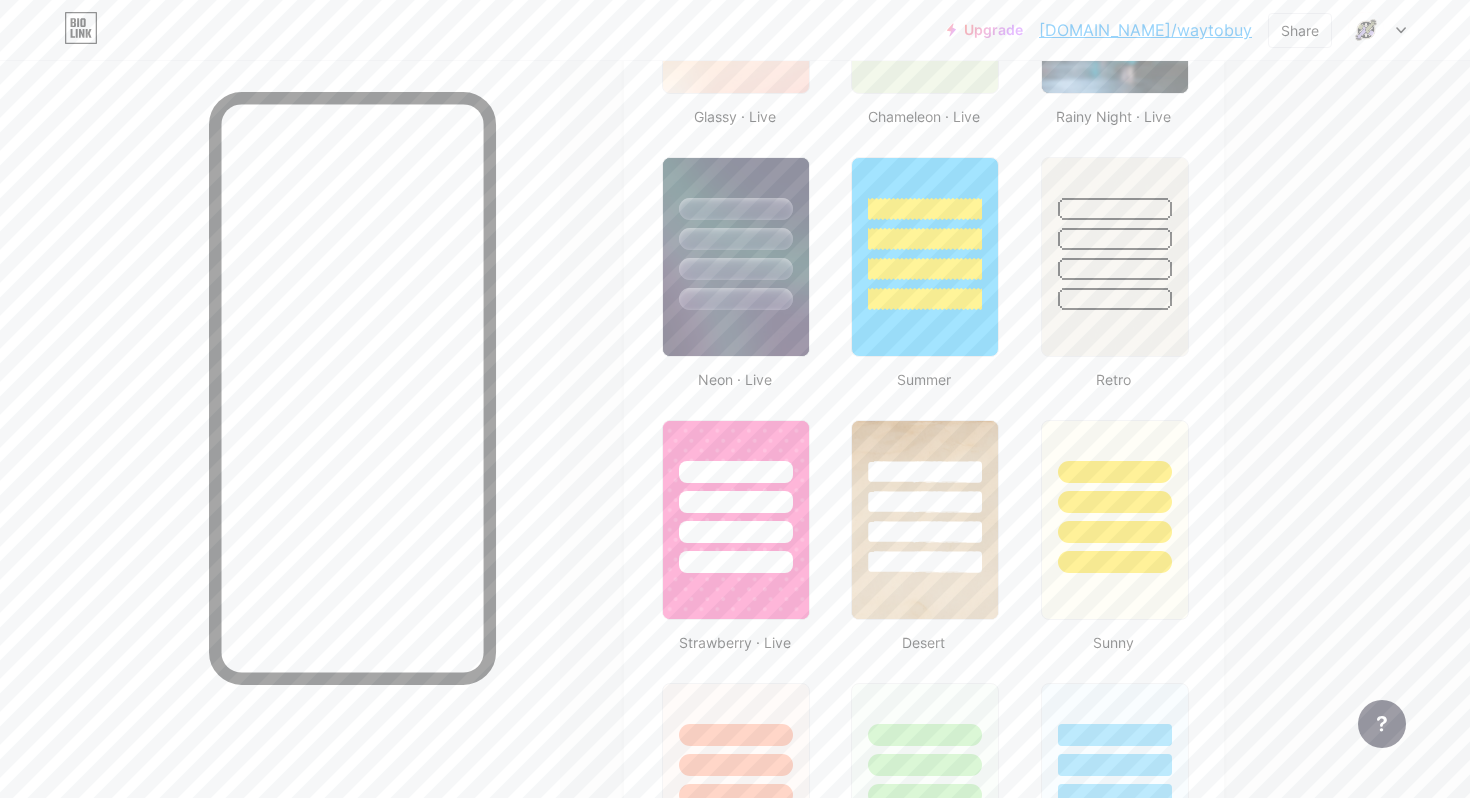 scroll, scrollTop: 1207, scrollLeft: 0, axis: vertical 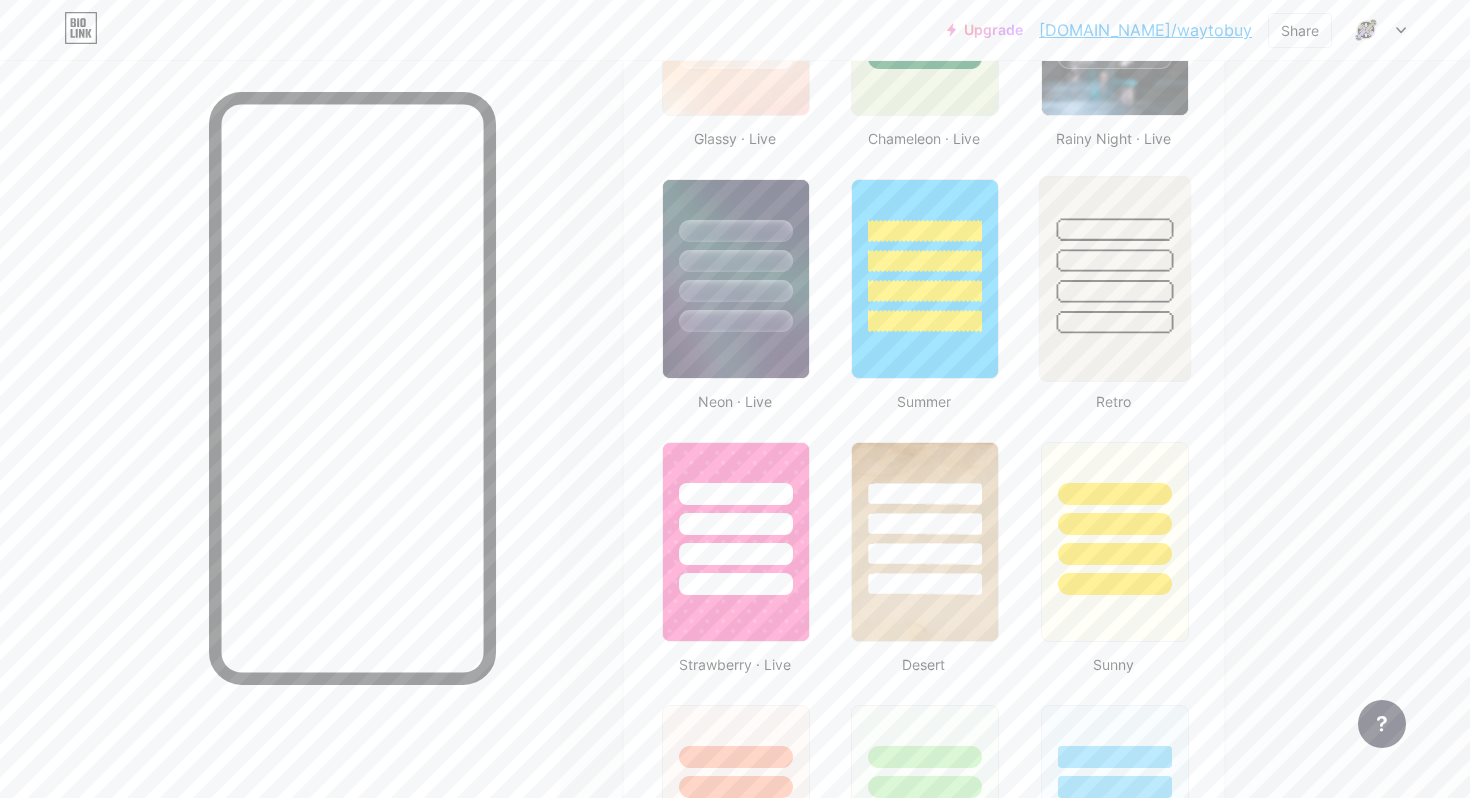 click at bounding box center (1114, 291) 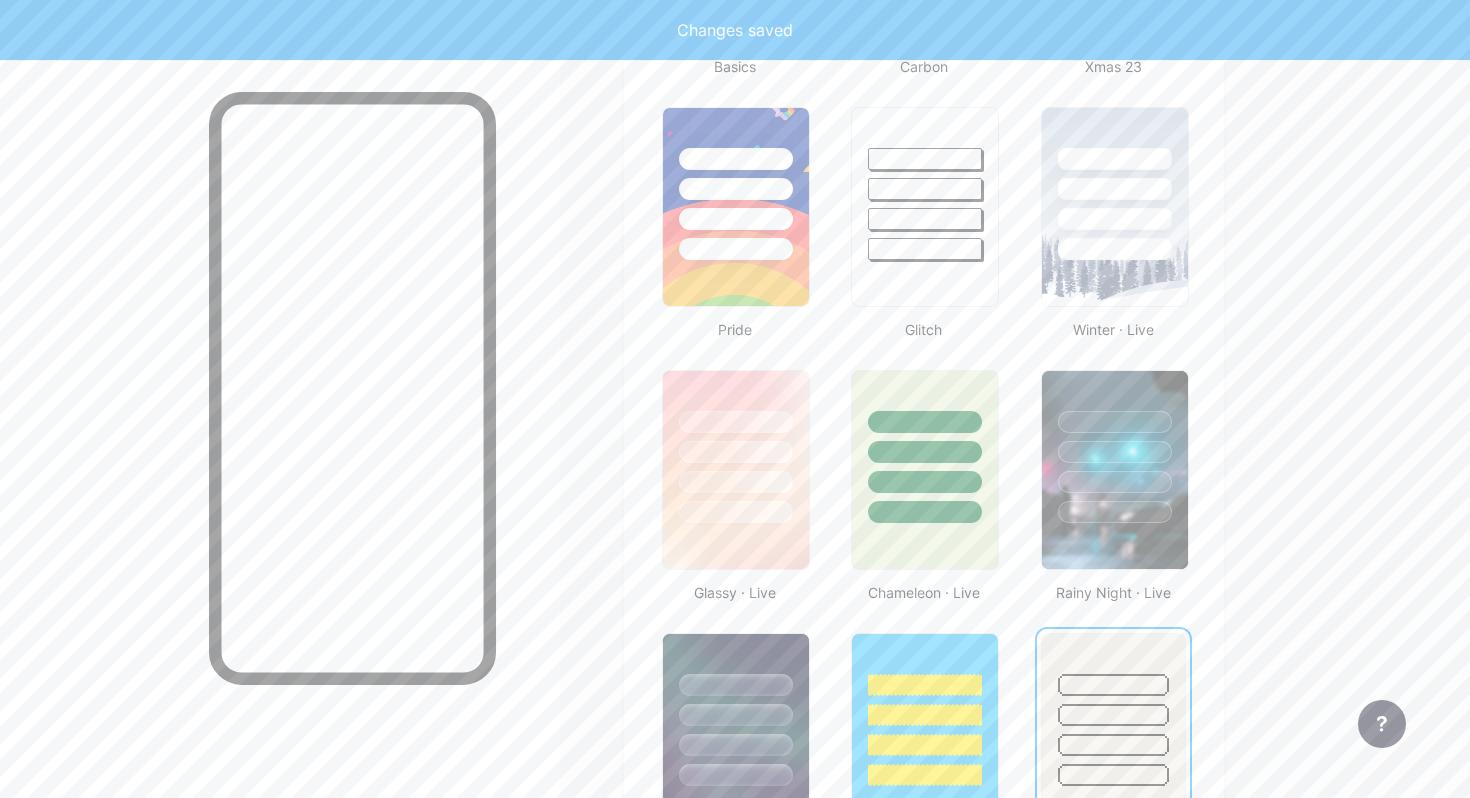 scroll, scrollTop: 0, scrollLeft: 0, axis: both 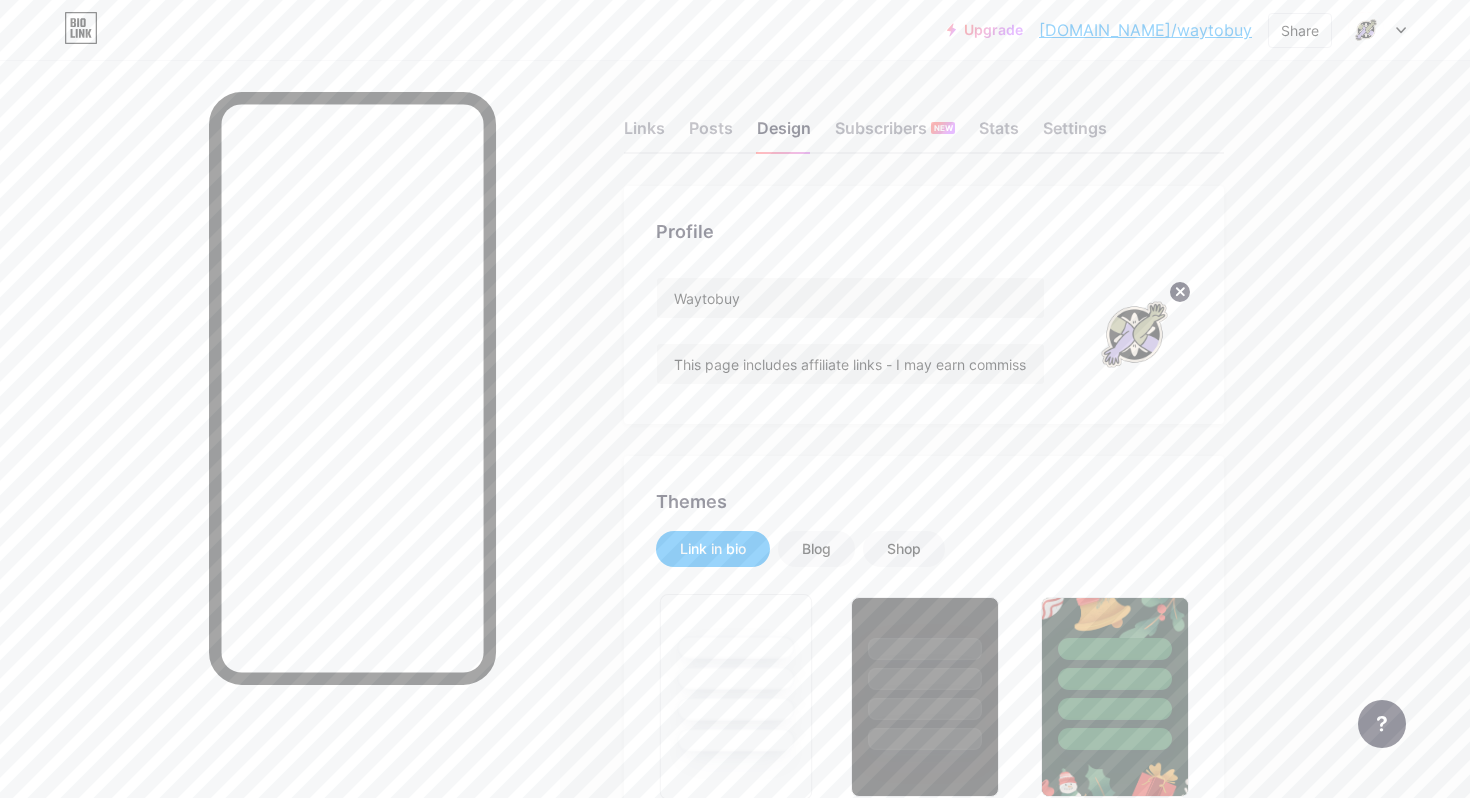 click at bounding box center [735, 678] 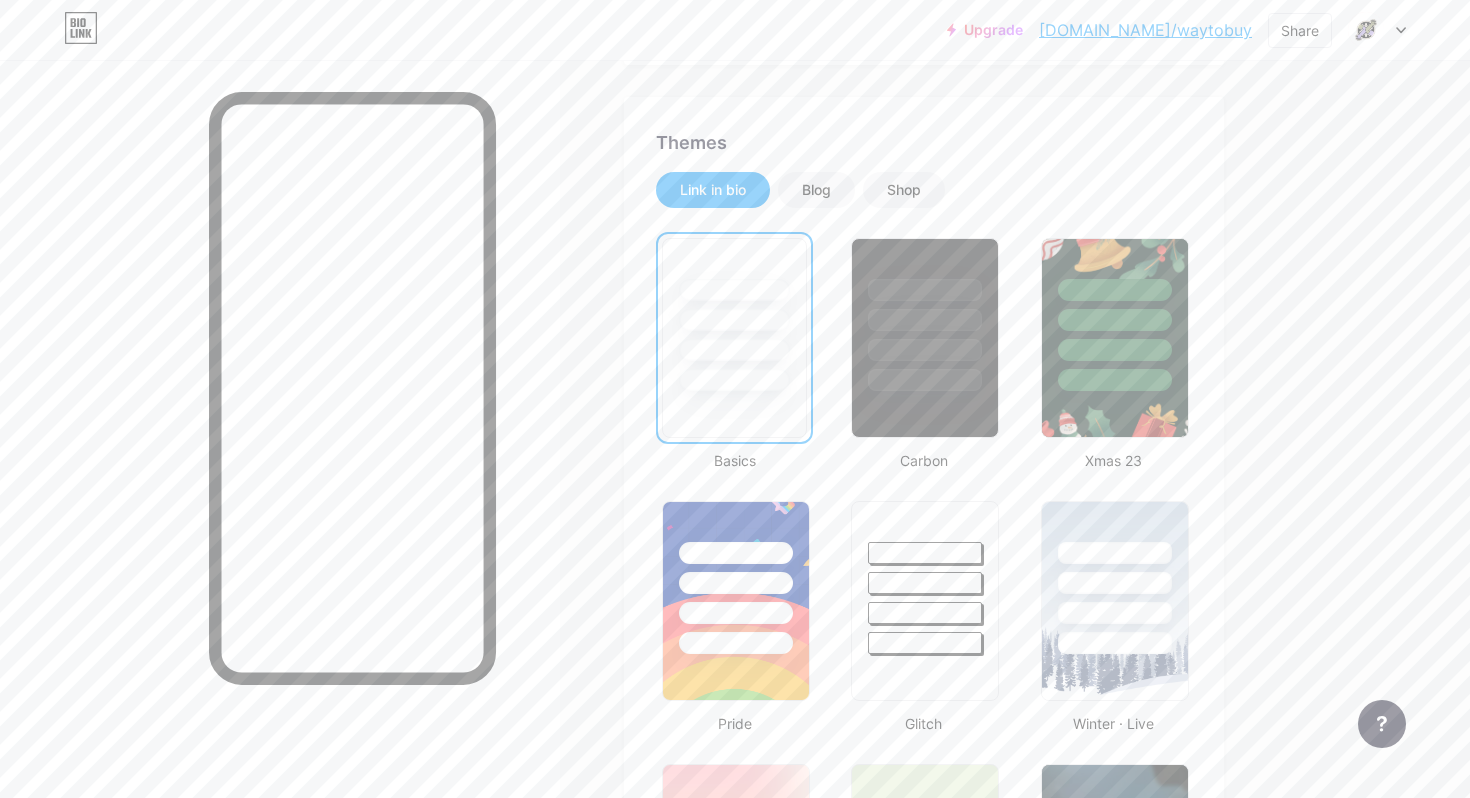 scroll, scrollTop: 0, scrollLeft: 0, axis: both 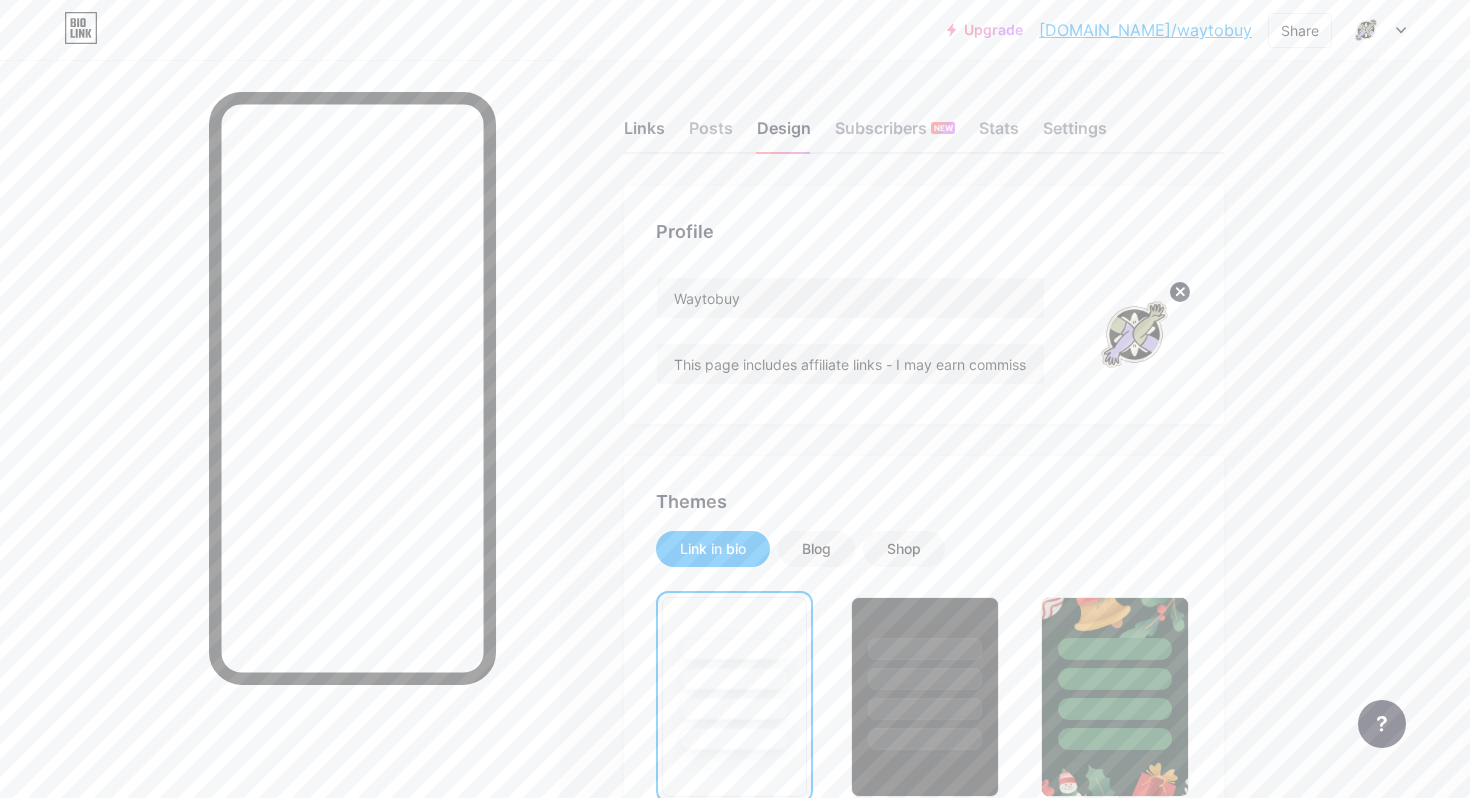 click on "Links" at bounding box center (644, 134) 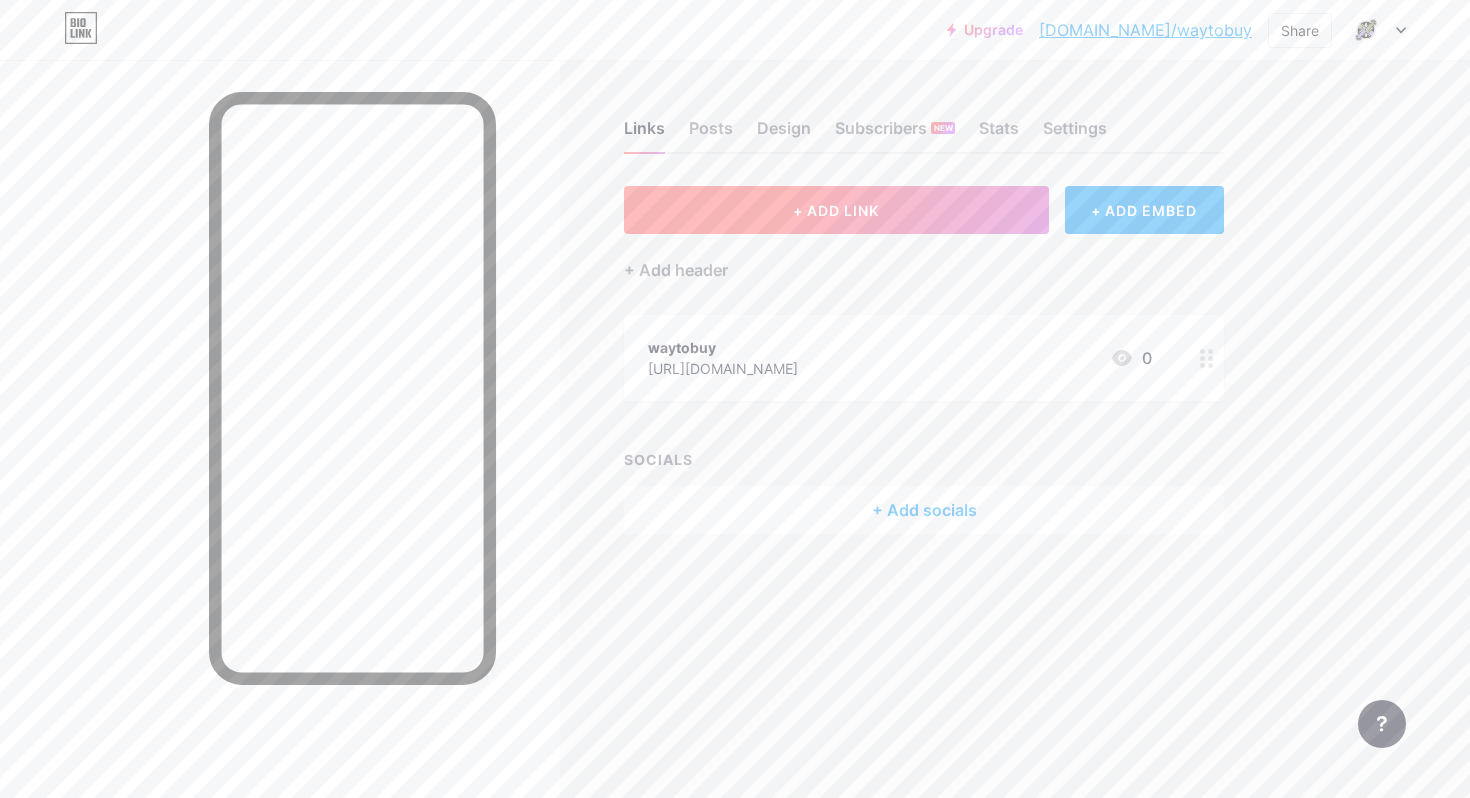 click on "+ ADD LINK" at bounding box center (836, 210) 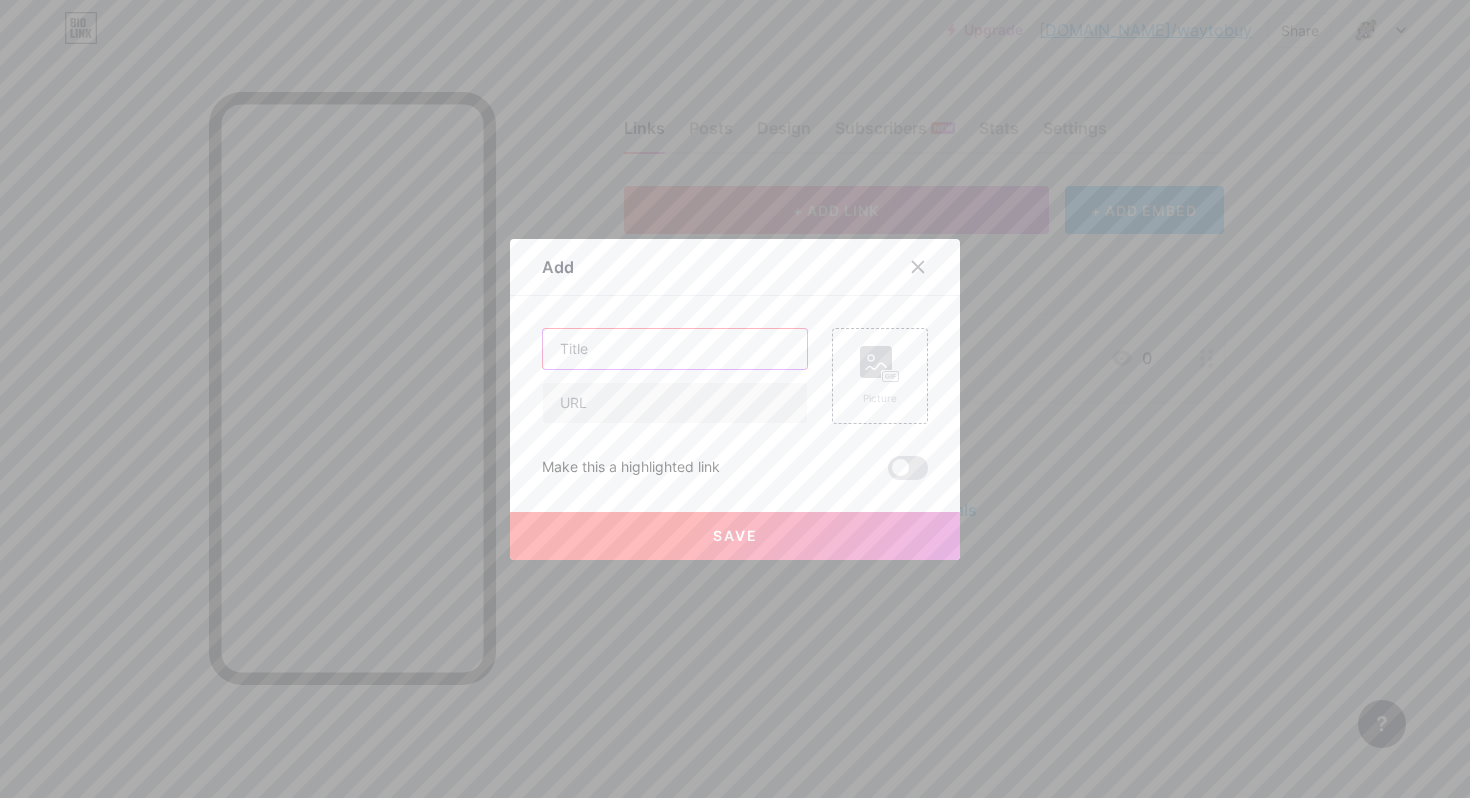 click at bounding box center [675, 349] 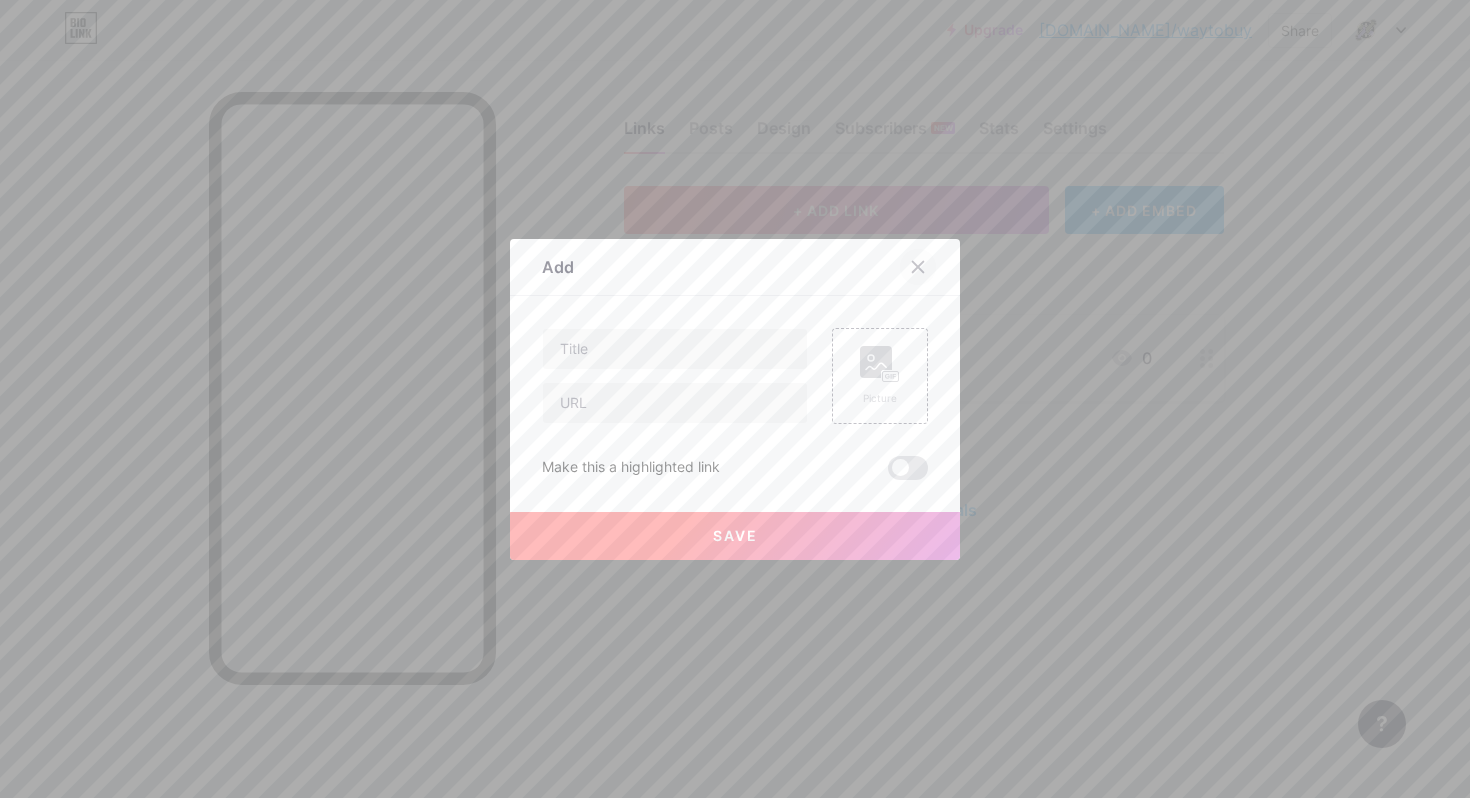 click at bounding box center [918, 267] 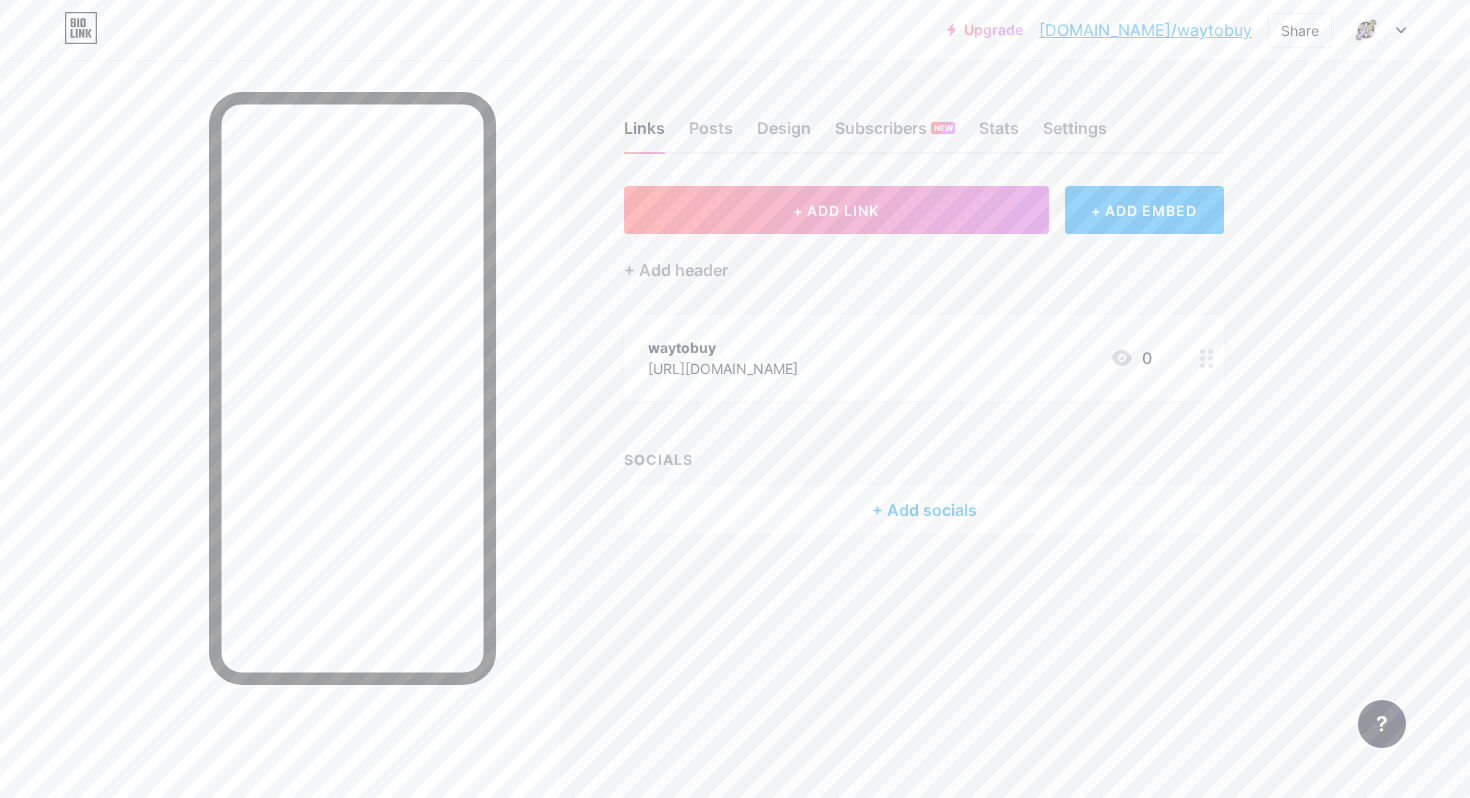 click at bounding box center (1377, 30) 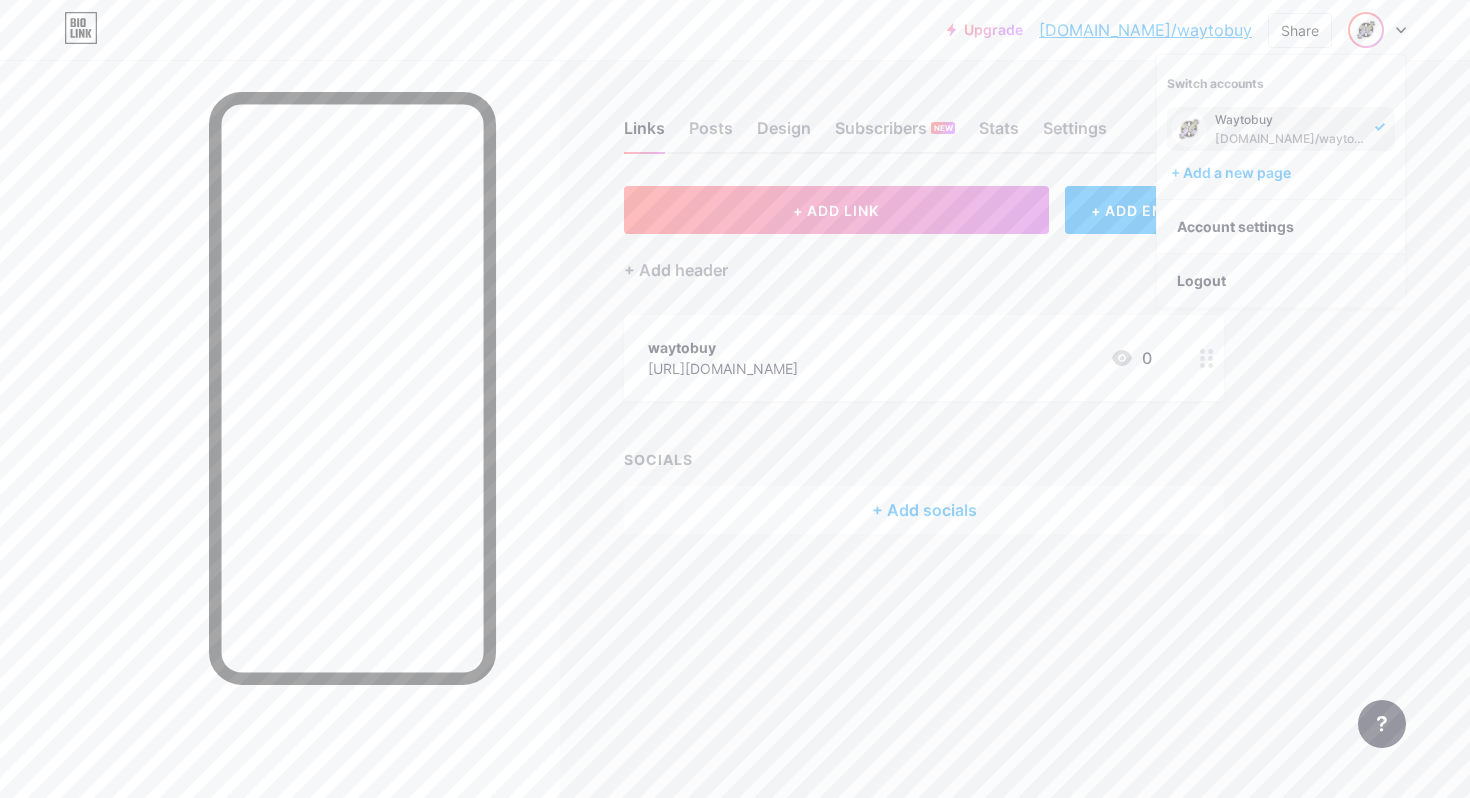click on "Logout" at bounding box center (1281, 281) 